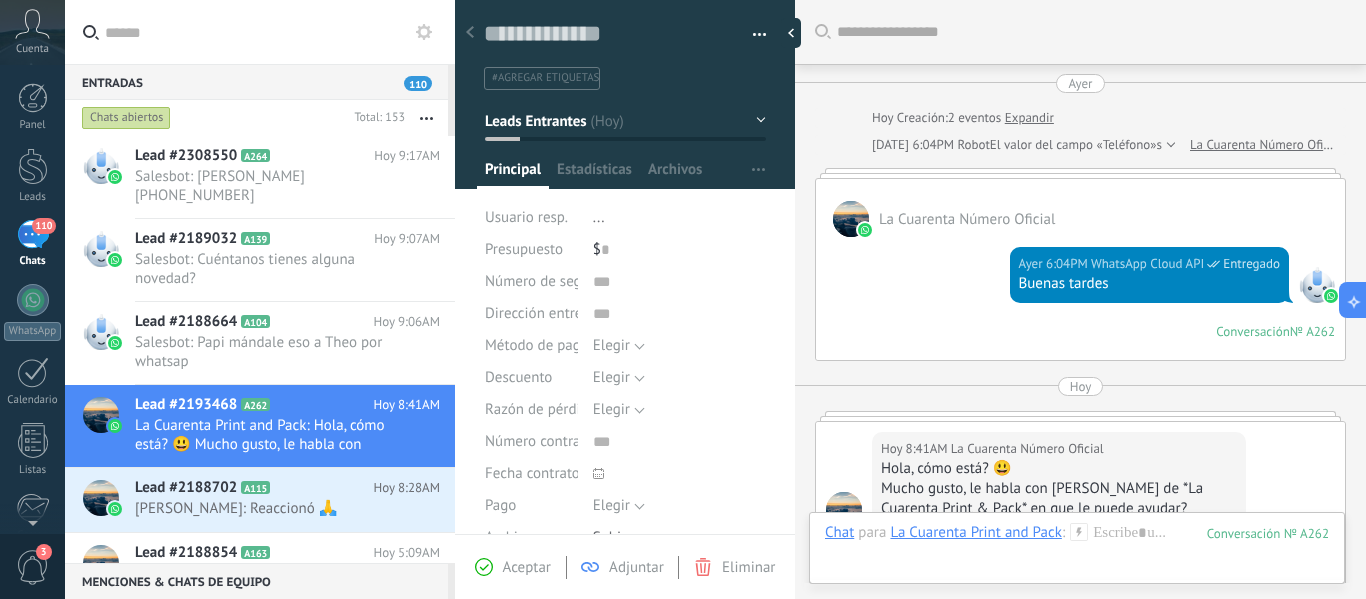 scroll, scrollTop: 0, scrollLeft: 0, axis: both 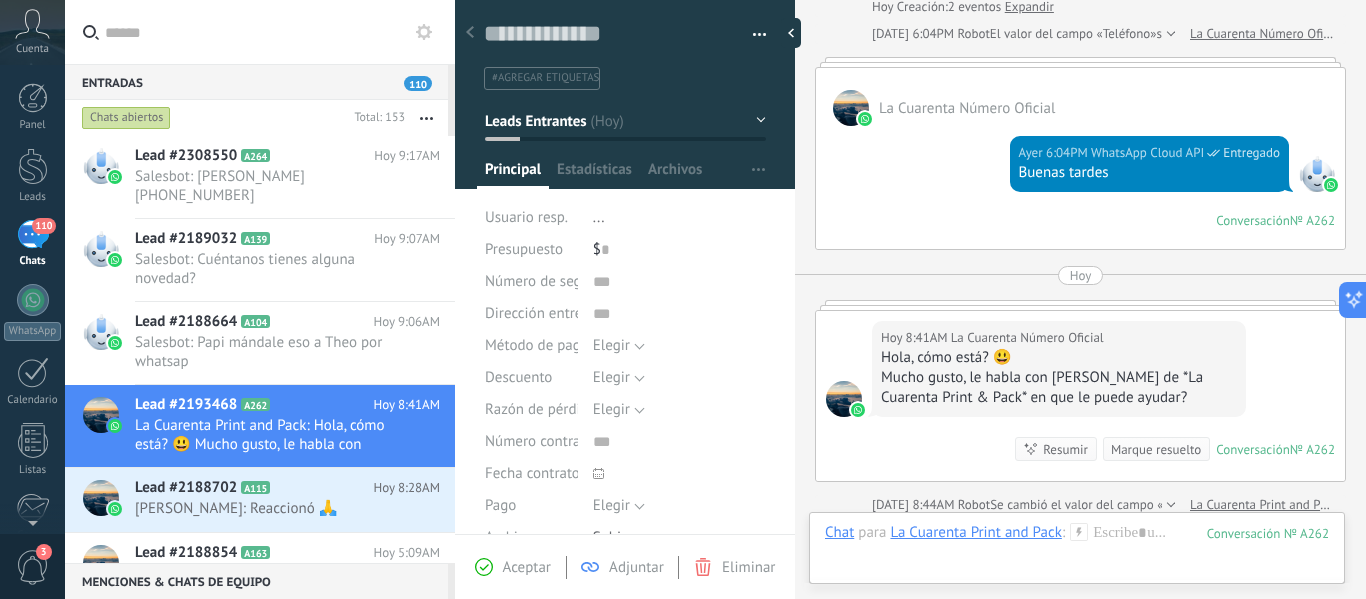 click on "Marque resuelto" at bounding box center [1156, 449] 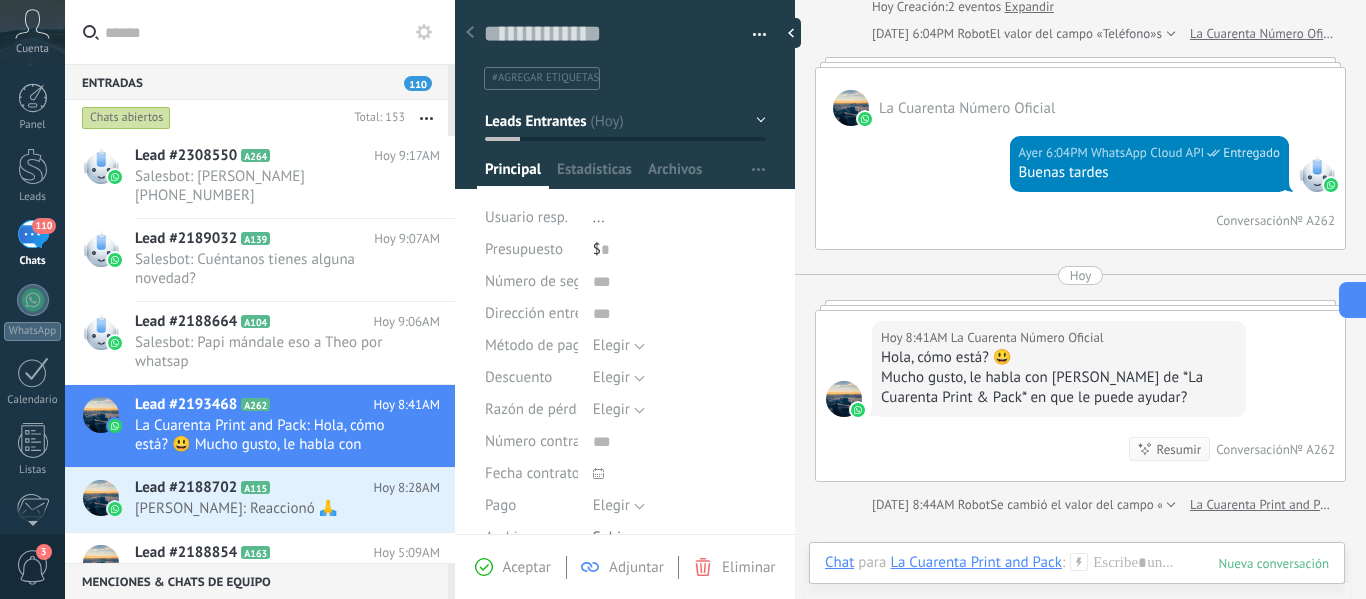 scroll, scrollTop: 138, scrollLeft: 0, axis: vertical 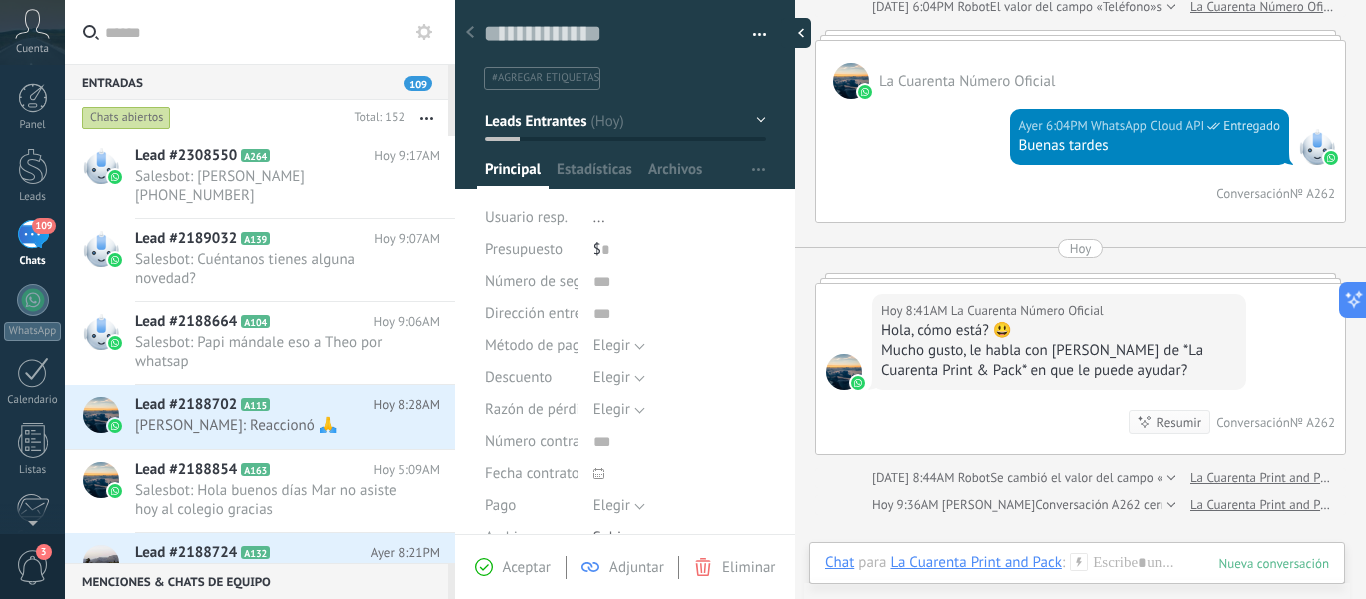 click at bounding box center (796, 33) 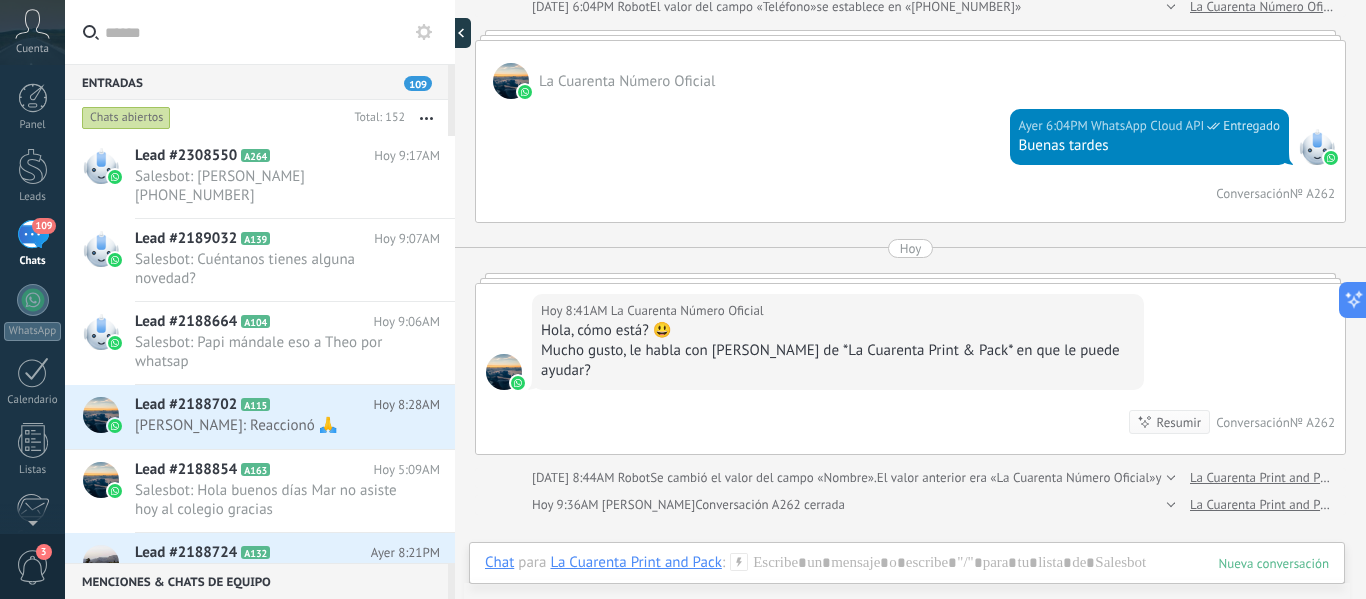 type on "**********" 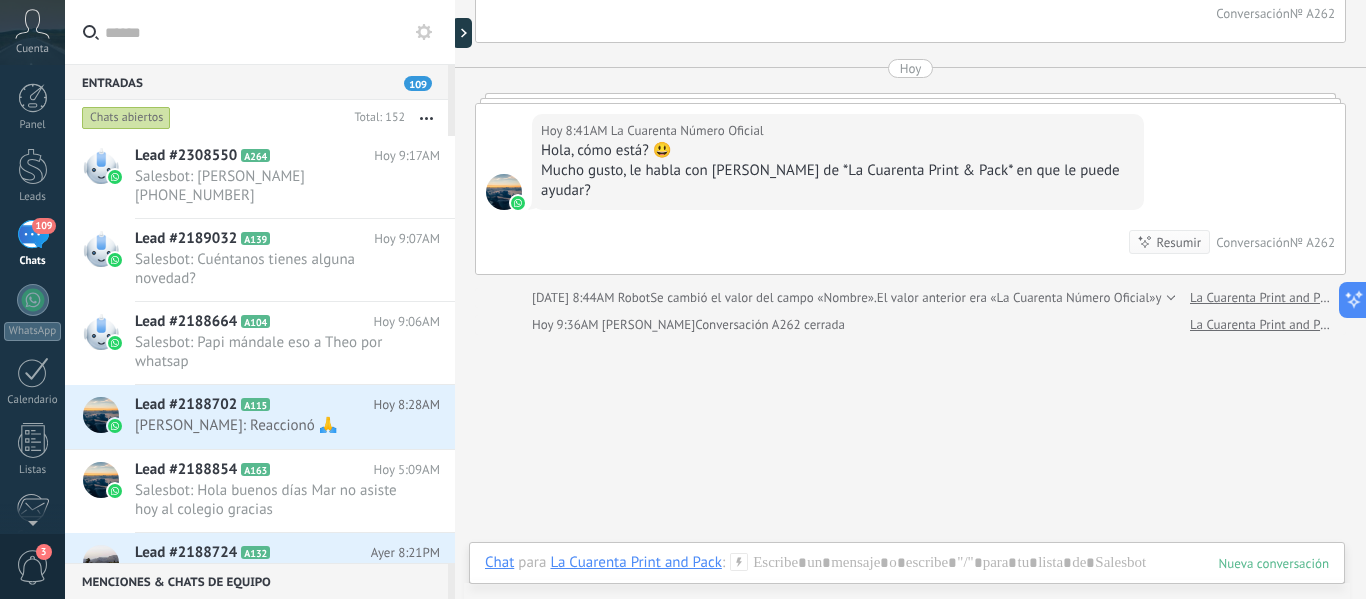 scroll, scrollTop: 403, scrollLeft: 0, axis: vertical 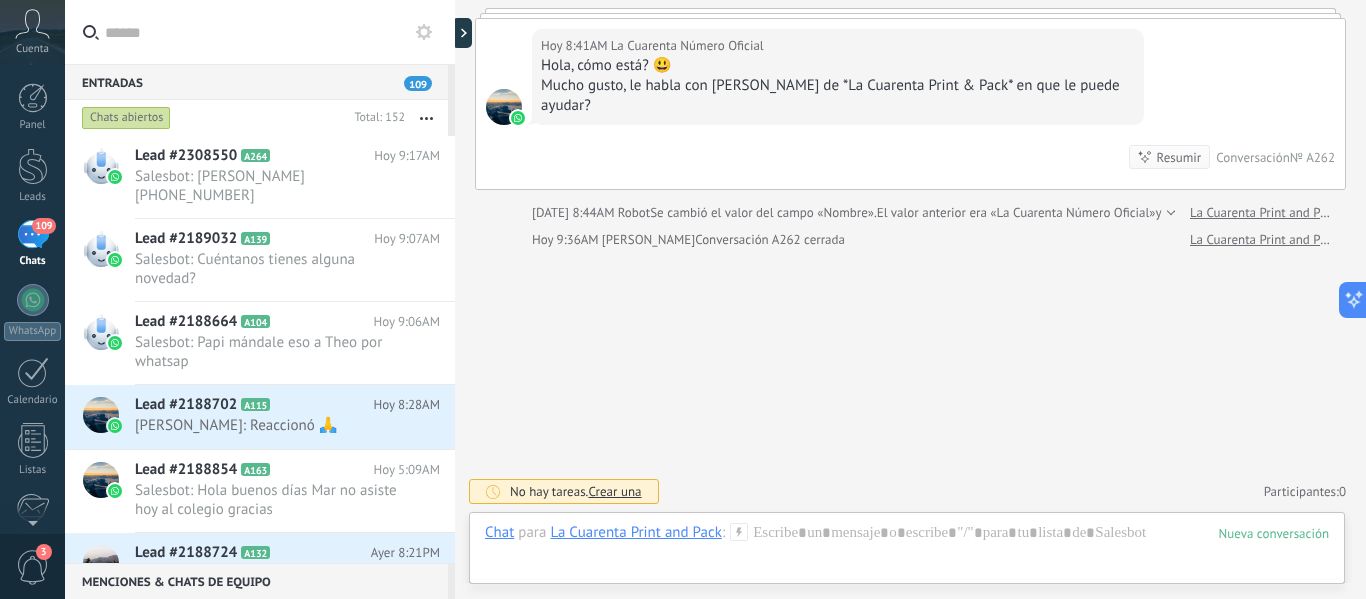 click on "3" at bounding box center [33, 567] 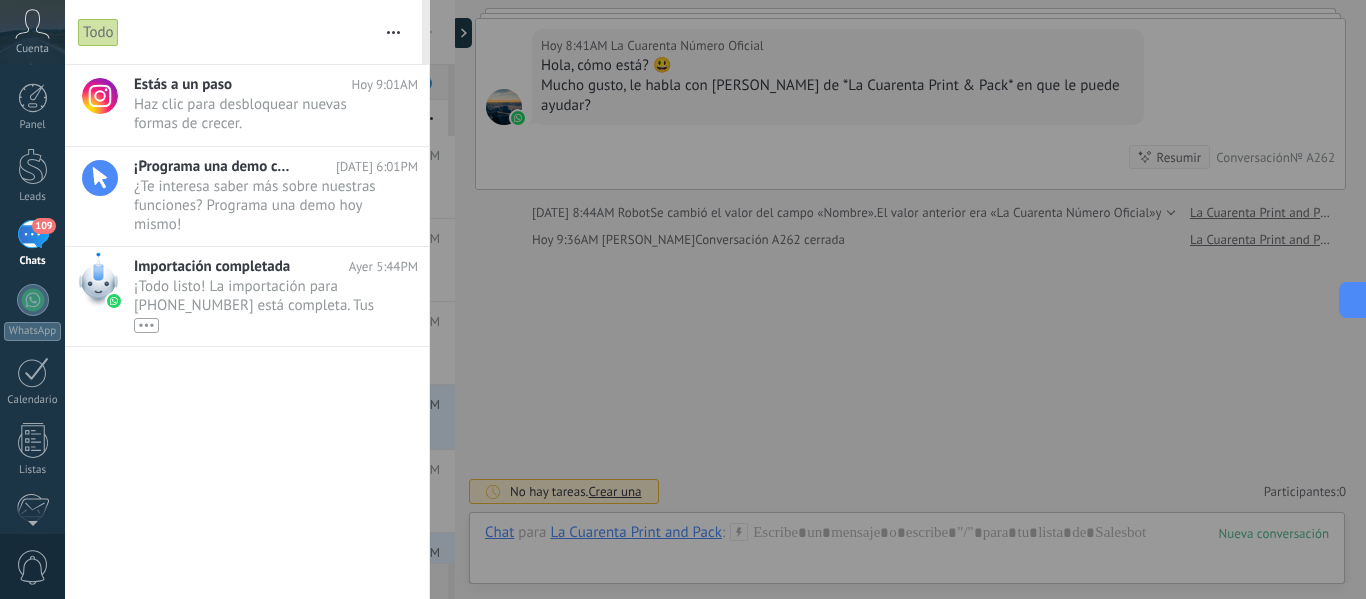 drag, startPoint x: 28, startPoint y: 574, endPoint x: 305, endPoint y: 354, distance: 353.73578 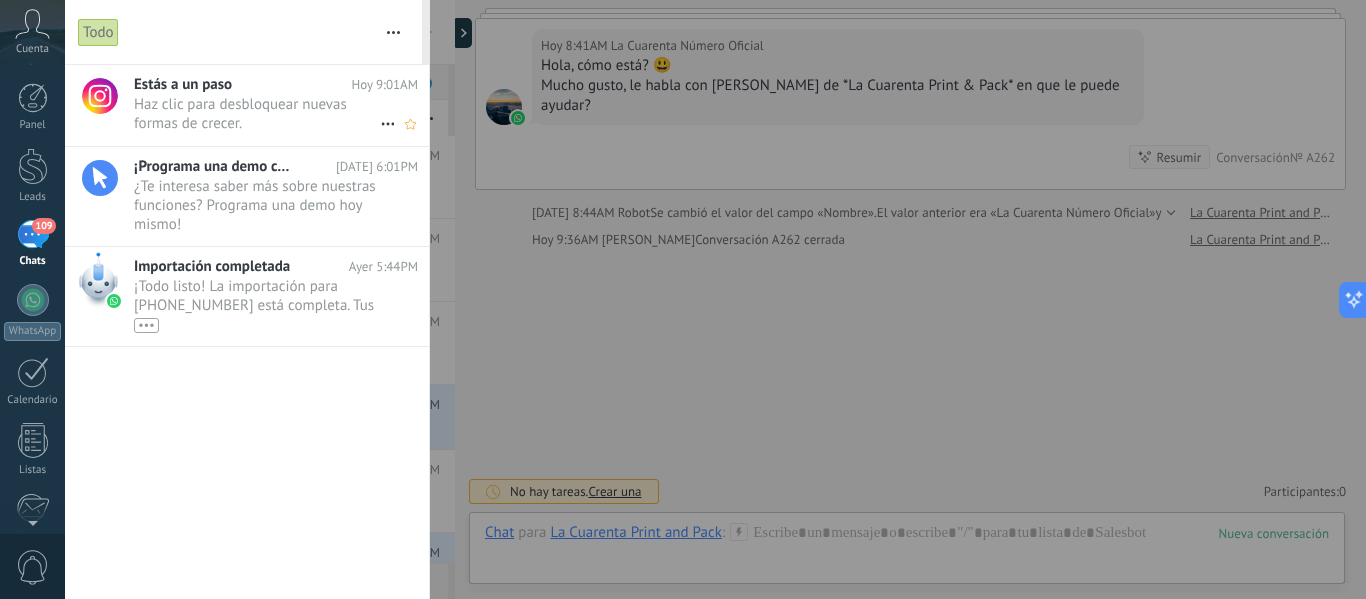 click on "Haz clic para desbloquear nuevas formas de crecer.
•••" at bounding box center (257, 114) 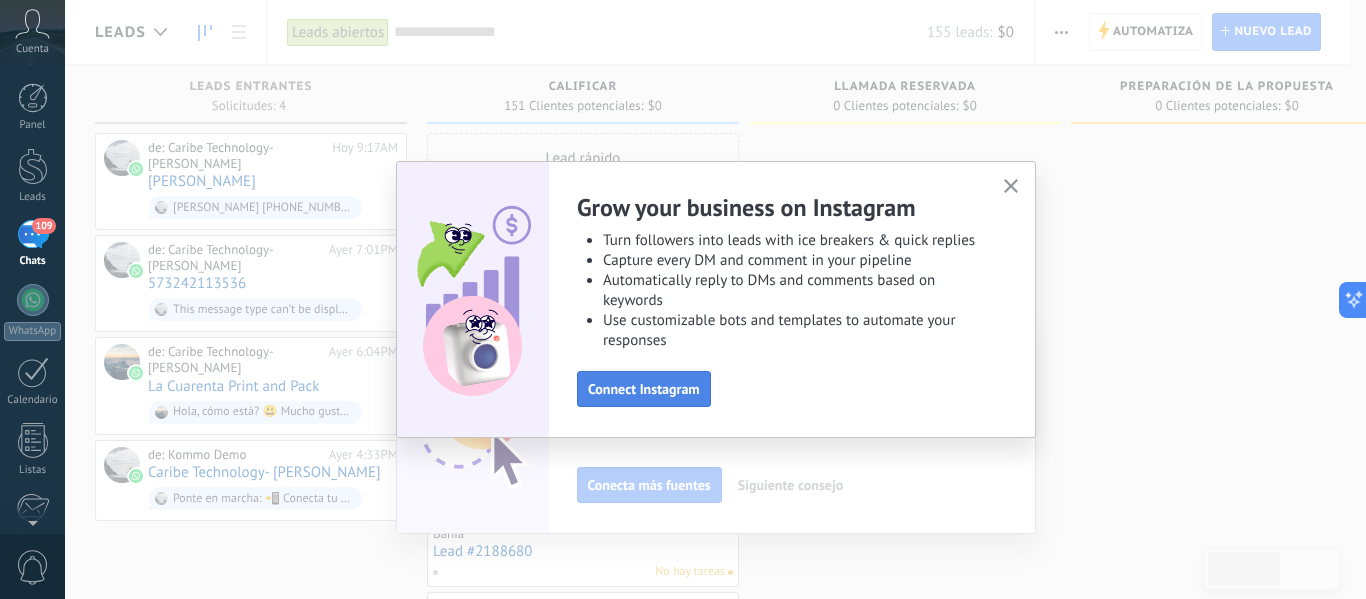click on "Connect Instagram" at bounding box center (644, 389) 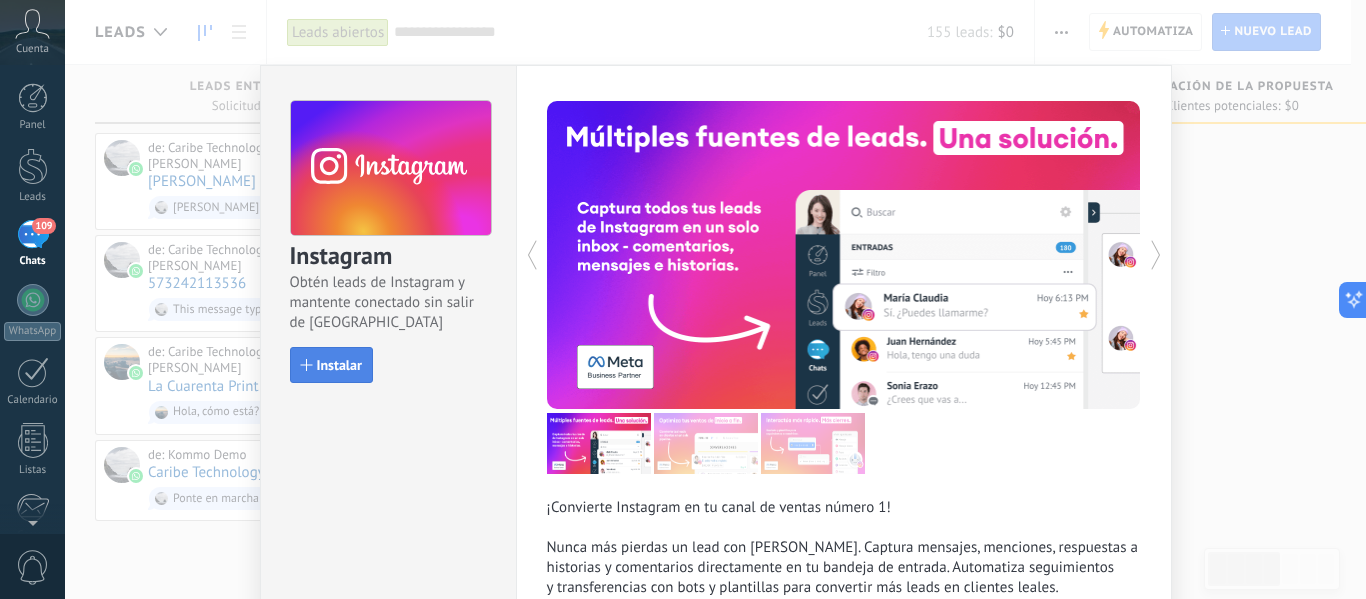 click on "Instalar" at bounding box center [339, 365] 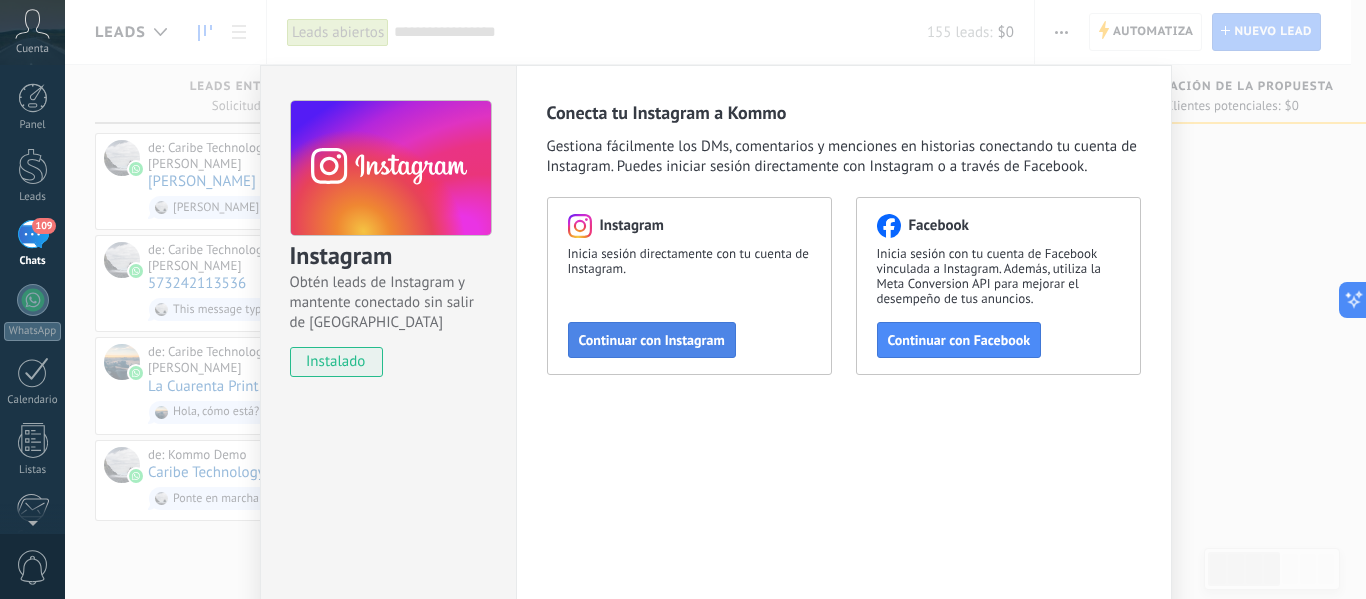 click on "Continuar con Instagram" at bounding box center (652, 340) 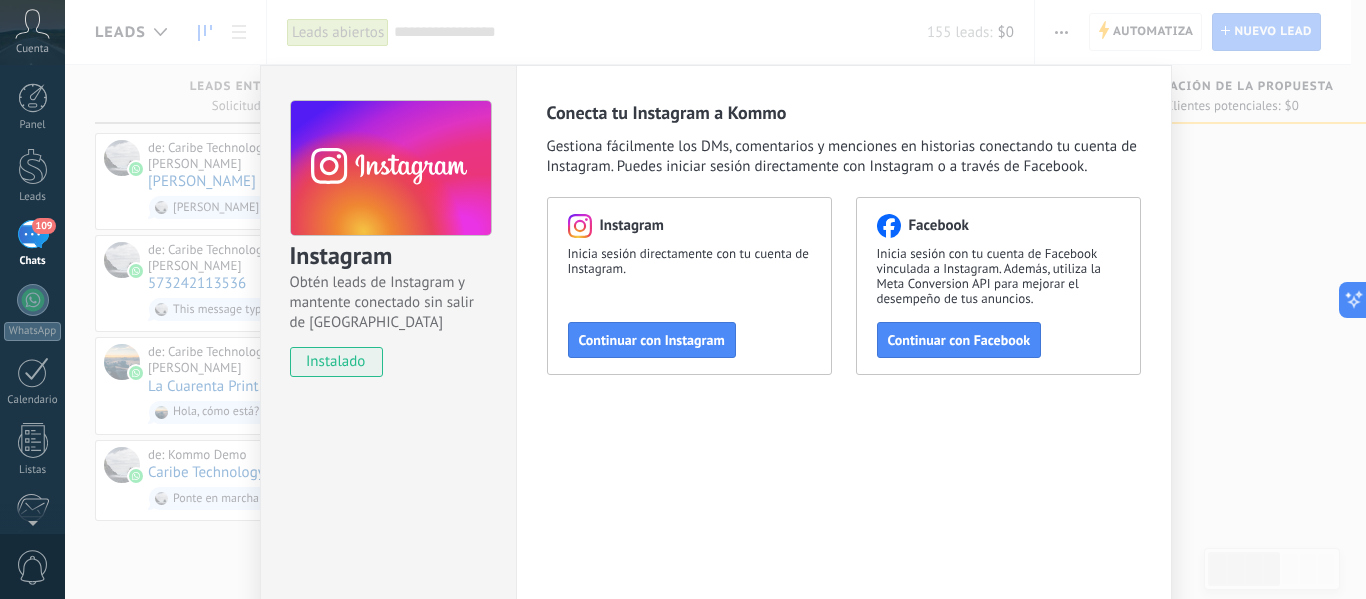 click on "Instagram Obtén leads de Instagram y mantente conectado sin salir de Kommo instalado Conecta tu Instagram a Kommo Gestiona fácilmente los DMs, comentarios y menciones en historias conectando tu cuenta de Instagram. Puedes iniciar sesión directamente con Instagram o a través de Facebook. Instagram Inicia sesión directamente con tu cuenta de Instagram. Continuar con Instagram Facebook Inicia sesión con tu cuenta de Facebook vinculada a Instagram. Además, utiliza la Meta Conversion API para mejorar el desempeño de tus anuncios. Continuar con Facebook" at bounding box center (715, 299) 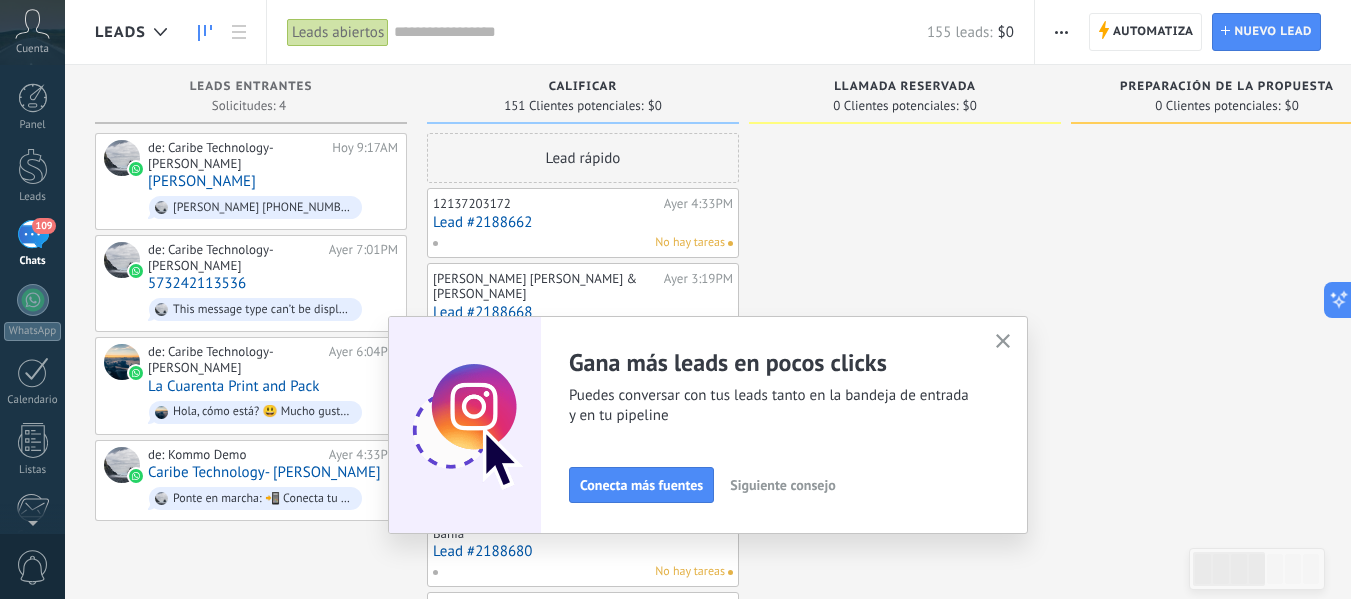 click 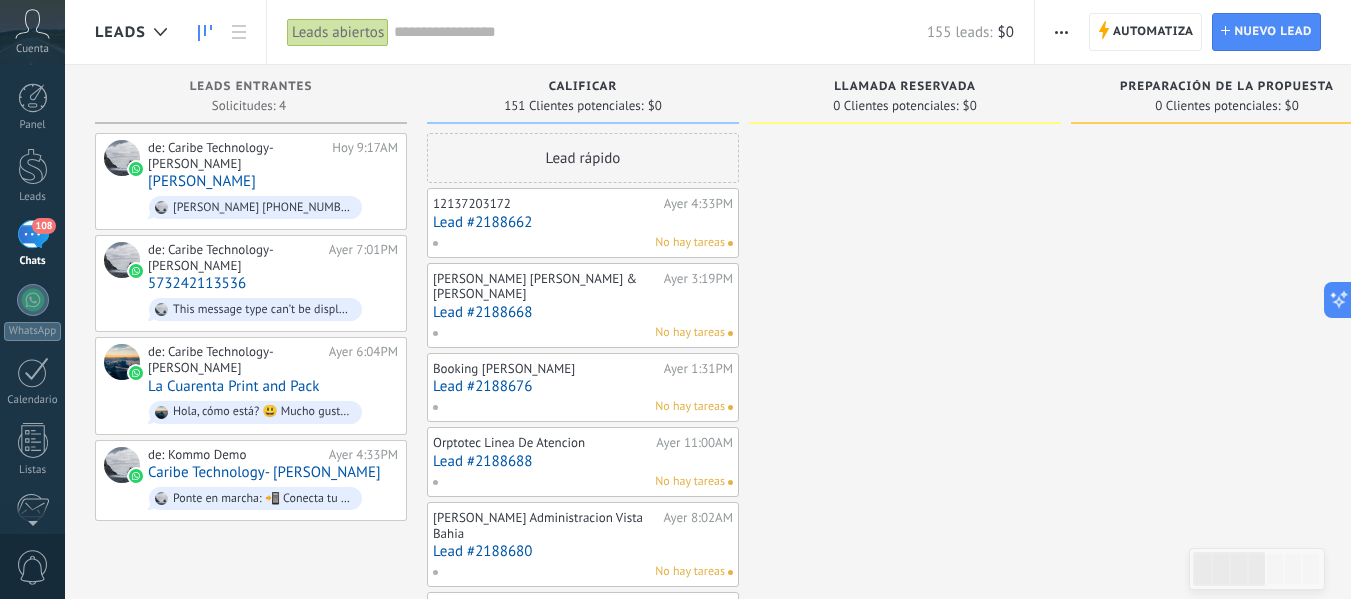 click on "108" at bounding box center [33, 234] 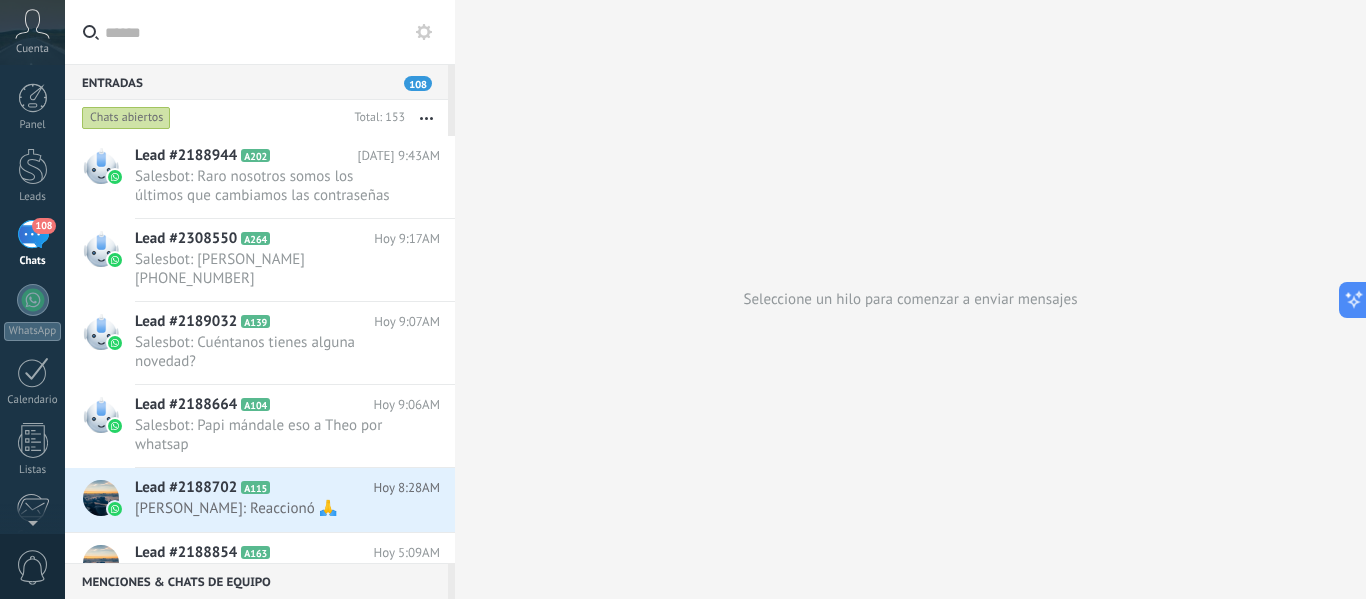 click 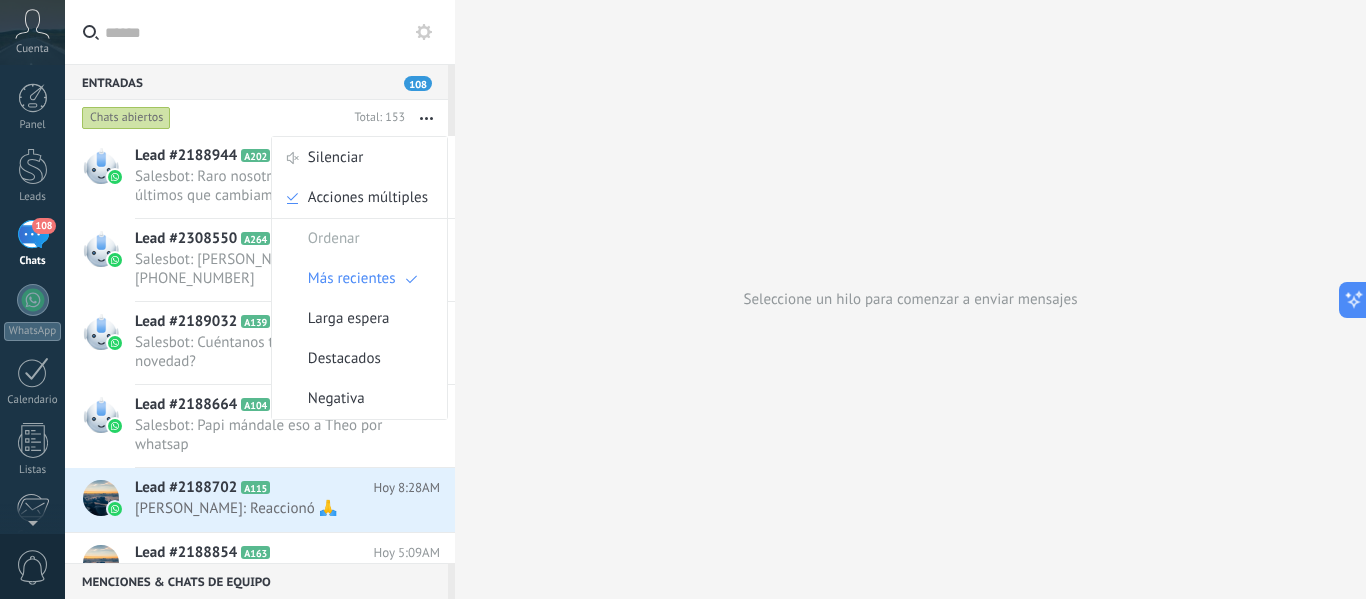 click on "Seleccione un hilo para comenzar a enviar mensajes" at bounding box center [910, 299] 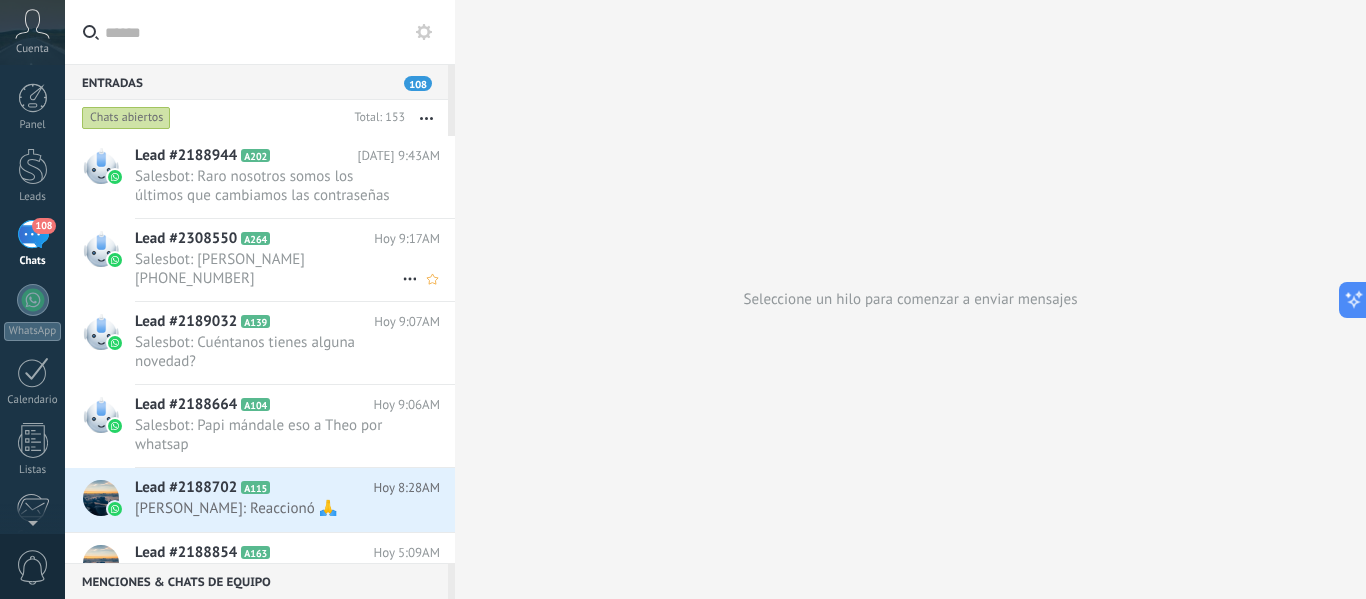 click 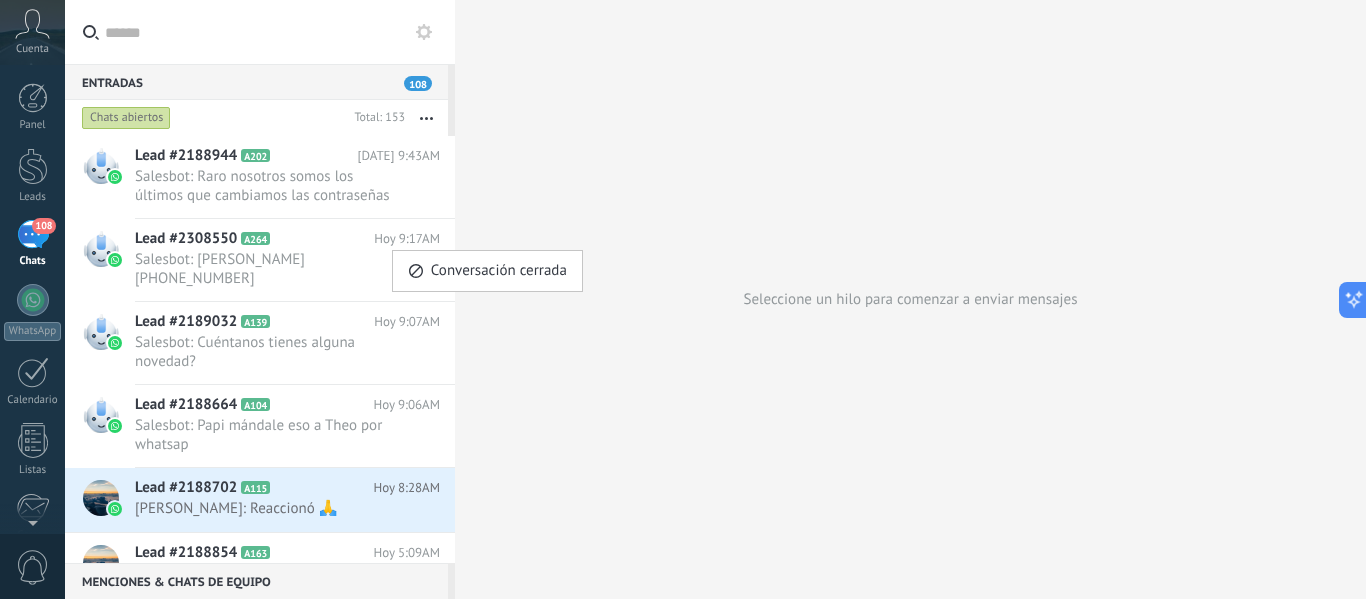 click at bounding box center [683, 299] 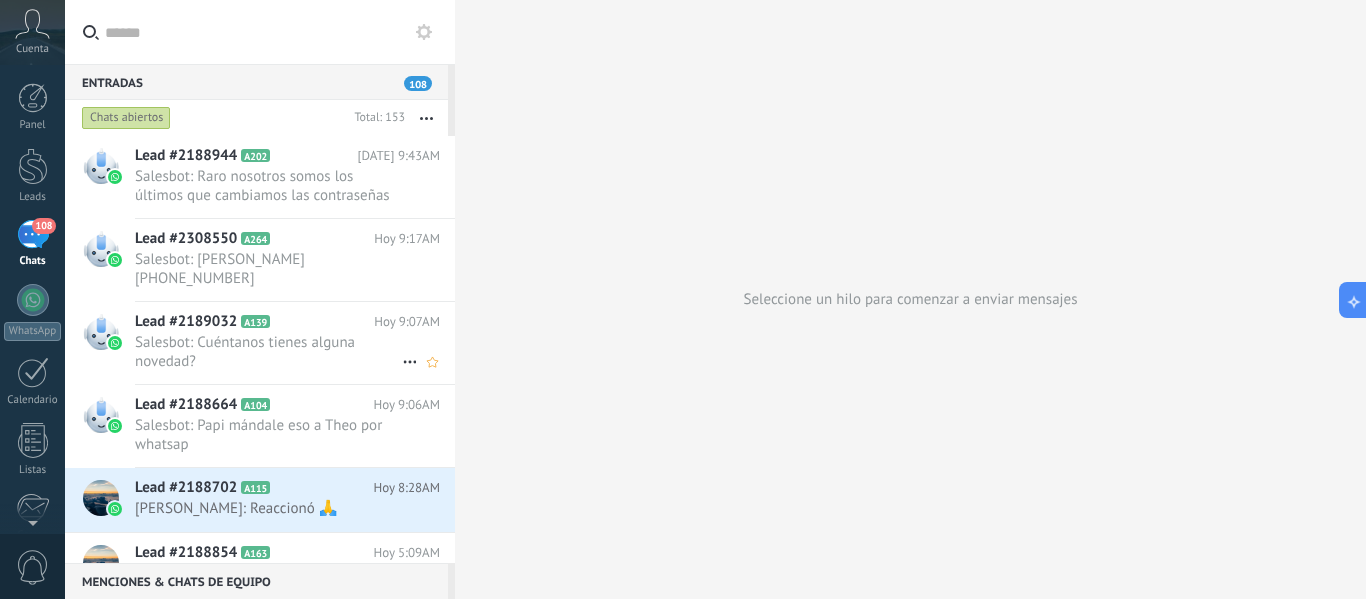 click 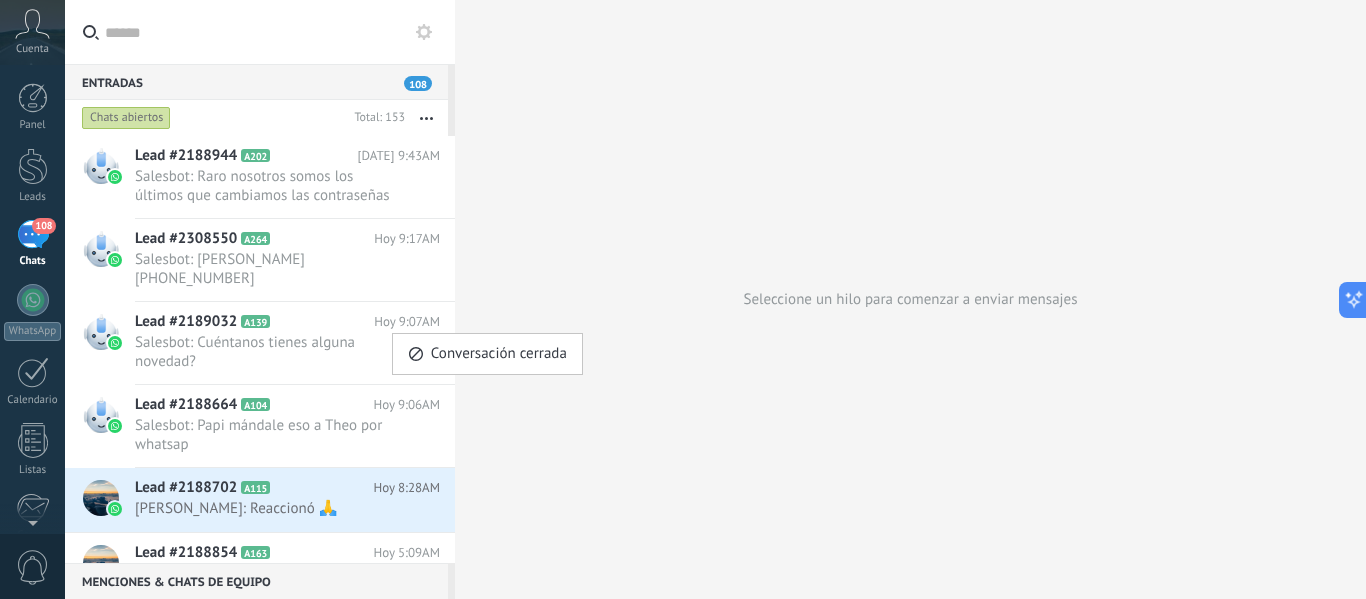 click at bounding box center (683, 299) 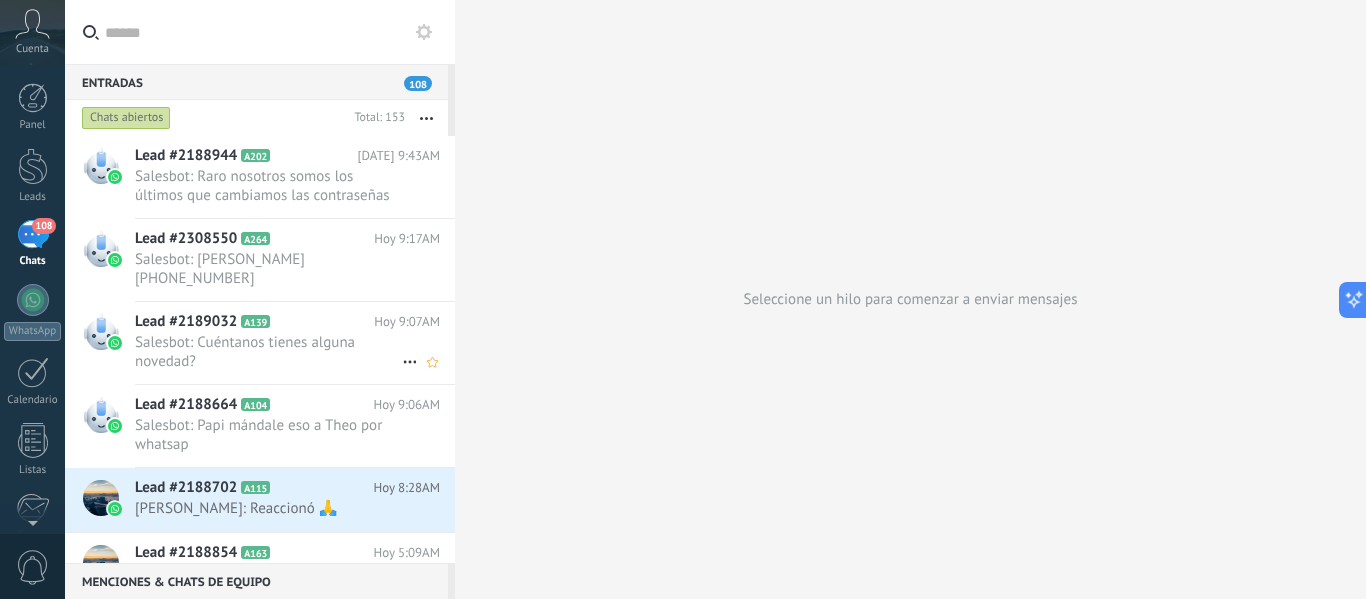 click on "Salesbot: Cuéntanos tienes alguna novedad?" at bounding box center [268, 352] 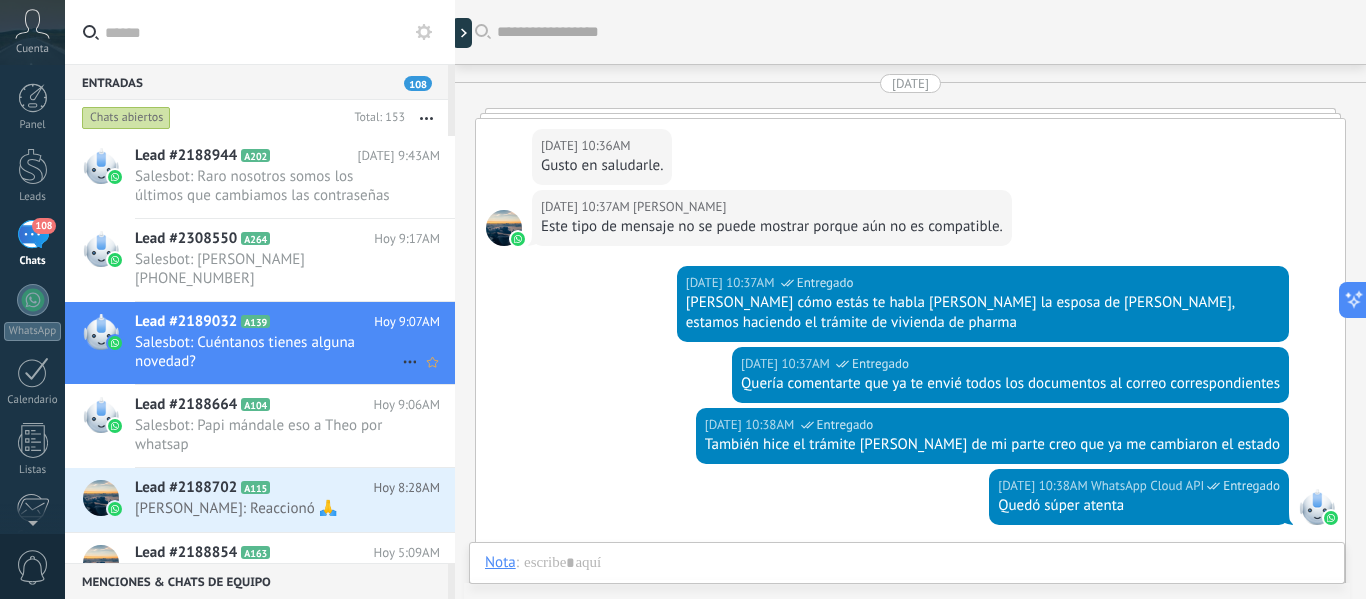 scroll, scrollTop: 5289, scrollLeft: 0, axis: vertical 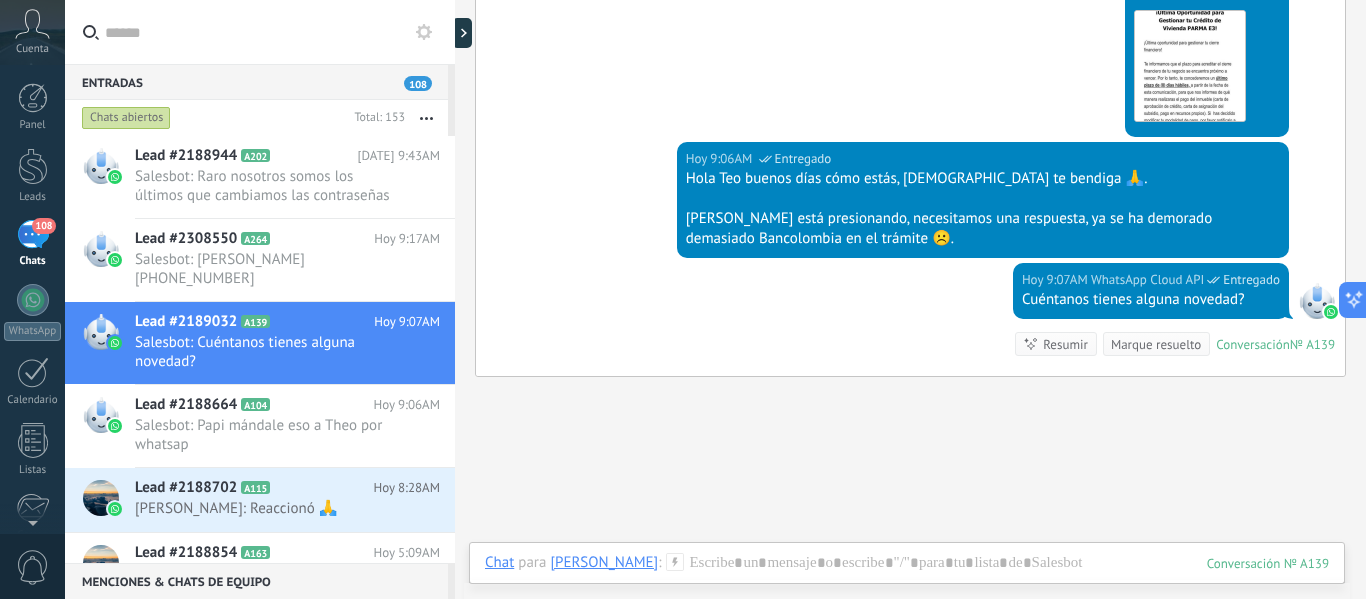 click on "Hoy 9:06AM WhatsApp Cloud API  Entregado Hola Teo buenos días cómo estás, Dios te bendiga 🙏.   Marval está presionando, necesitamos una respuesta, ya se ha demorado demasiado Bancolombia en el trámite ☹️." at bounding box center (910, 202) 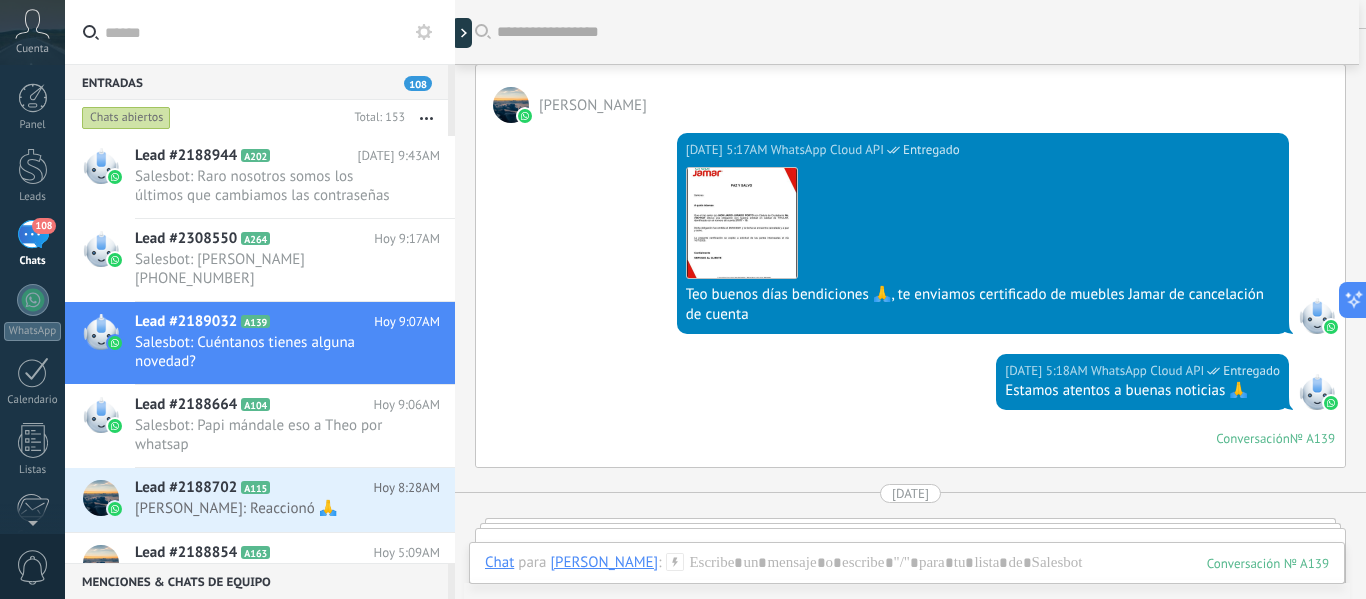 scroll, scrollTop: 3489, scrollLeft: 0, axis: vertical 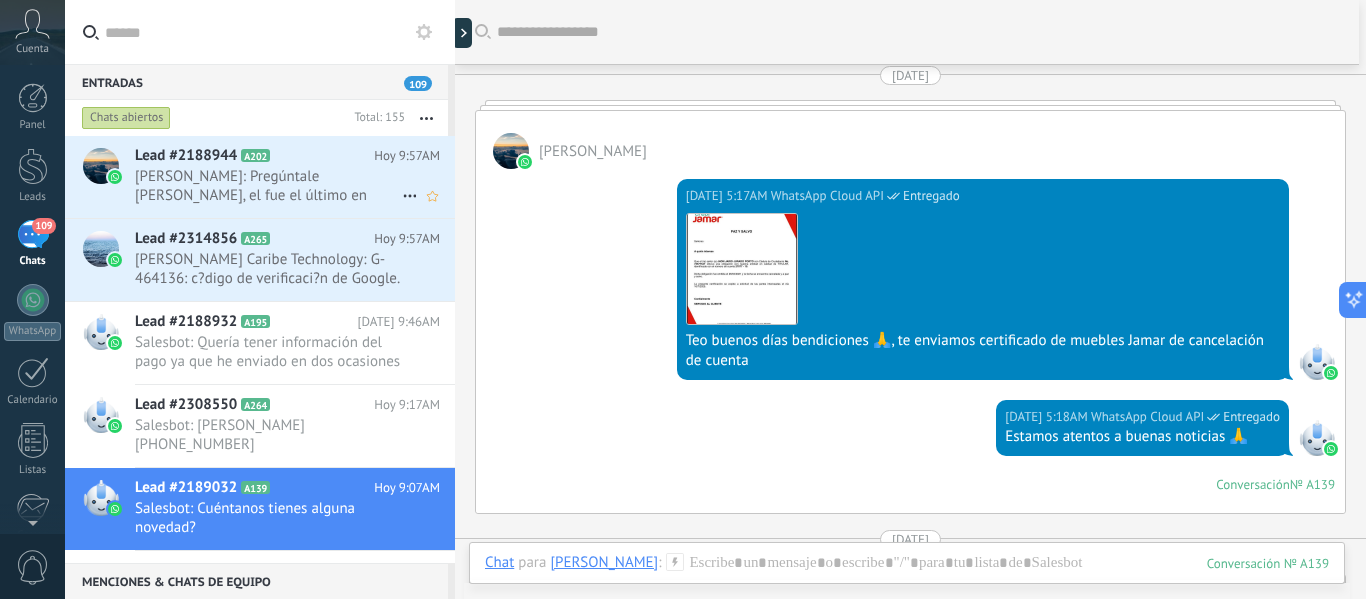 click on "Victor Mercado: Pregúntale a Daniel, el fue el último en entrar al Instagram" at bounding box center [268, 186] 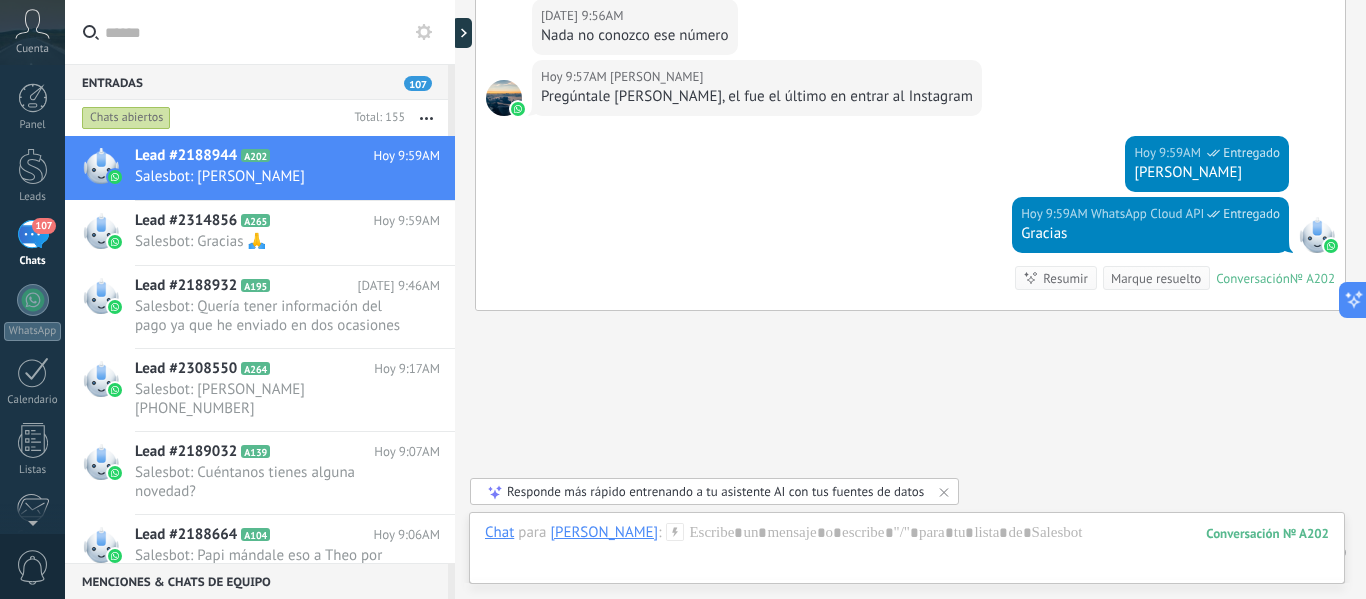 scroll, scrollTop: 2055, scrollLeft: 0, axis: vertical 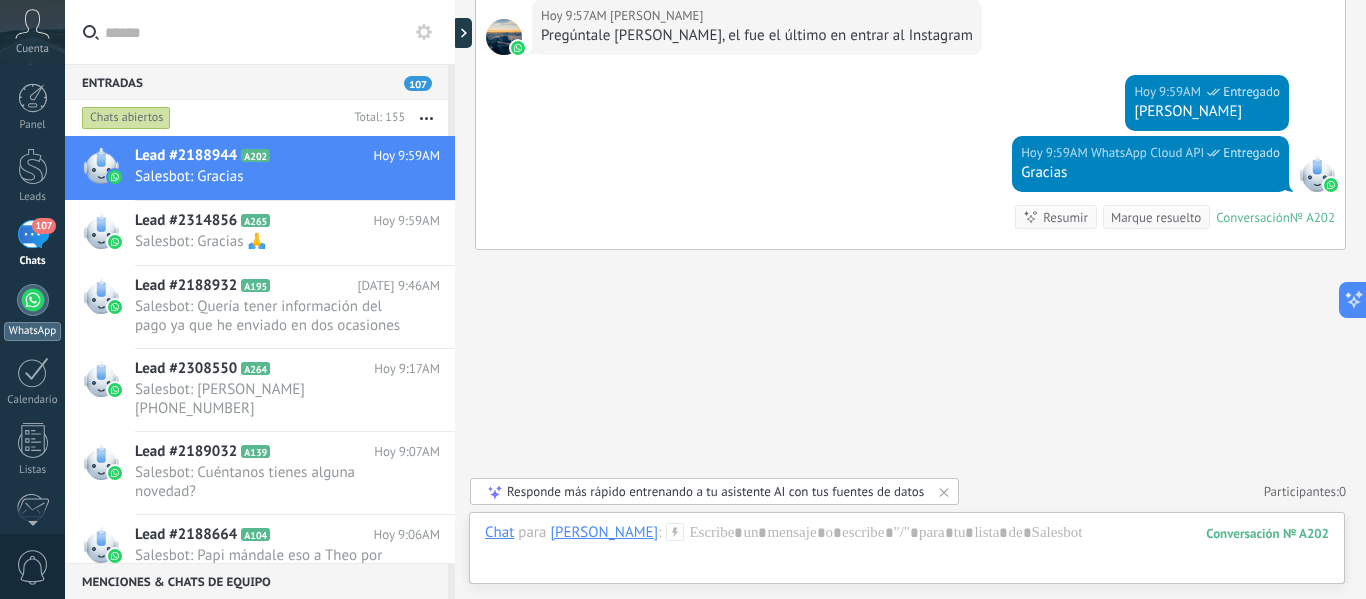 click at bounding box center [33, 300] 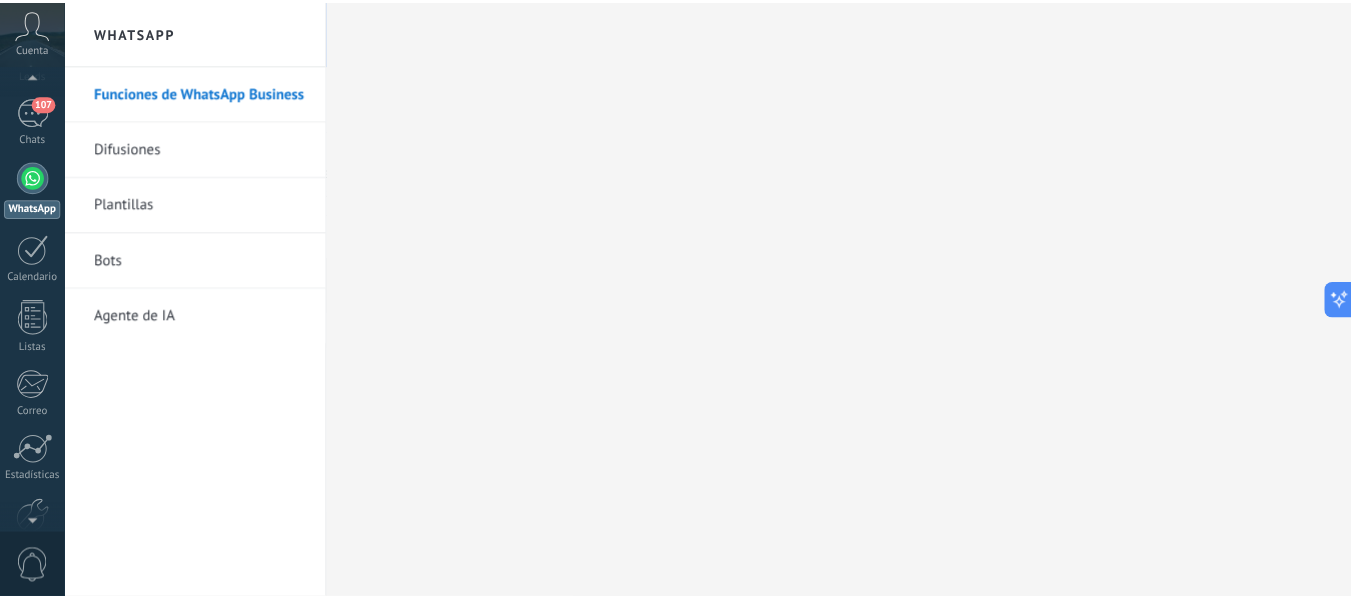 scroll, scrollTop: 0, scrollLeft: 0, axis: both 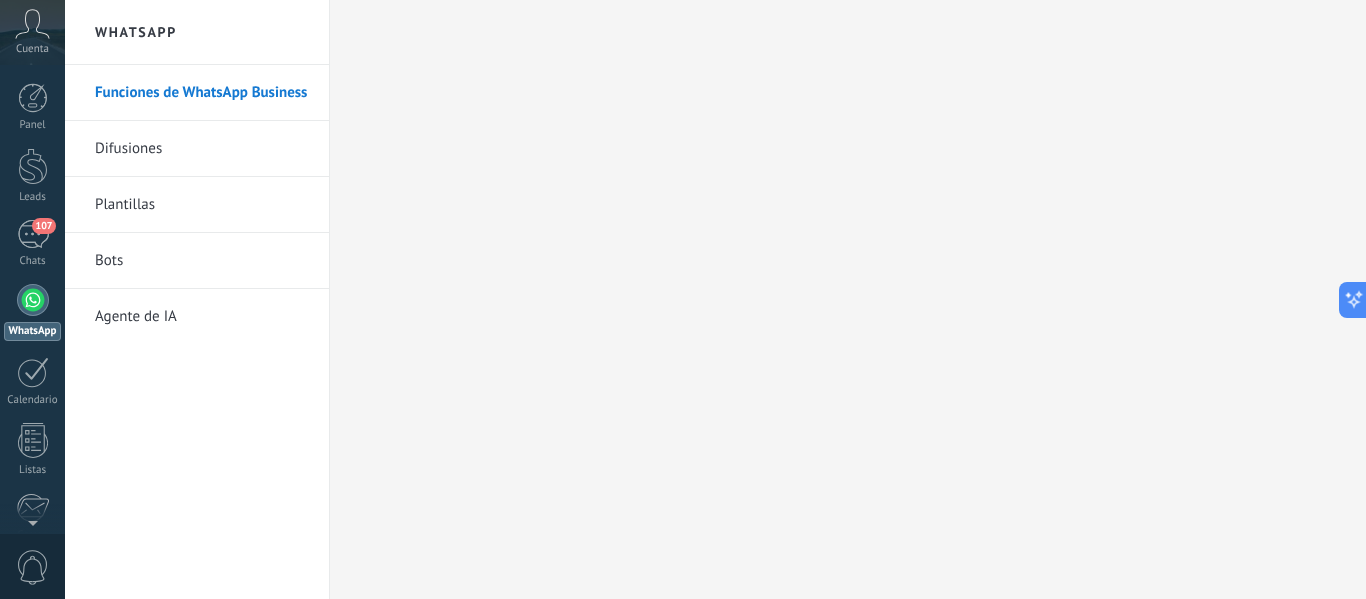 click 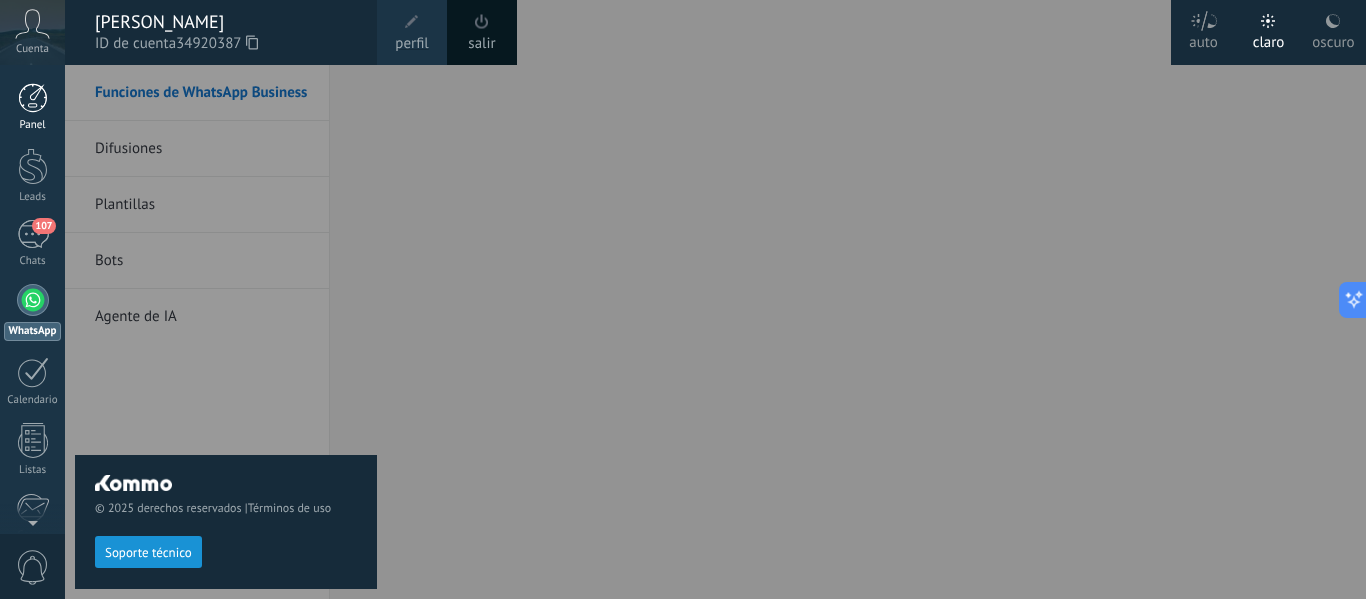 click at bounding box center [33, 98] 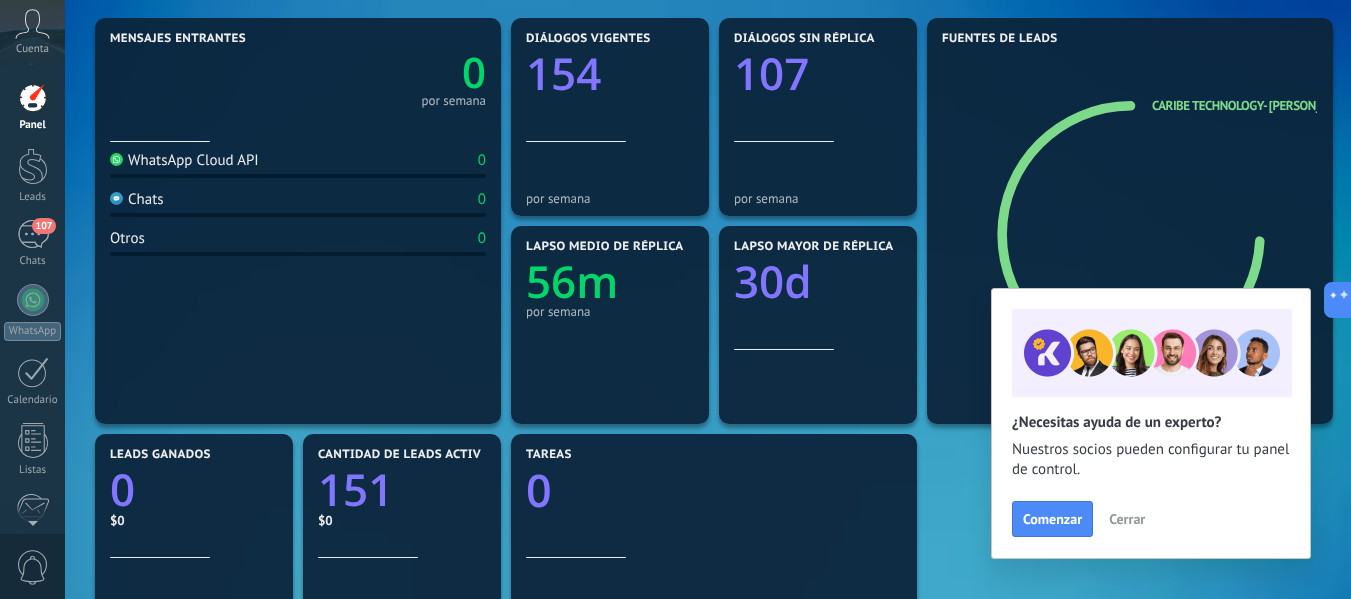 scroll, scrollTop: 0, scrollLeft: 0, axis: both 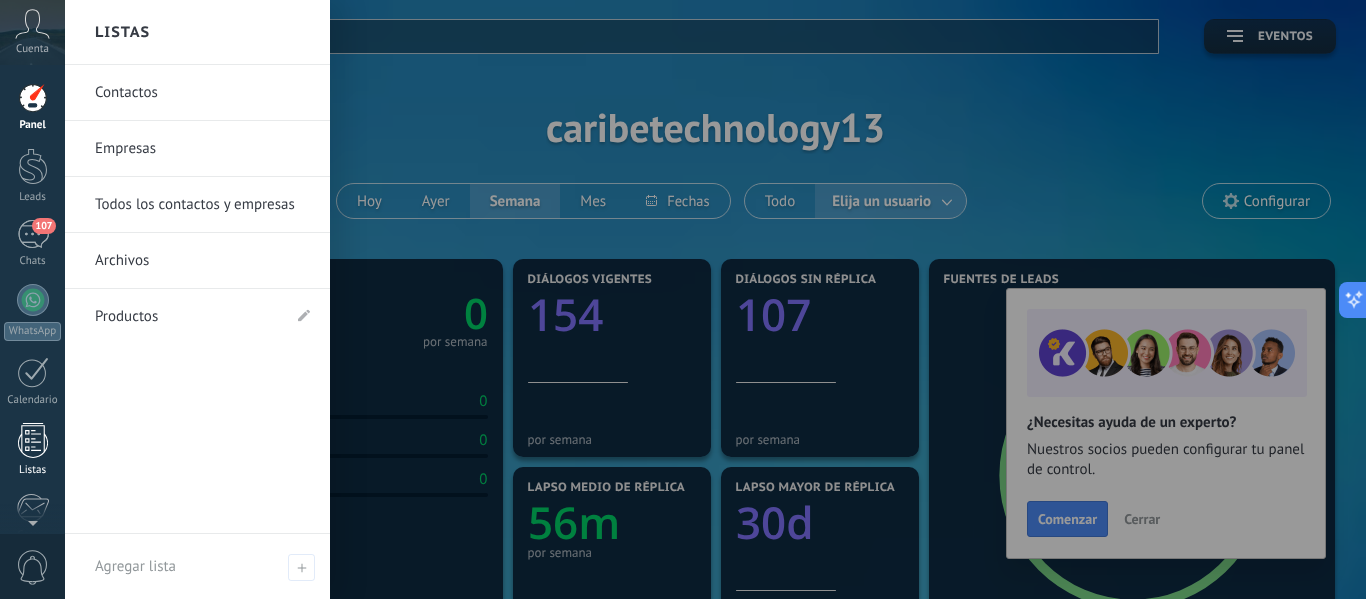 drag, startPoint x: 38, startPoint y: 469, endPoint x: 20, endPoint y: 444, distance: 30.805843 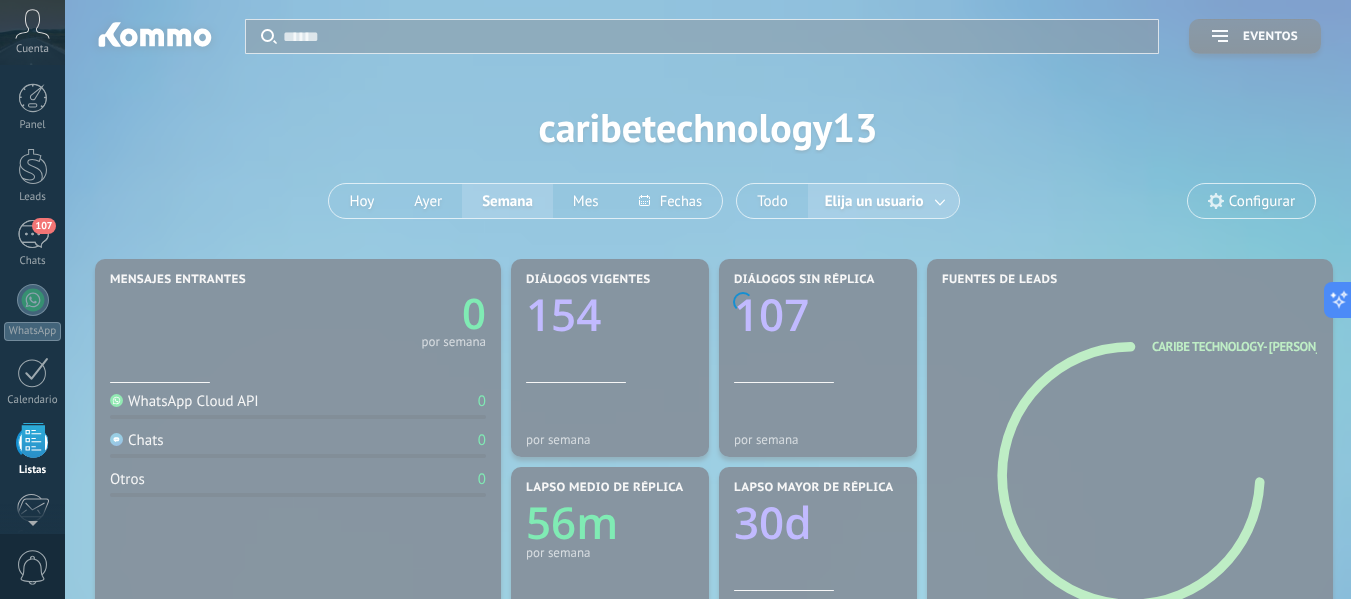click at bounding box center (33, 440) 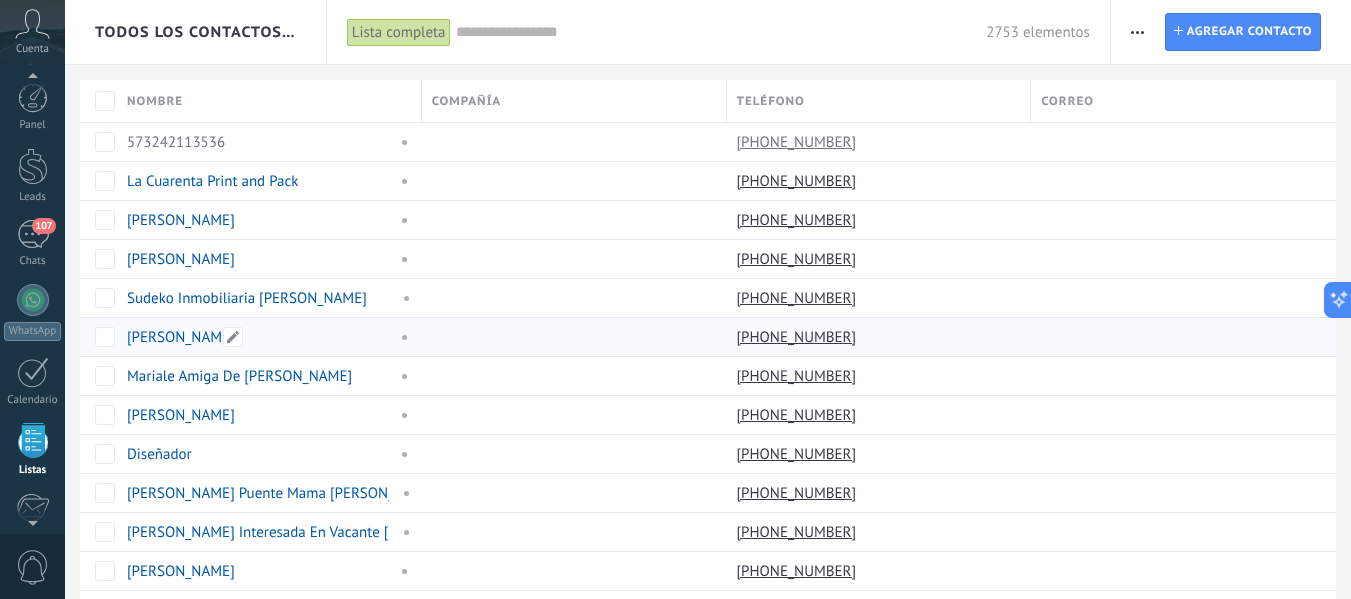 scroll, scrollTop: 124, scrollLeft: 0, axis: vertical 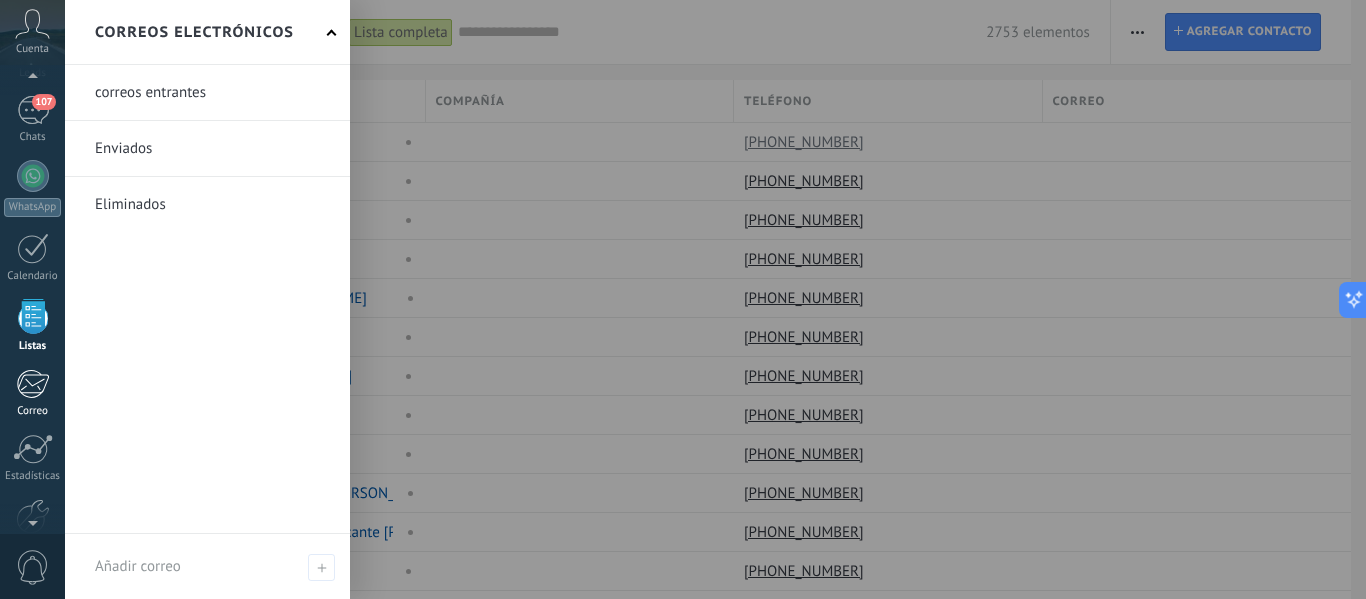 click on "Correo" at bounding box center [32, 393] 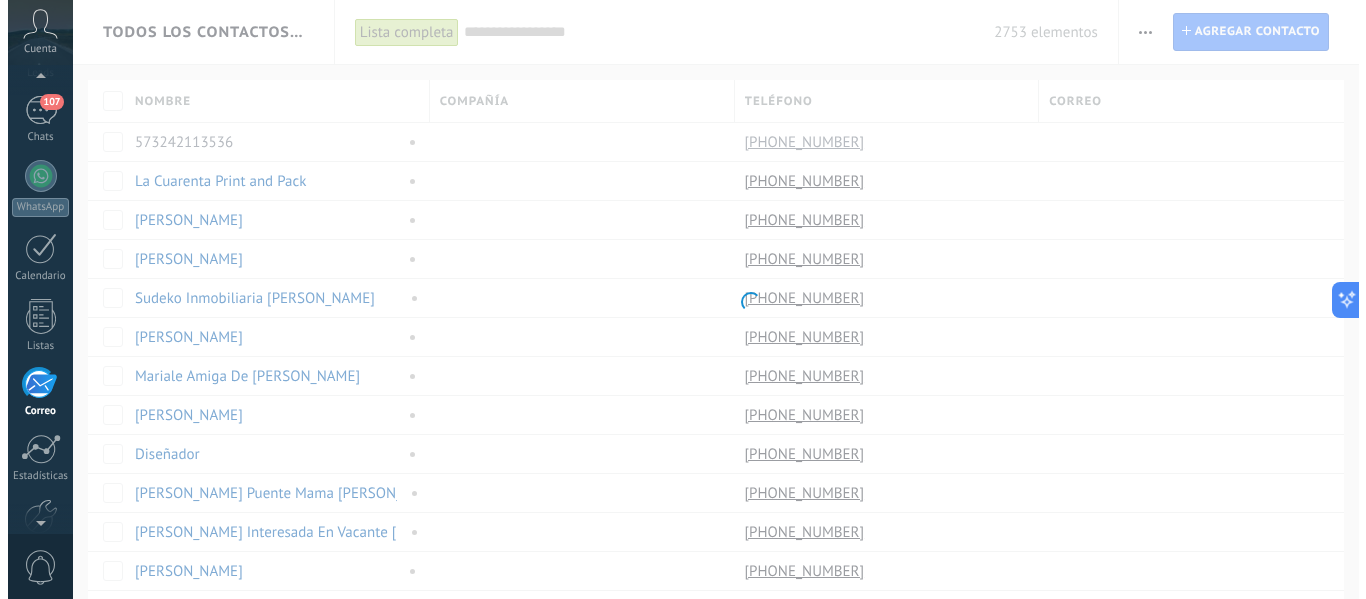 scroll, scrollTop: 194, scrollLeft: 0, axis: vertical 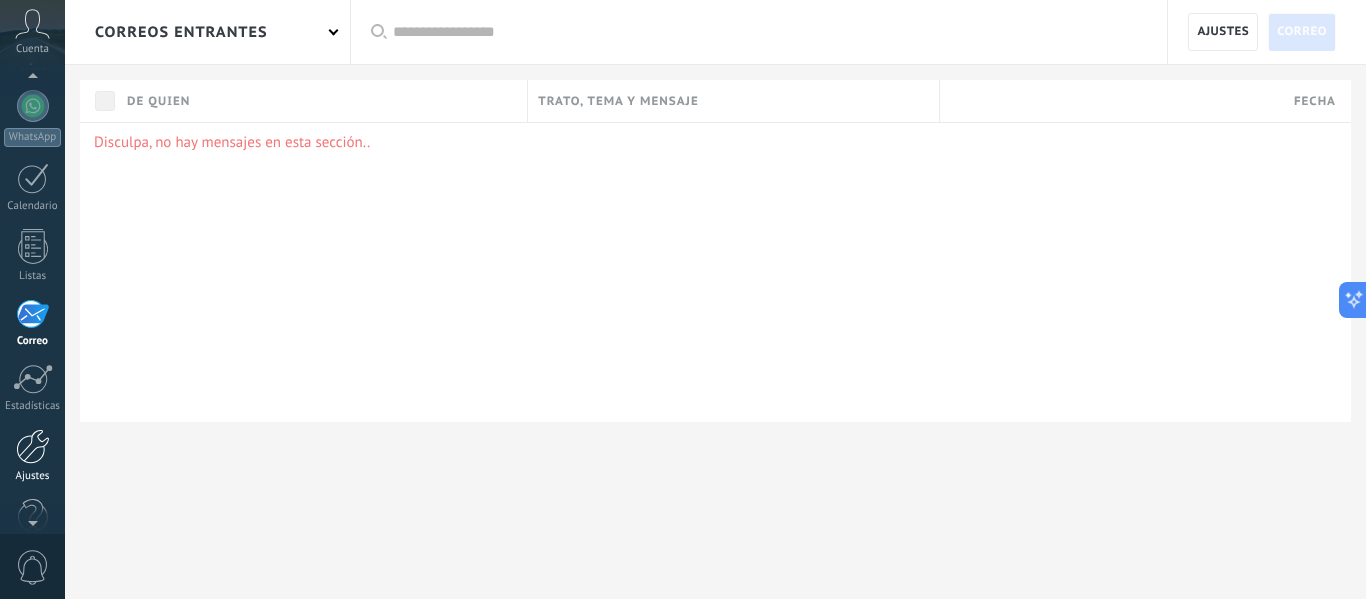 click at bounding box center (33, 446) 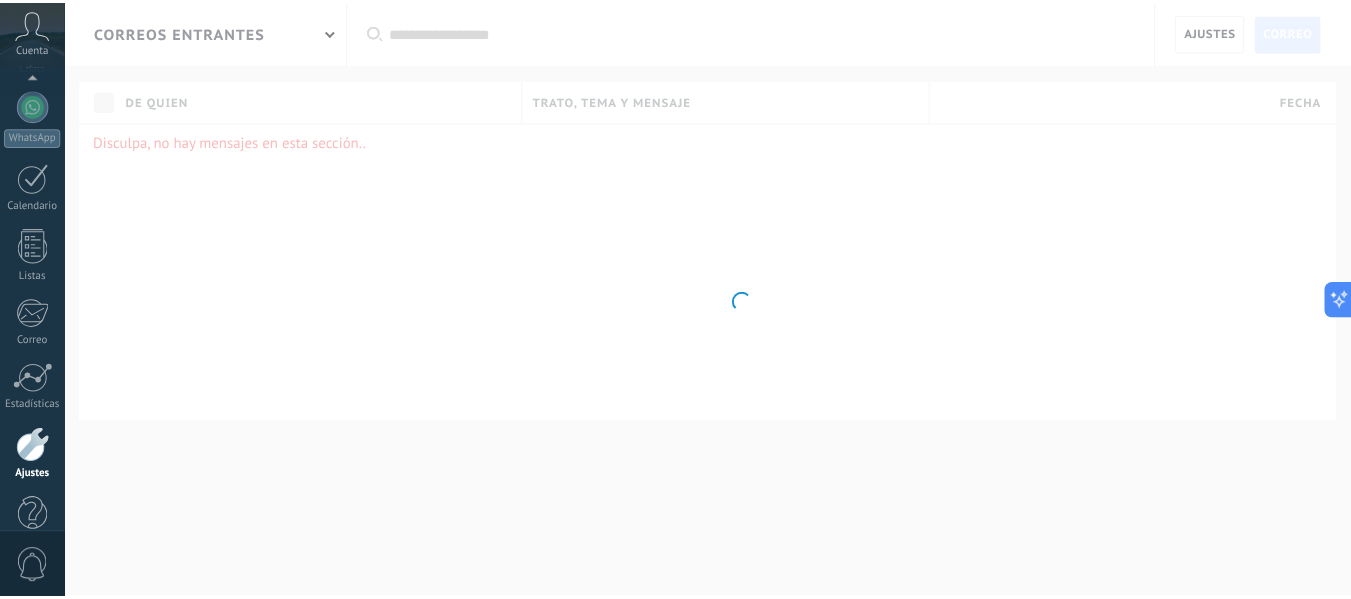 scroll, scrollTop: 233, scrollLeft: 0, axis: vertical 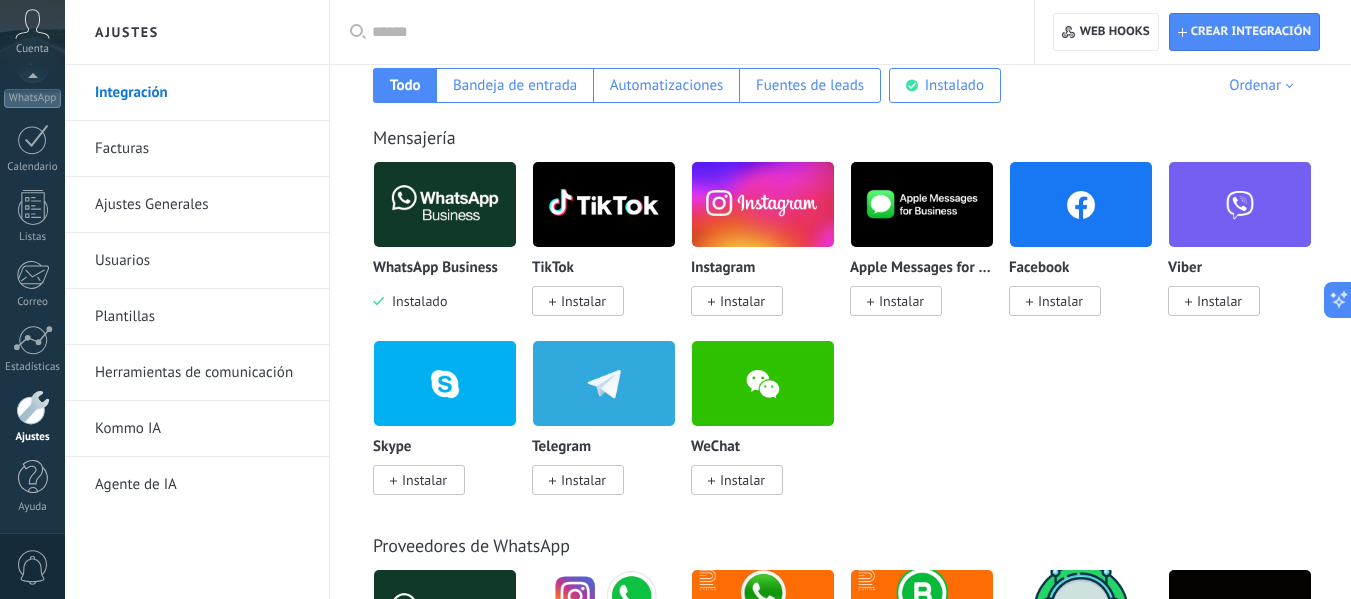 click on "Instalar" at bounding box center [742, 301] 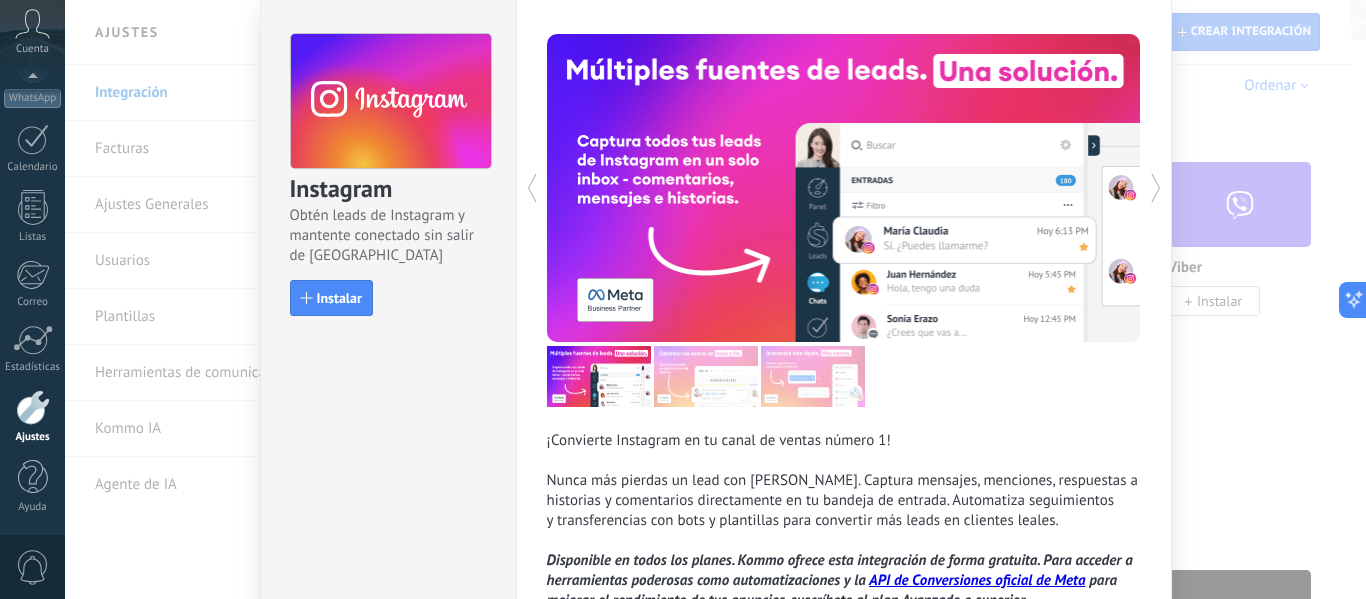 scroll, scrollTop: 62, scrollLeft: 0, axis: vertical 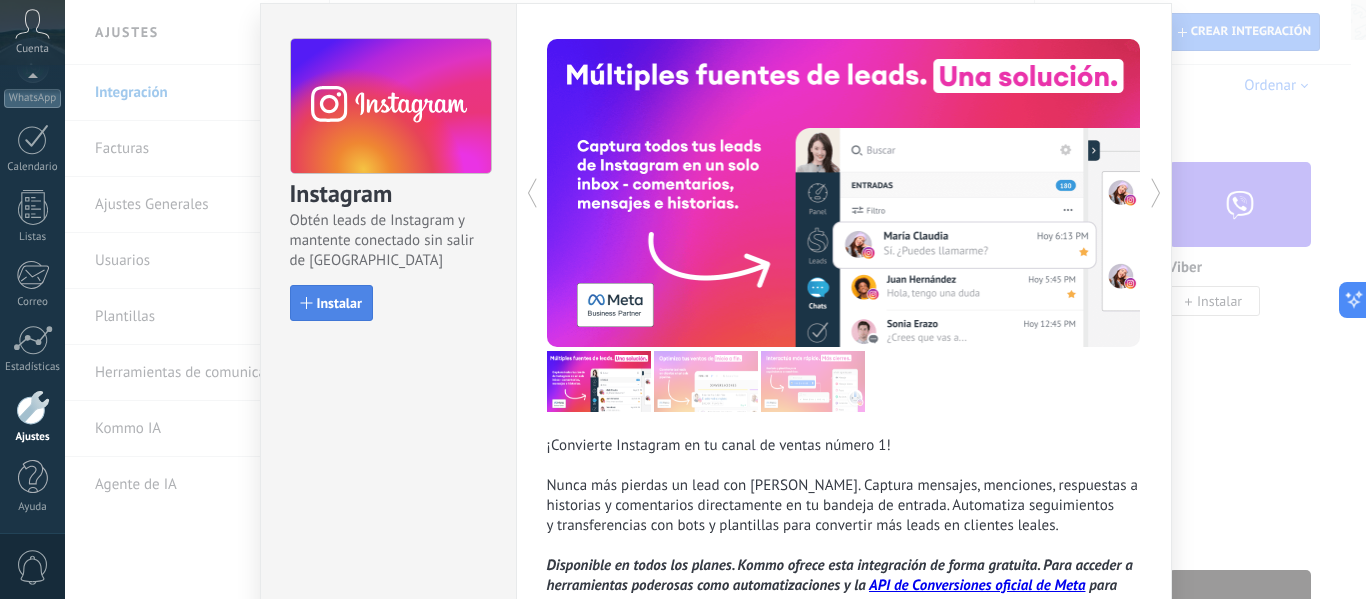 click on "Instalar" at bounding box center (339, 303) 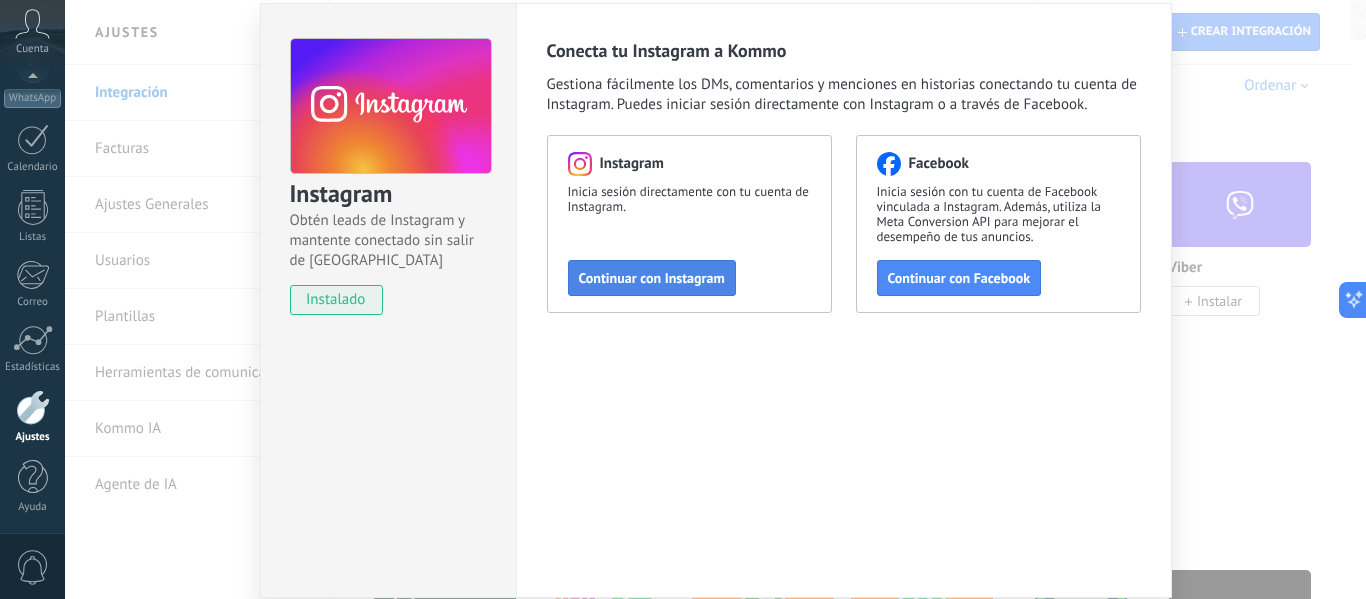 click on "Continuar con Instagram" at bounding box center [652, 278] 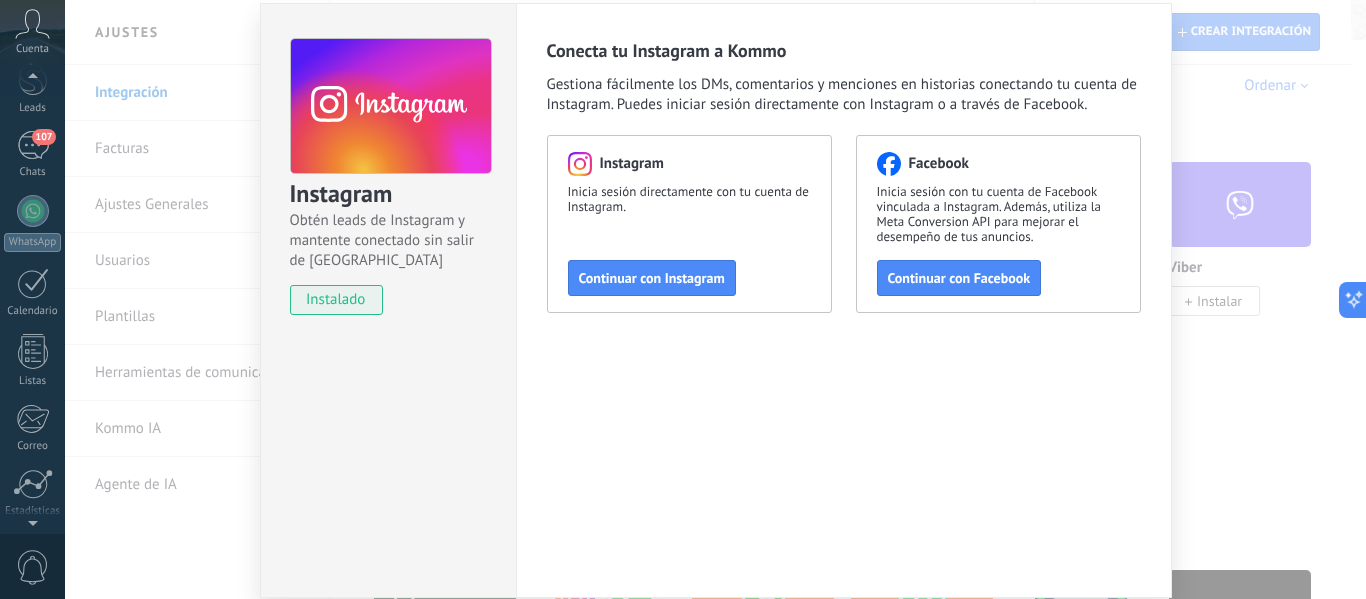 scroll, scrollTop: 0, scrollLeft: 0, axis: both 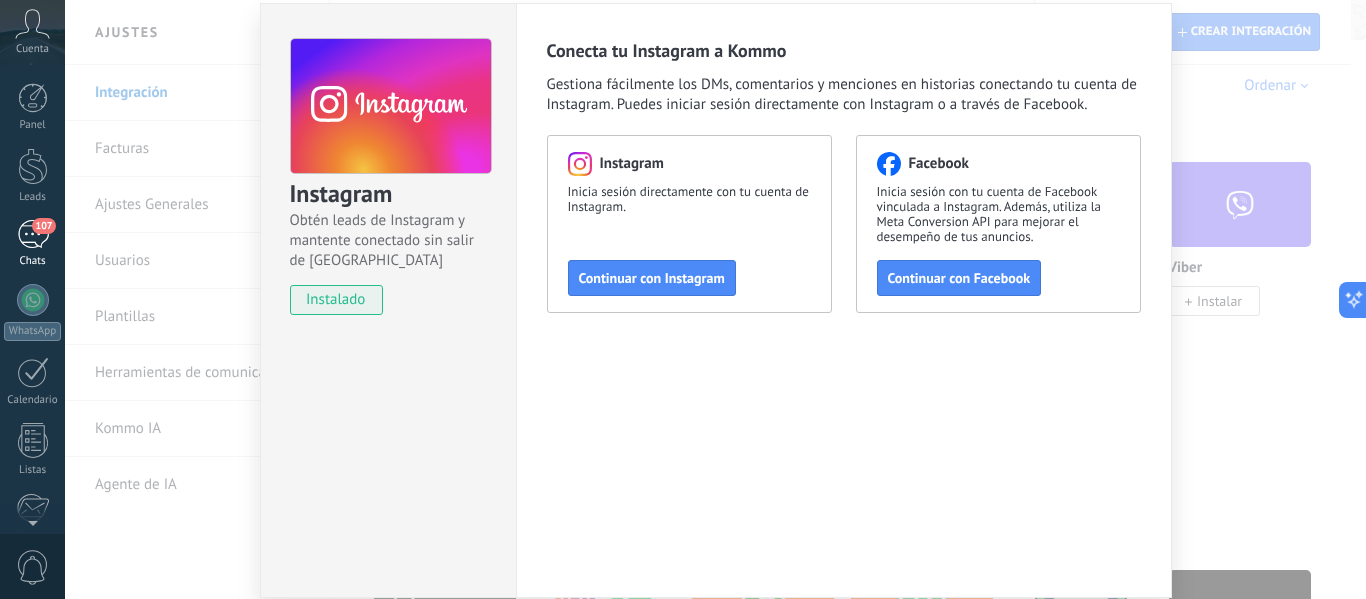 click on "107" at bounding box center (33, 234) 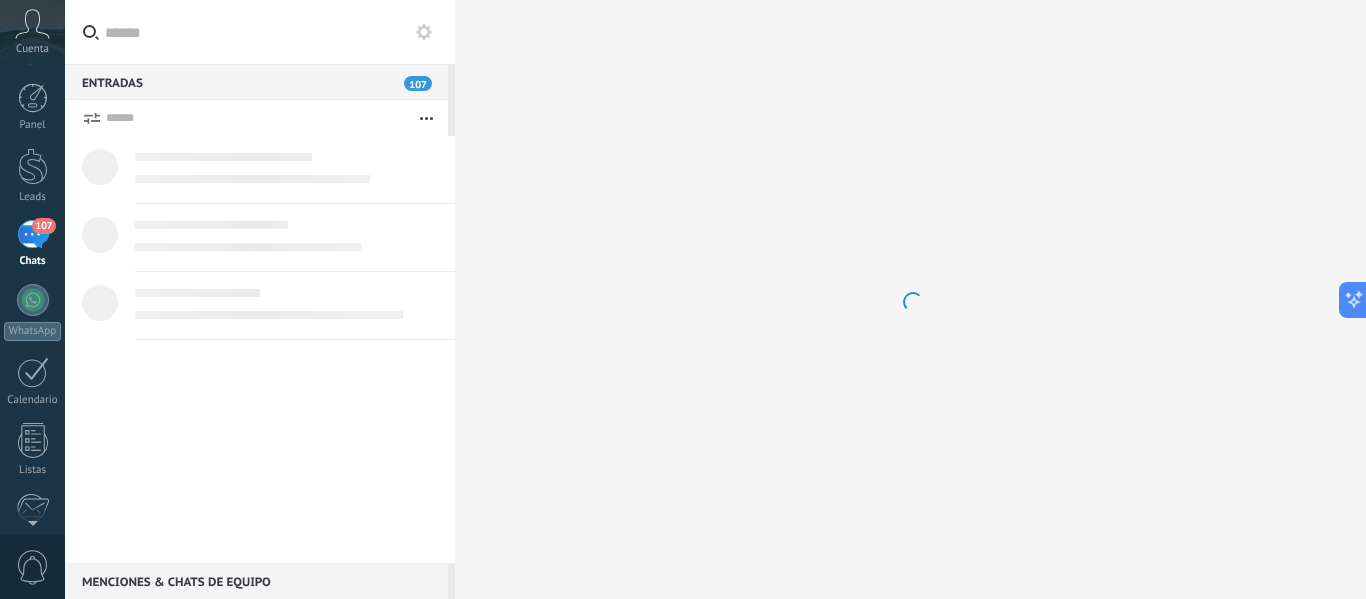 scroll, scrollTop: 0, scrollLeft: 0, axis: both 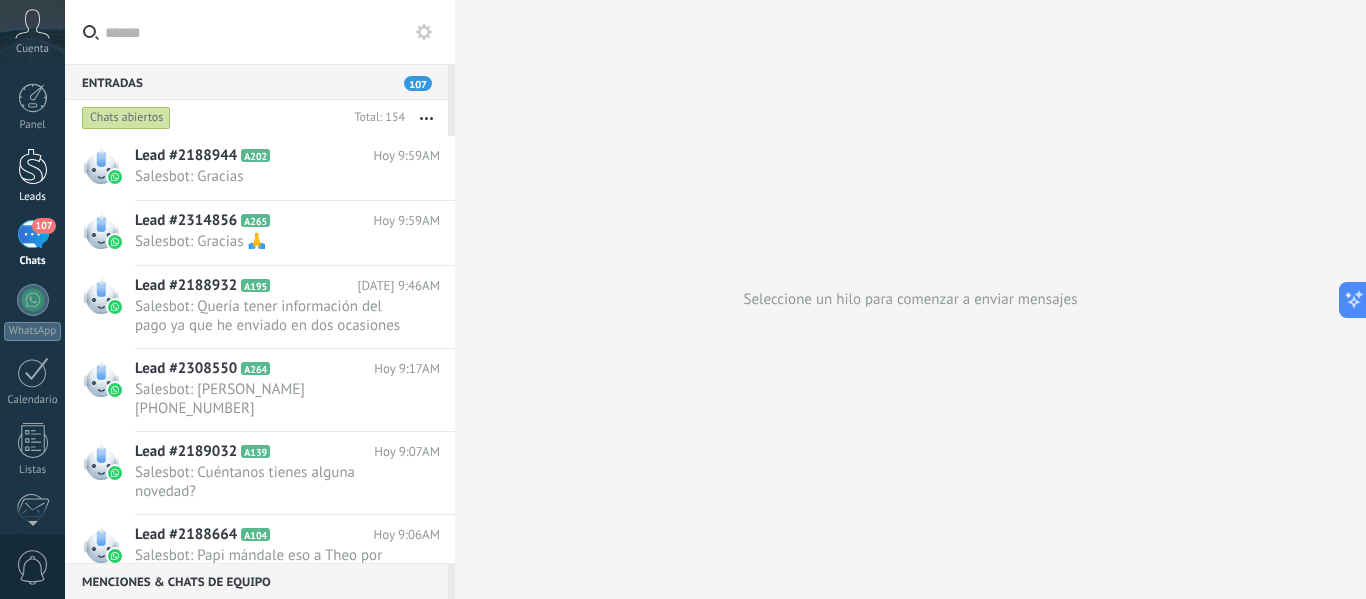 click at bounding box center [33, 166] 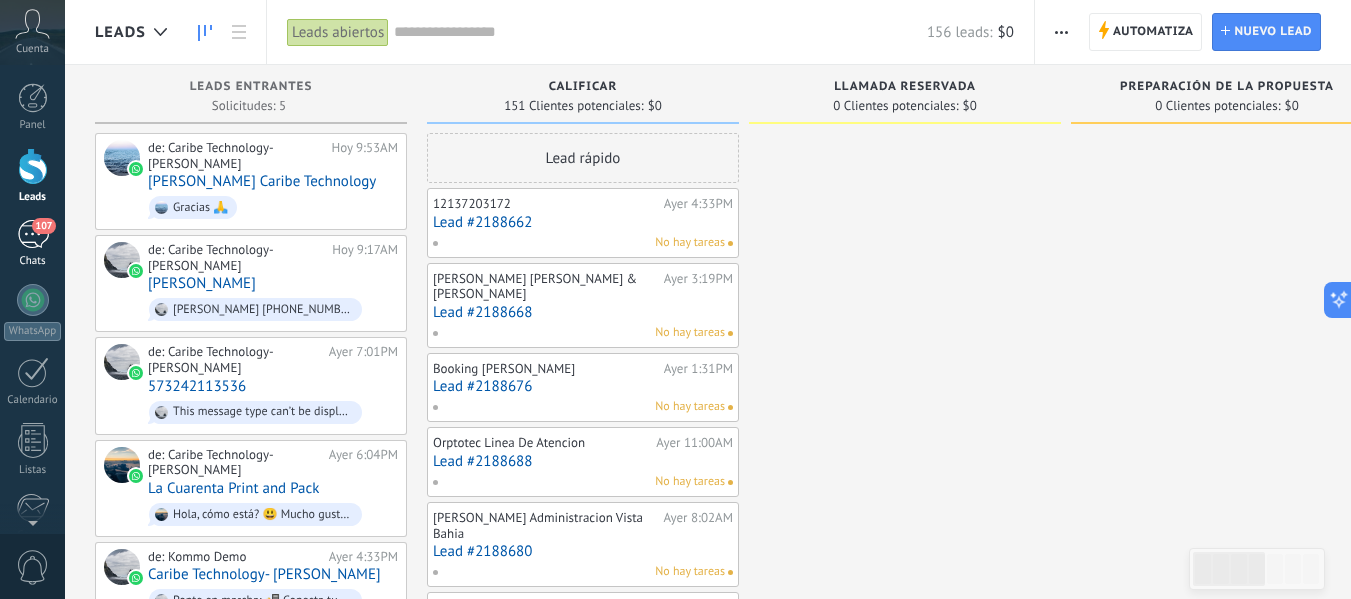 click on "107" at bounding box center [33, 234] 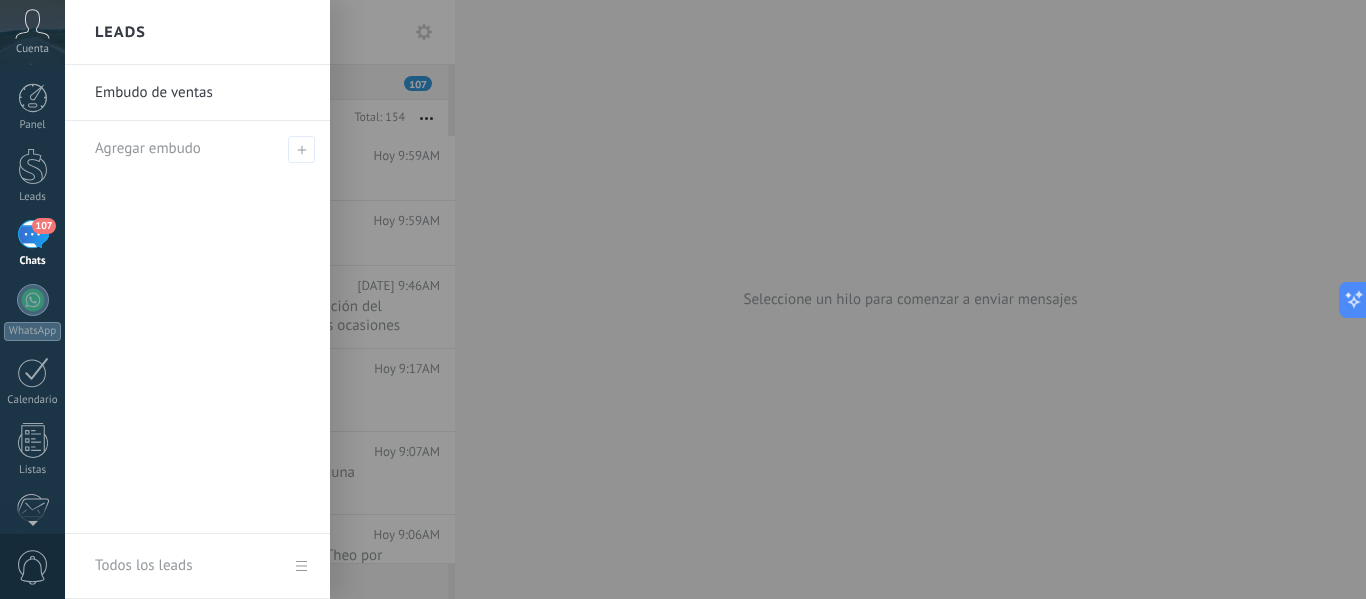 click on "Embudo de ventas" at bounding box center (202, 93) 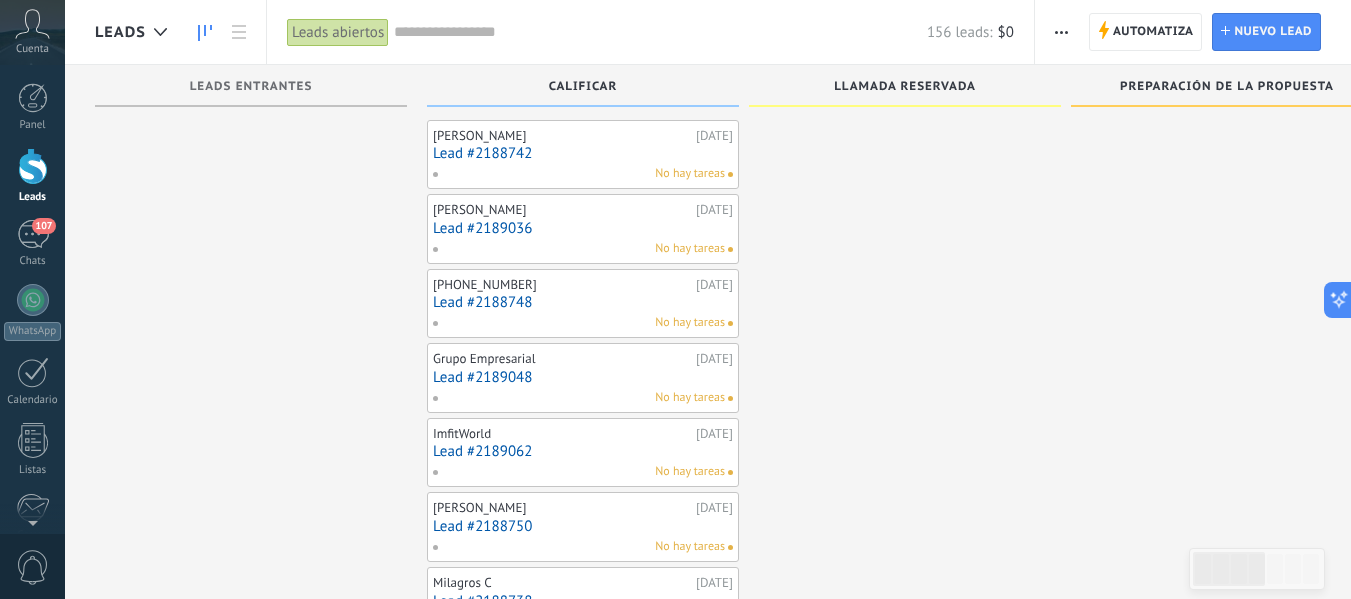 scroll, scrollTop: 0, scrollLeft: 0, axis: both 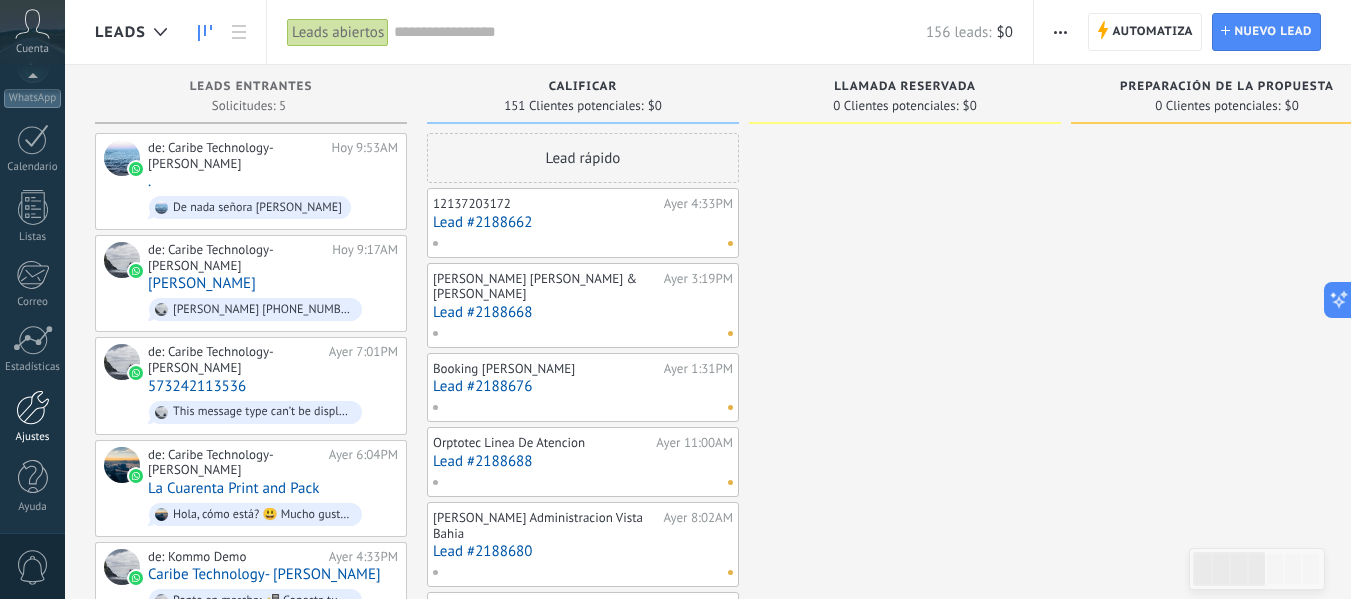 click at bounding box center (33, 407) 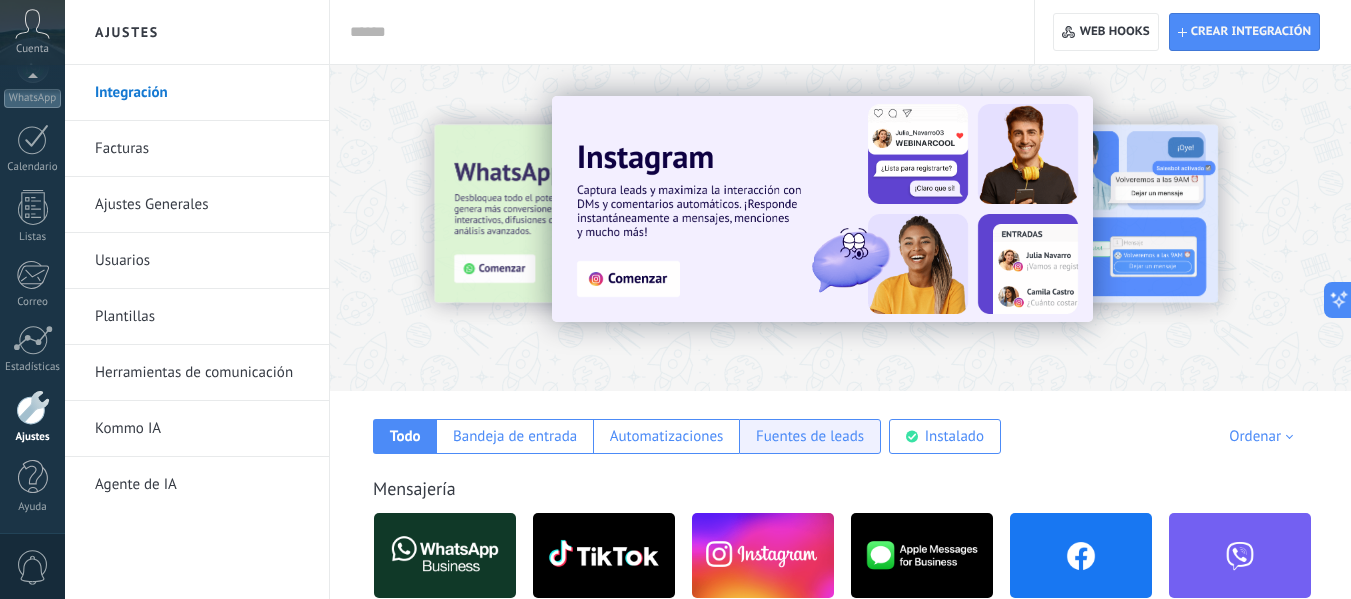 scroll, scrollTop: 0, scrollLeft: 0, axis: both 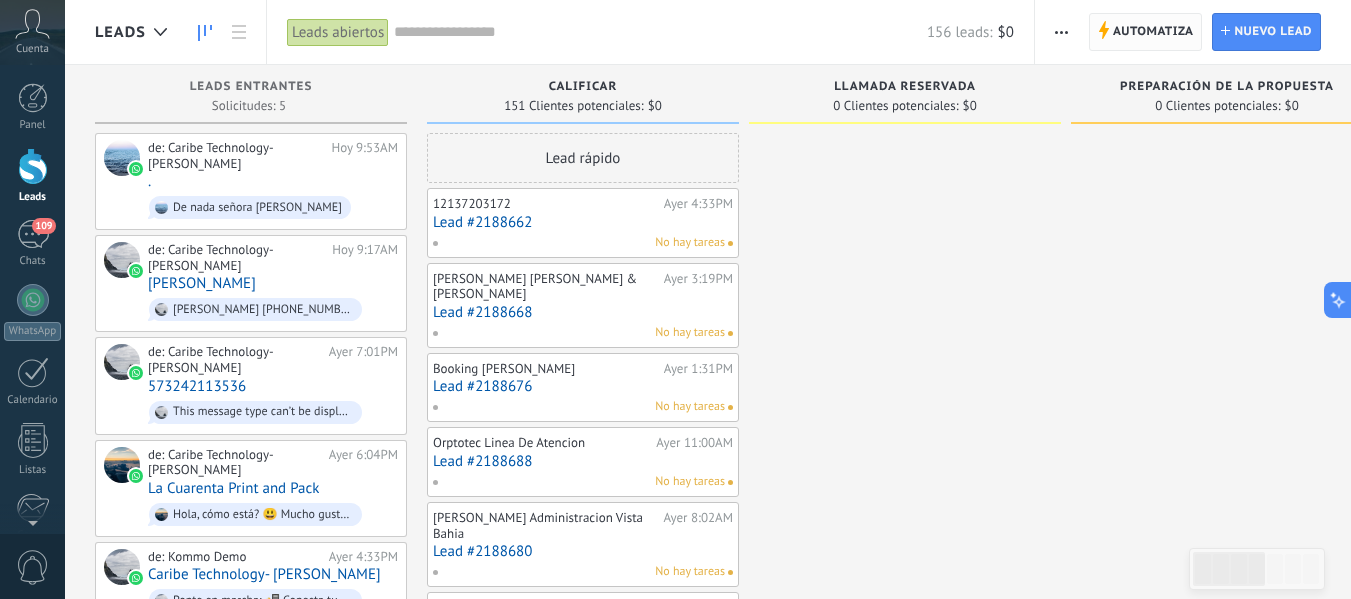 click on "Automatiza" at bounding box center (1153, 32) 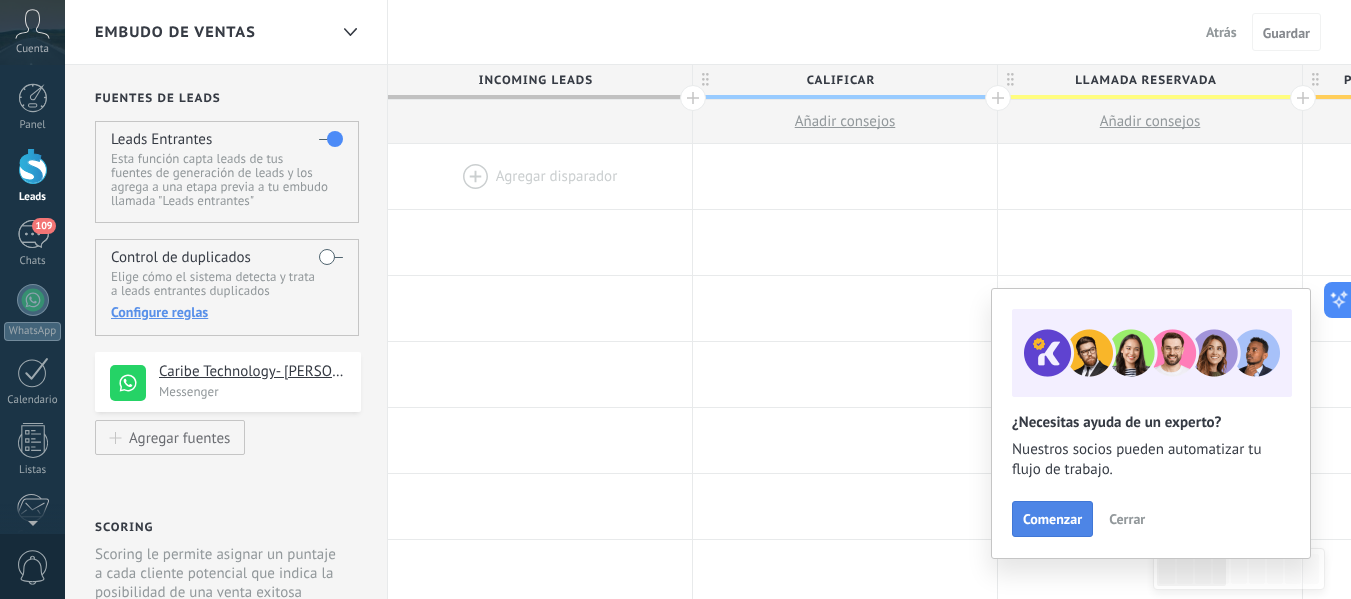 click on "Comenzar" at bounding box center [1052, 519] 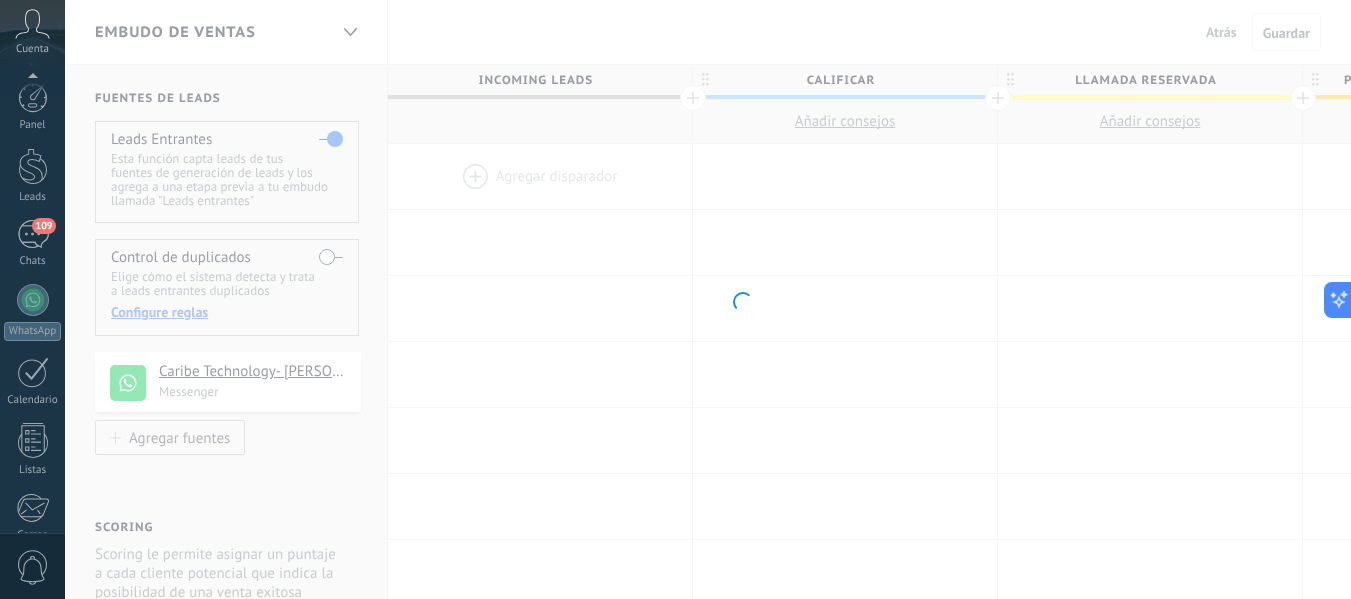 scroll, scrollTop: 233, scrollLeft: 0, axis: vertical 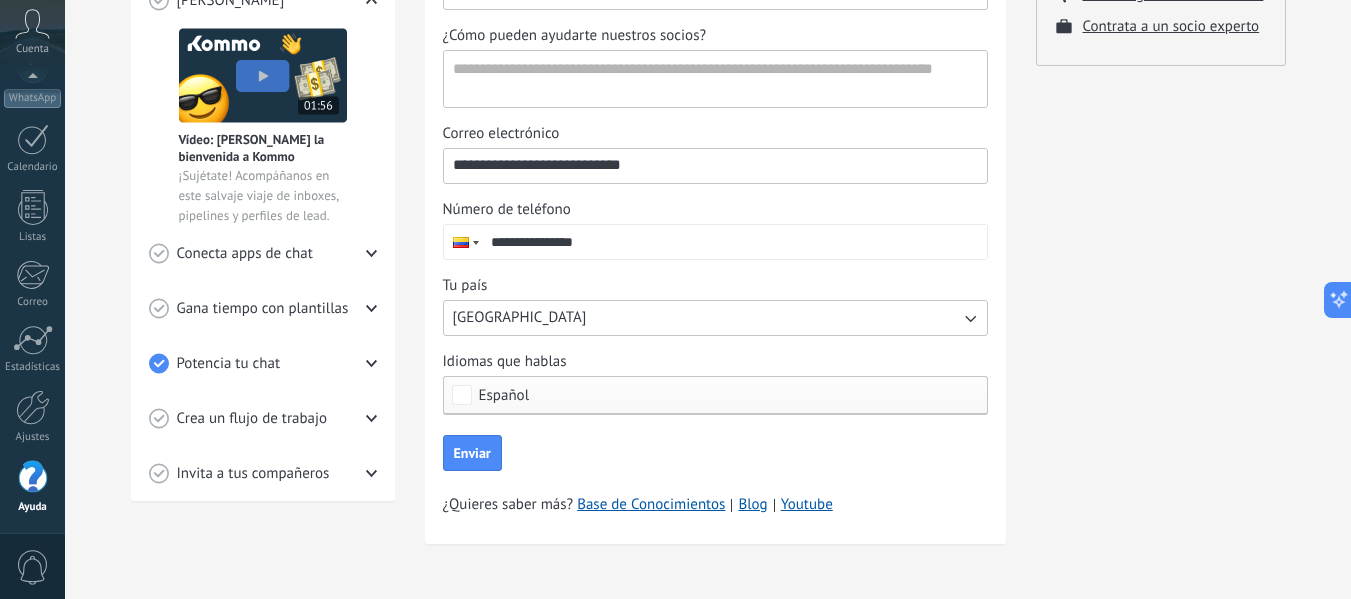 click on "Conecta apps de chat" at bounding box center [263, 253] 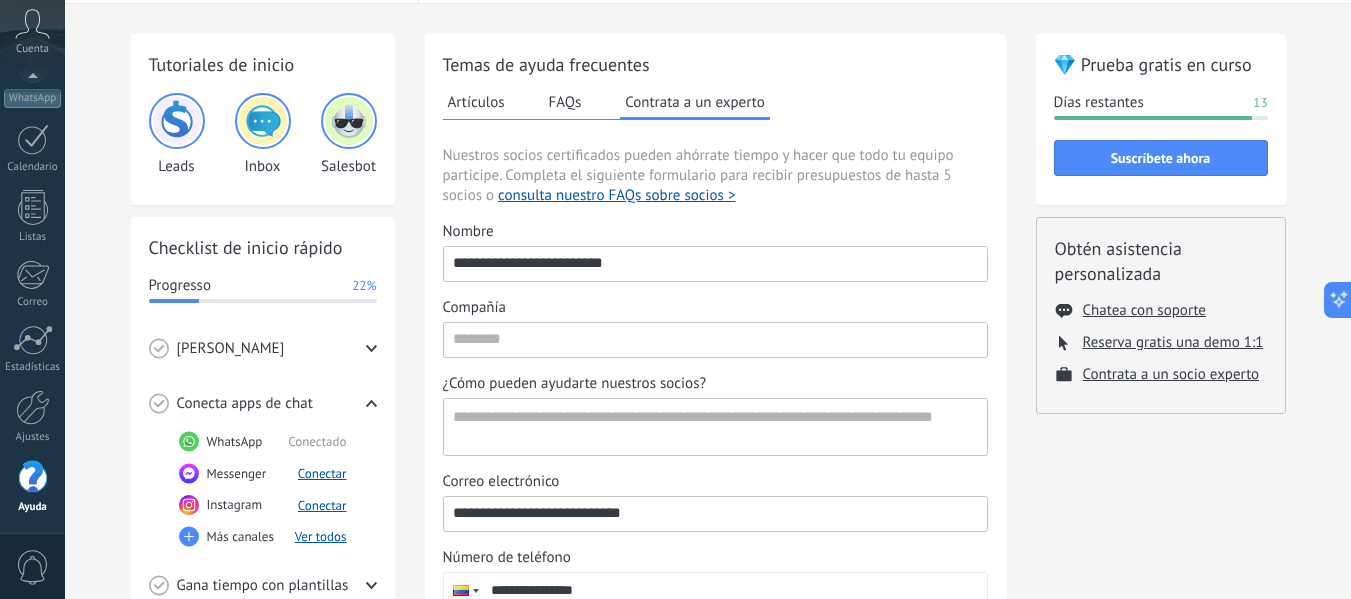 scroll, scrollTop: 65, scrollLeft: 0, axis: vertical 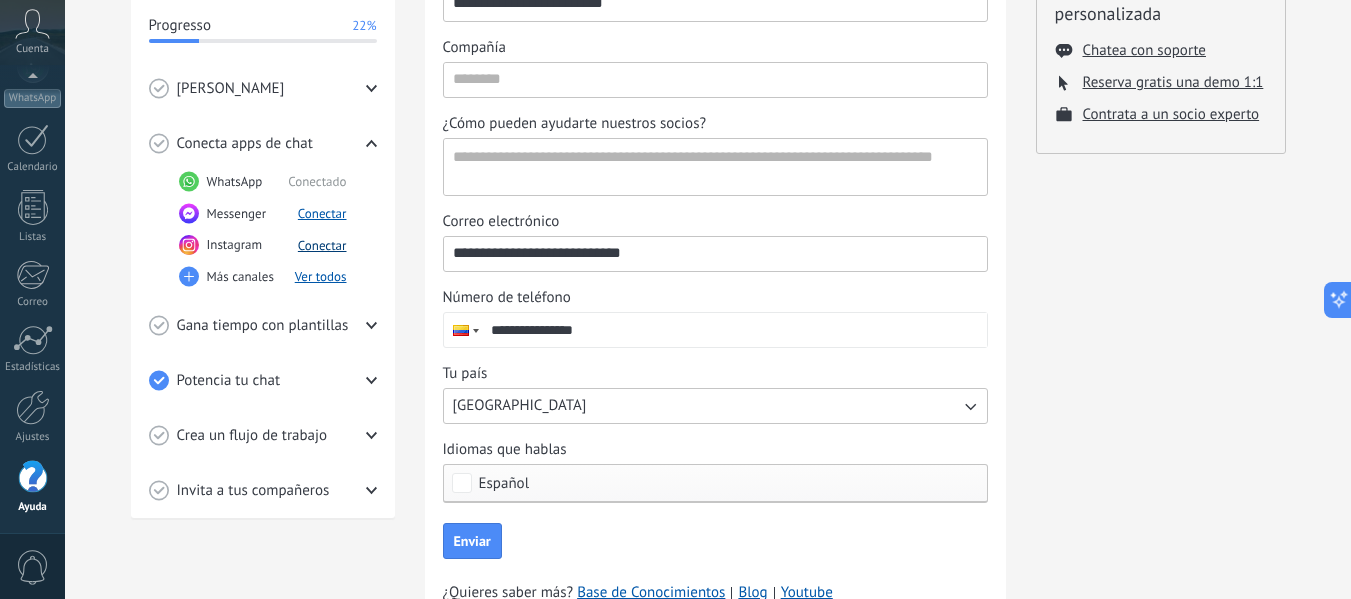 click on "Conectar" at bounding box center (322, 245) 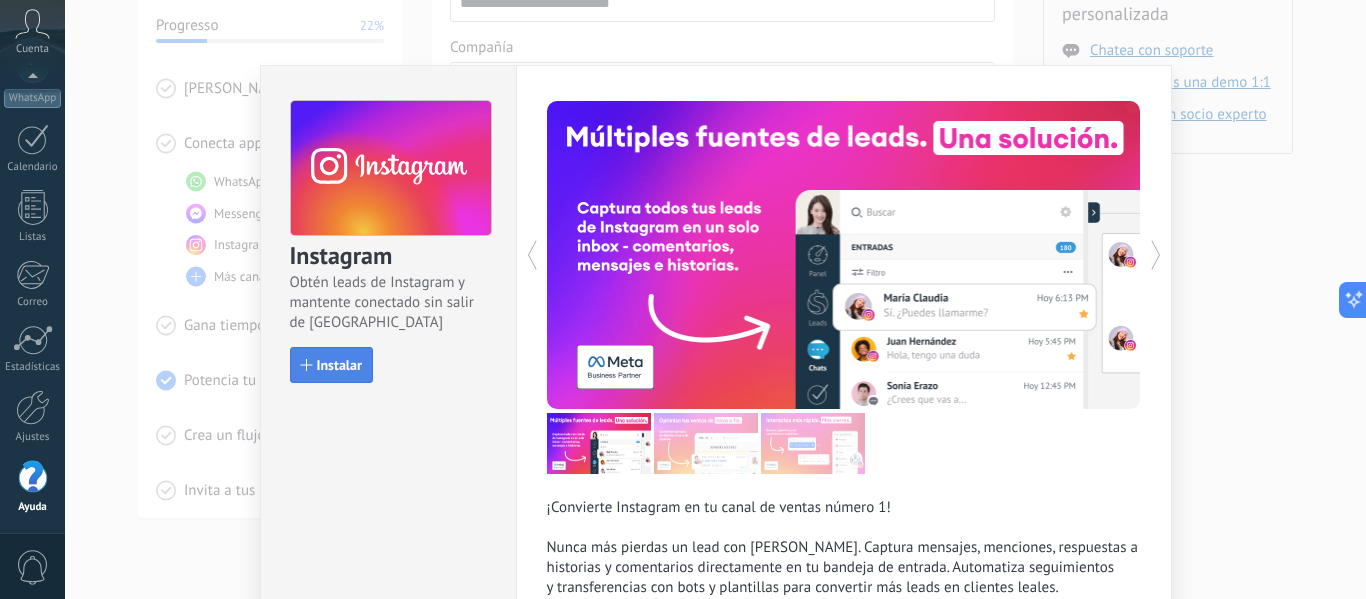 click on "Instalar" at bounding box center [339, 365] 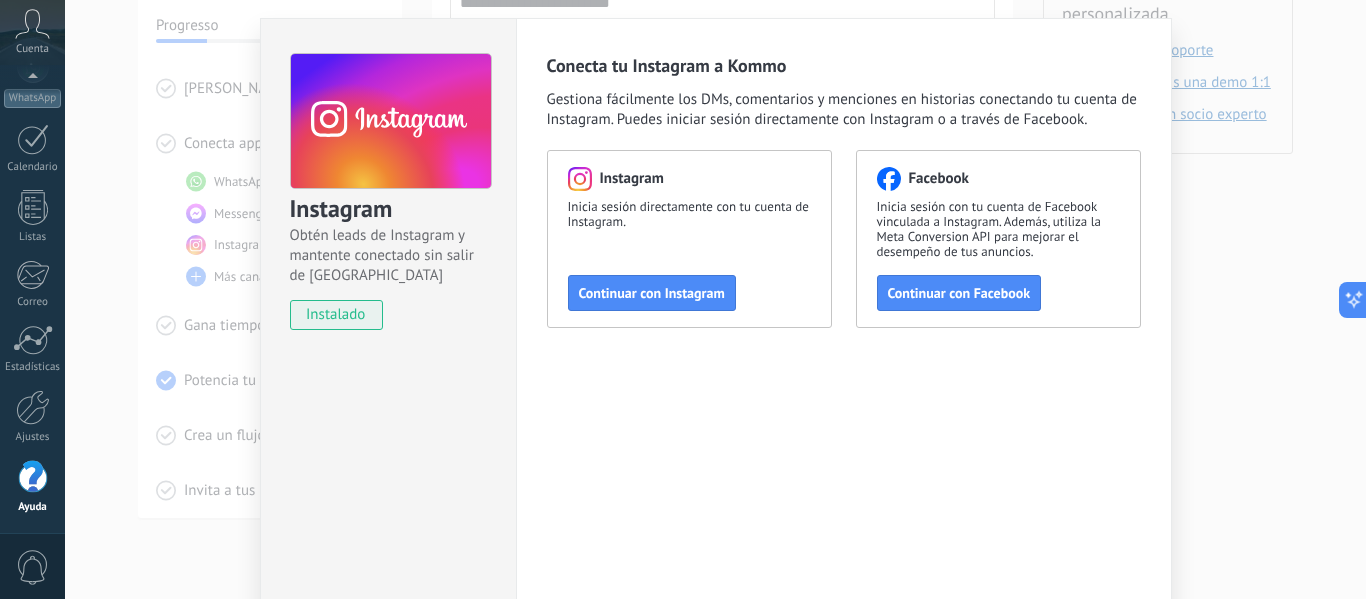 scroll, scrollTop: 0, scrollLeft: 0, axis: both 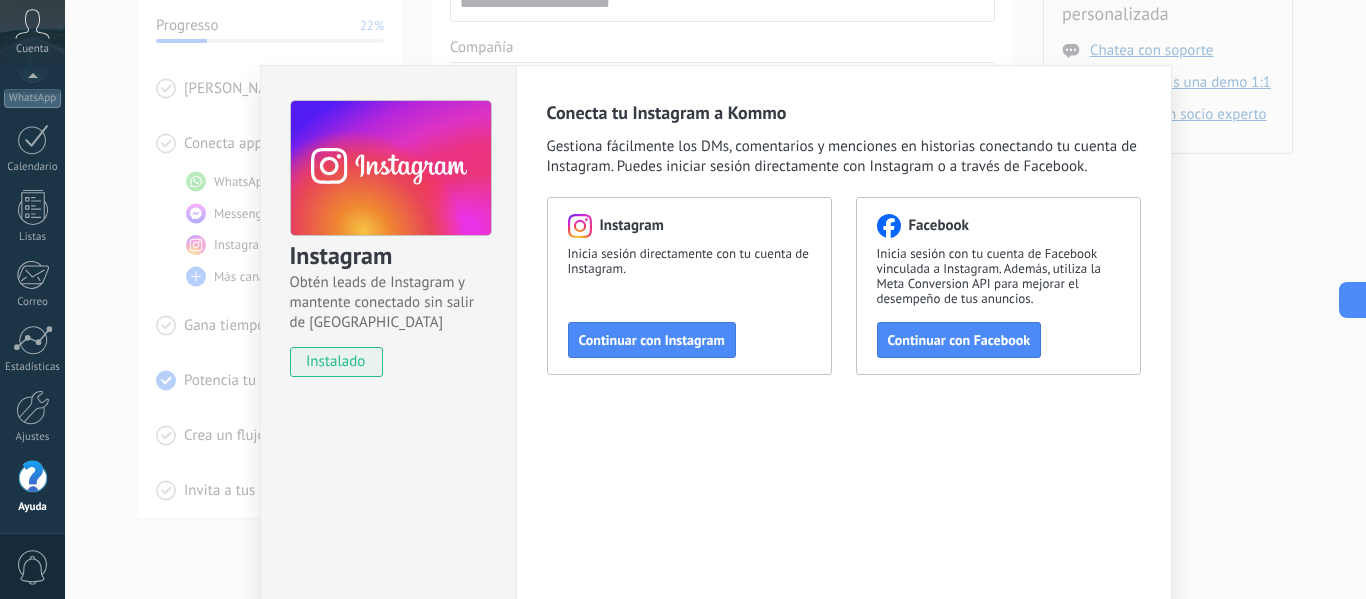 click on "Instagram Obtén leads de Instagram y mantente conectado sin salir de Kommo instalado Conecta tu Instagram a Kommo Gestiona fácilmente los DMs, comentarios y menciones en historias conectando tu cuenta de Instagram. Puedes iniciar sesión directamente con Instagram o a través de Facebook. Instagram Inicia sesión directamente con tu cuenta de Instagram. Continuar con Instagram Facebook Inicia sesión con tu cuenta de Facebook vinculada a Instagram. Además, utiliza la Meta Conversion API para mejorar el desempeño de tus anuncios. Continuar con Facebook" at bounding box center (715, 299) 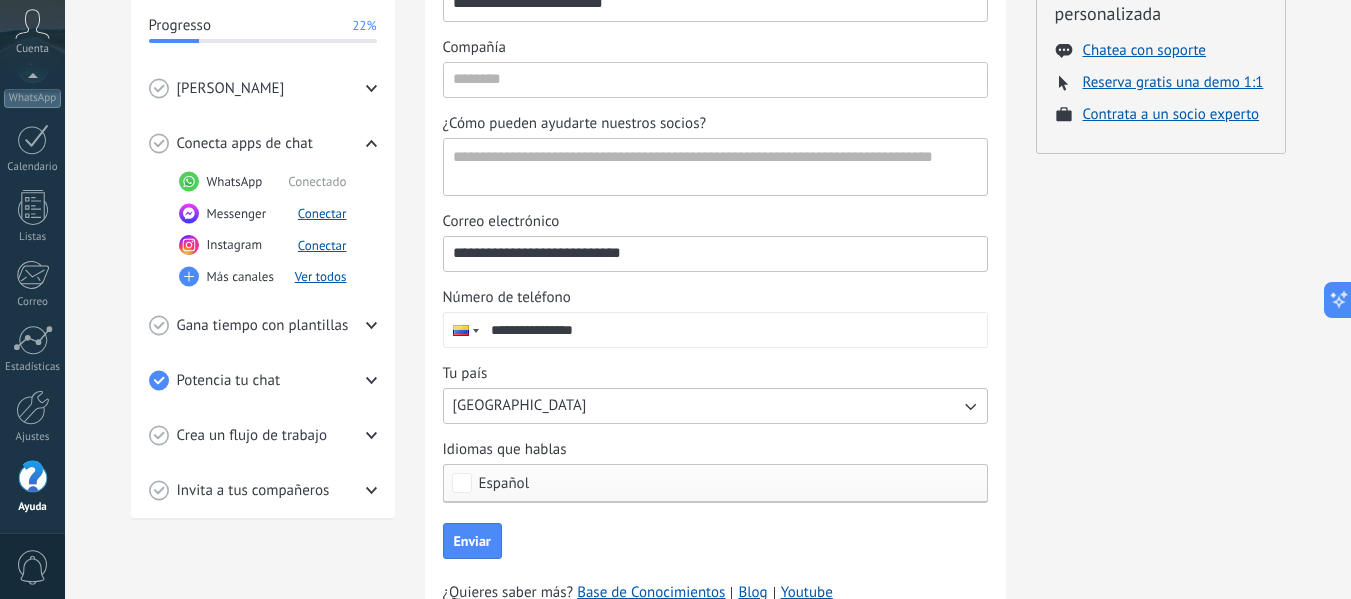 click 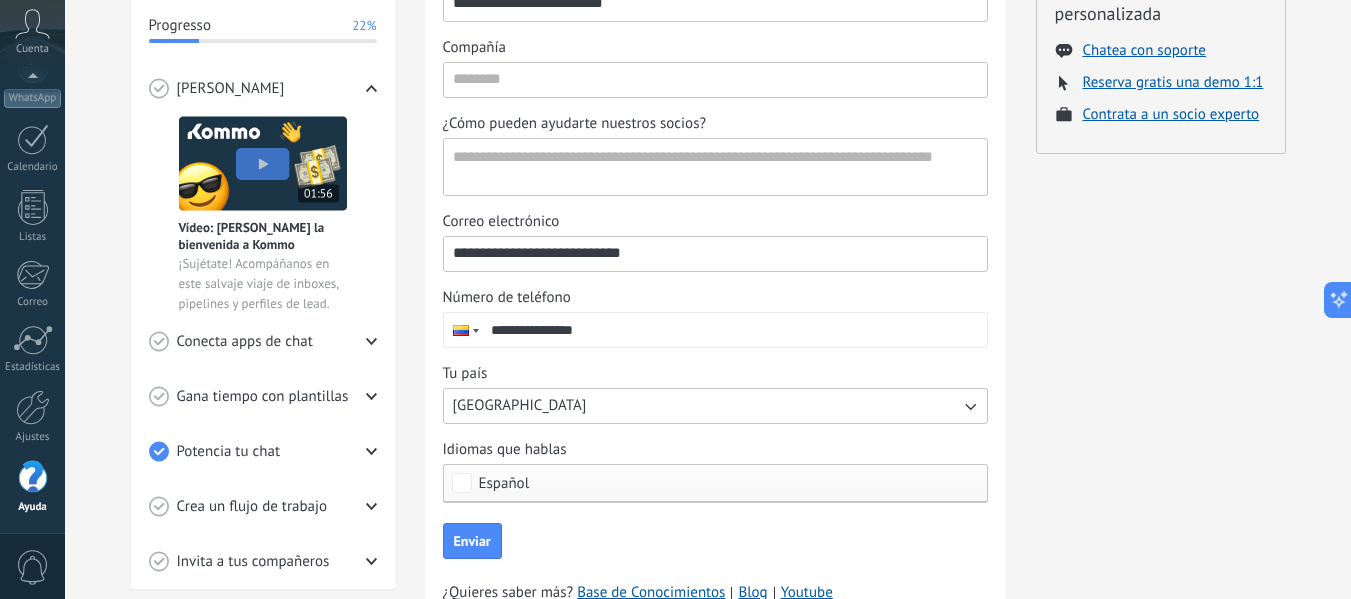 click 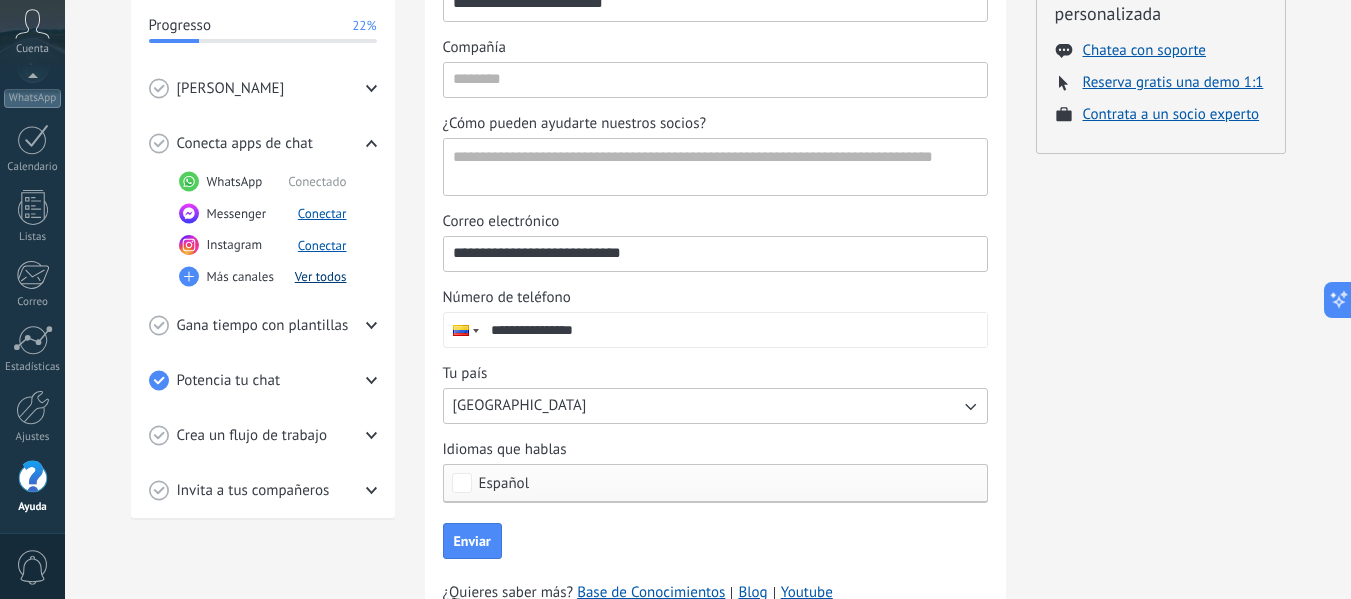 click on "Ver todos" at bounding box center [321, 276] 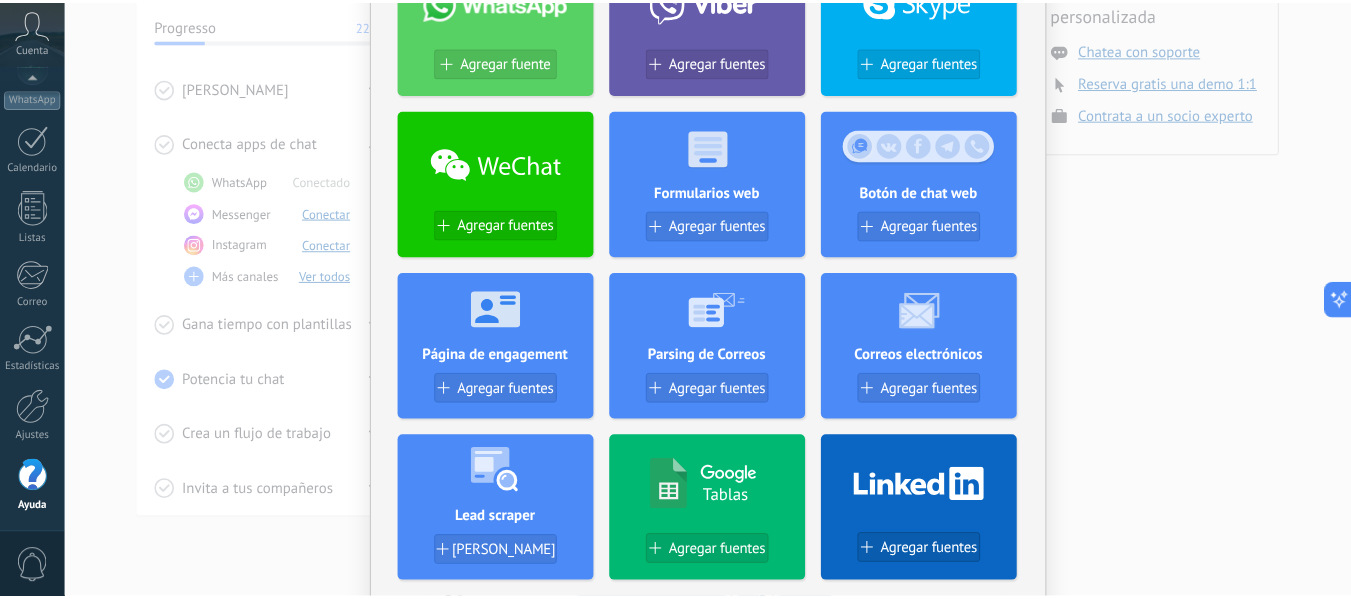 scroll, scrollTop: 0, scrollLeft: 0, axis: both 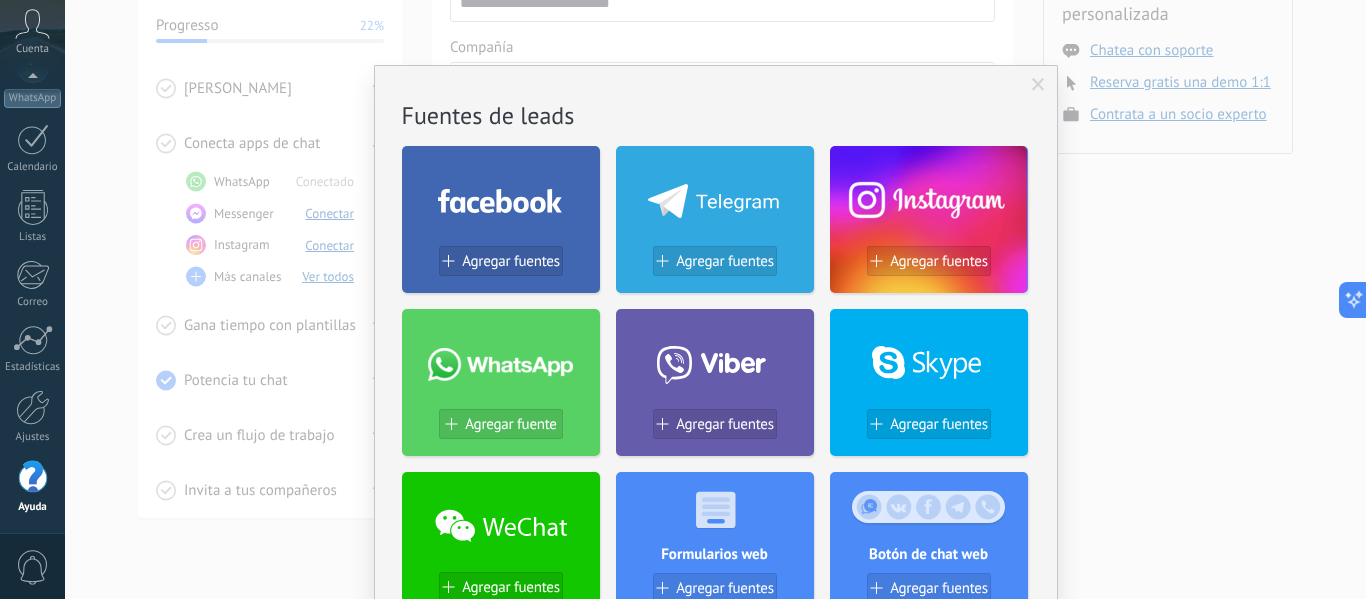 click at bounding box center [1038, 85] 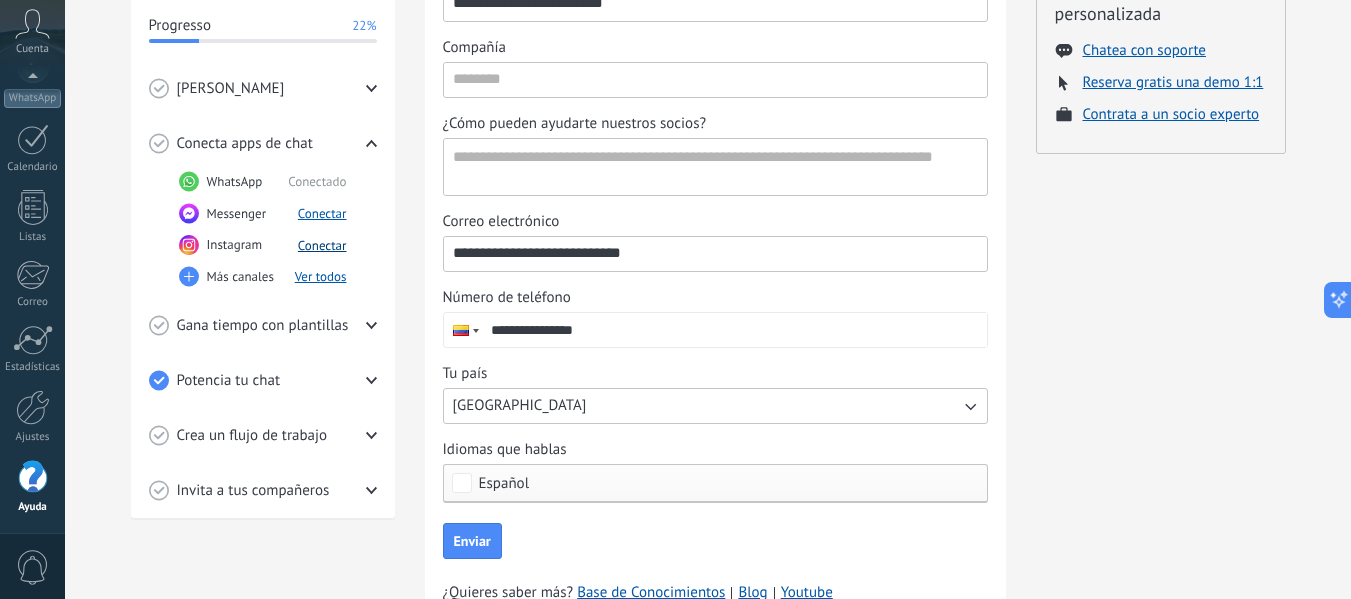 click on "Conectar" at bounding box center (322, 245) 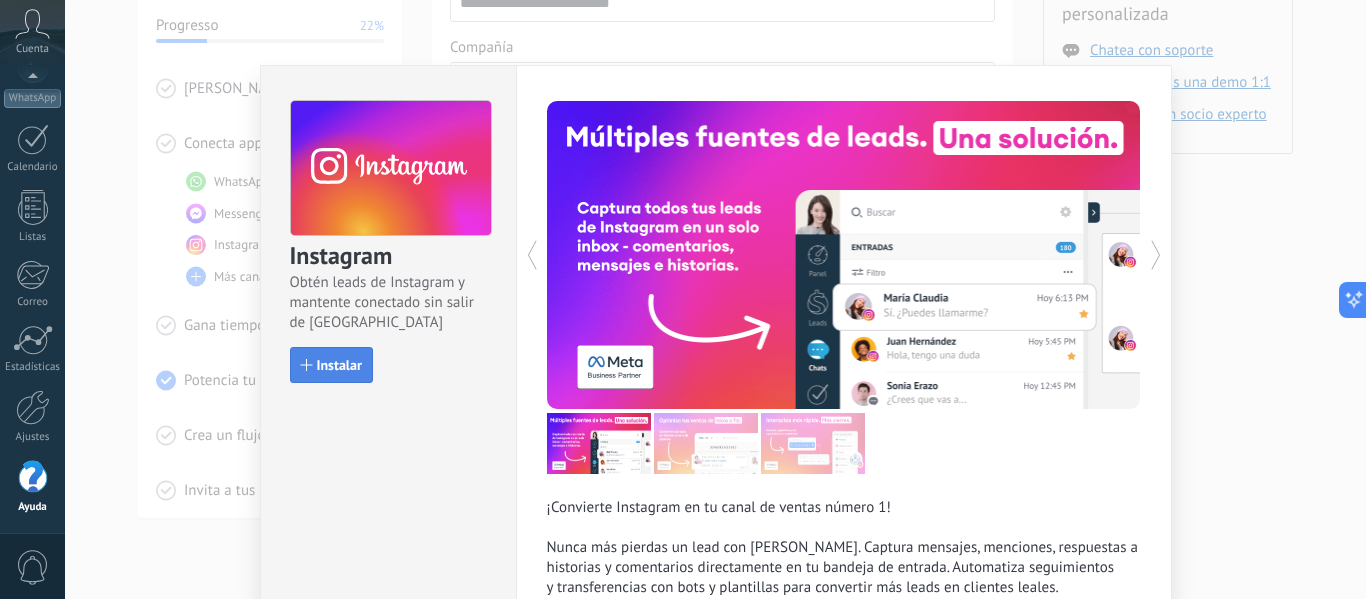 click on "Instalar" at bounding box center (339, 365) 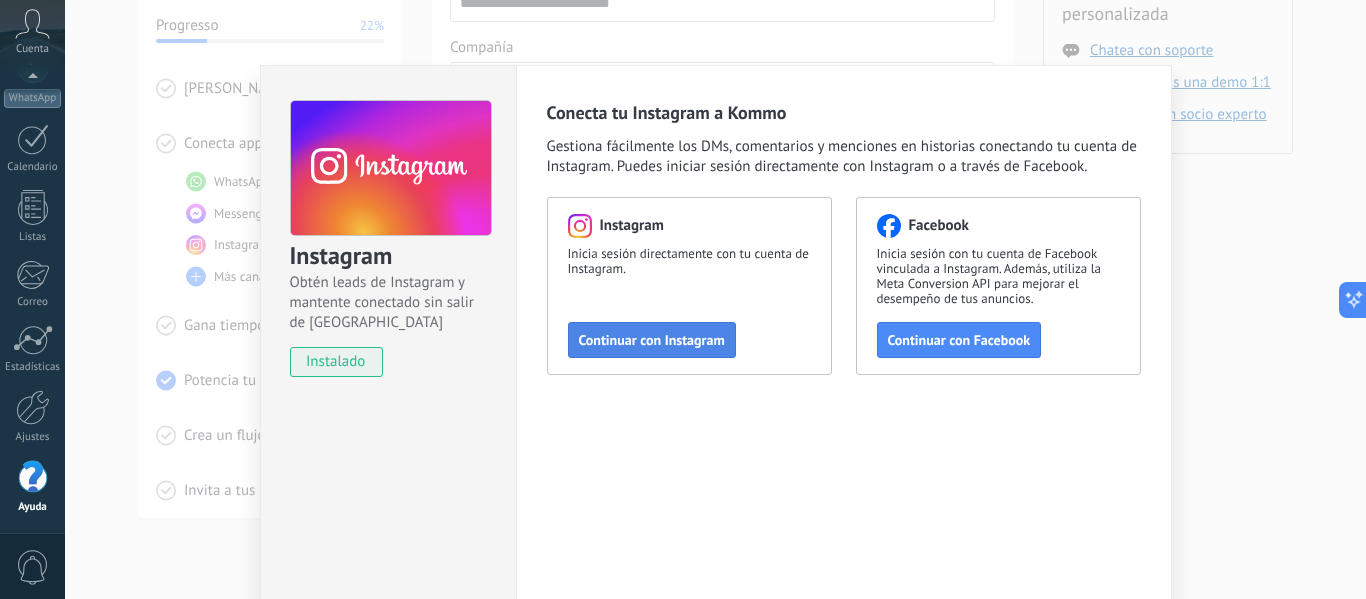 click on "Continuar con Instagram" at bounding box center (652, 340) 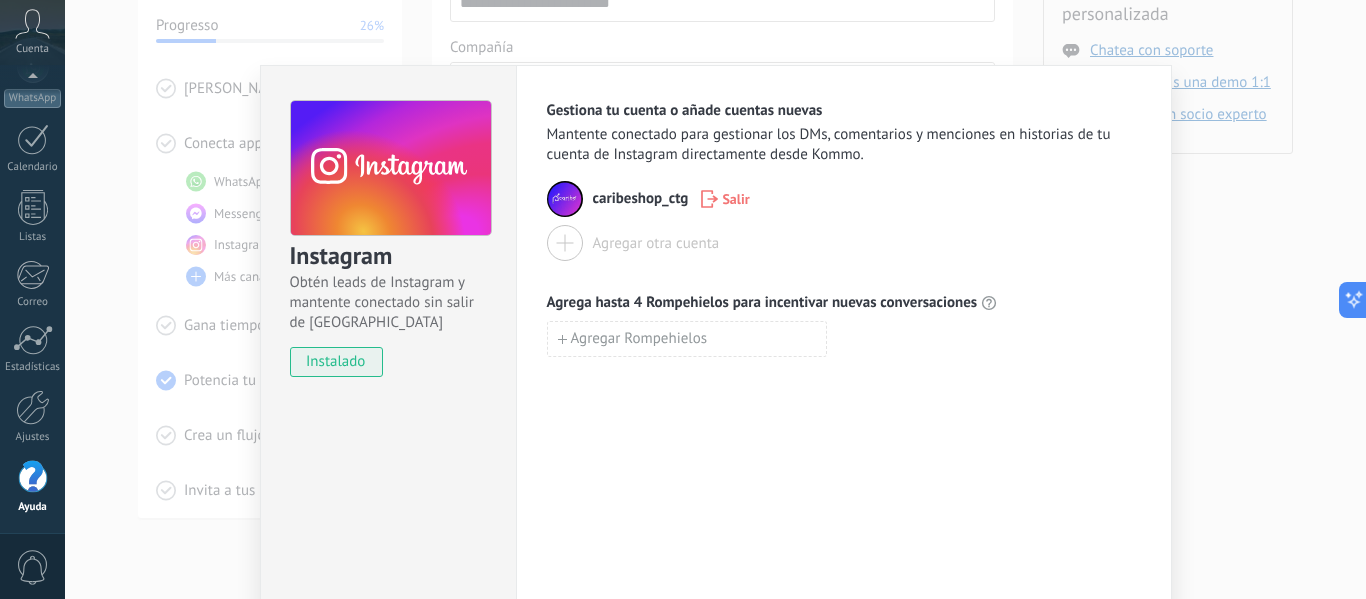 click on "Salir" at bounding box center [735, 199] 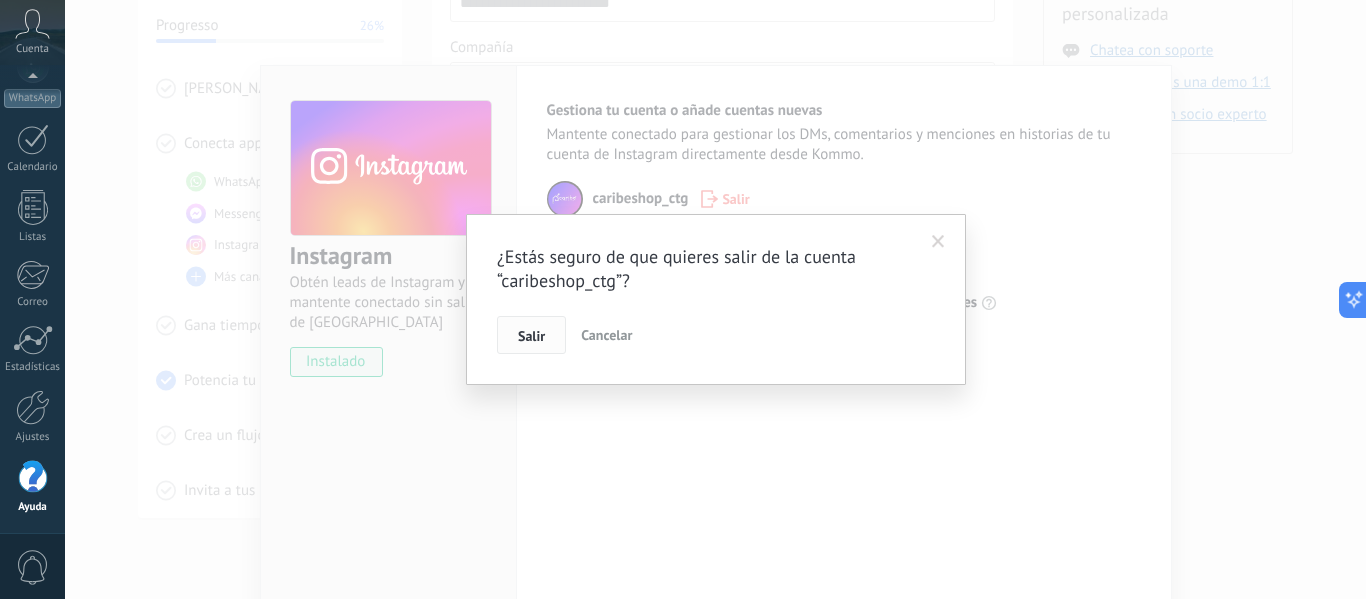 click on "Salir" at bounding box center [531, 336] 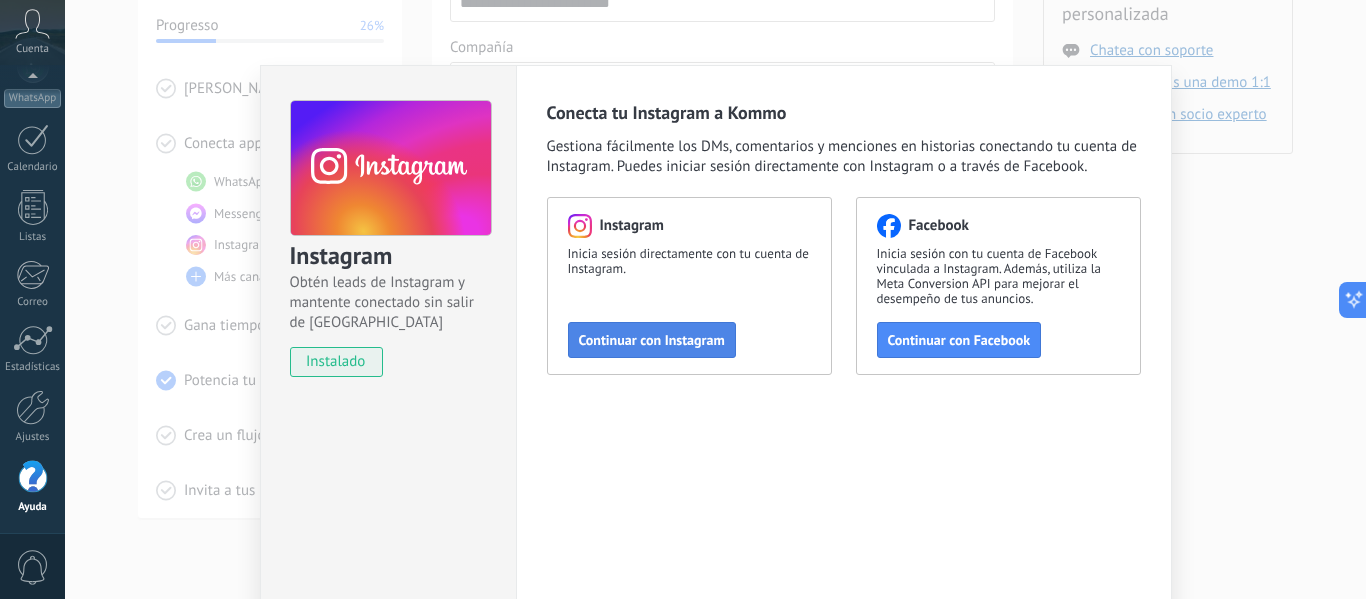 click on "Continuar con Instagram" at bounding box center [652, 340] 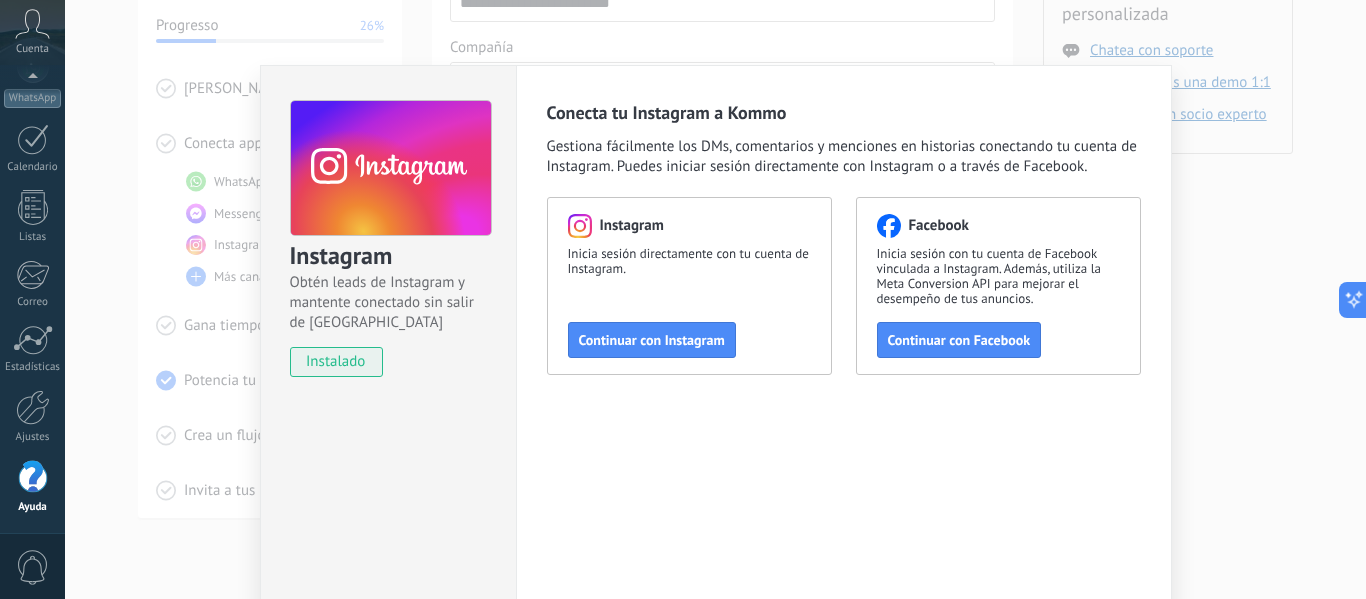click on "instalado" at bounding box center [336, 362] 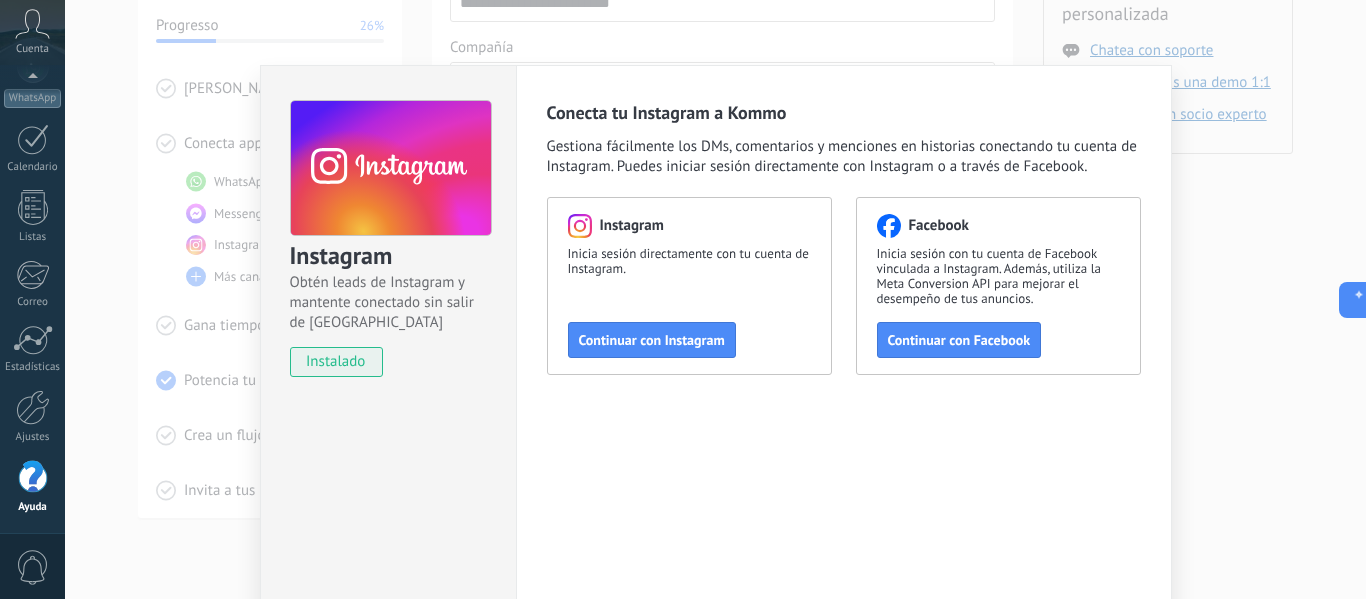 click on "Instagram Obtén leads de Instagram y mantente conectado sin salir de Kommo instalado Conecta tu Instagram a Kommo Gestiona fácilmente los DMs, comentarios y menciones en historias conectando tu cuenta de Instagram. Puedes iniciar sesión directamente con Instagram o a través de Facebook. Instagram Inicia sesión directamente con tu cuenta de Instagram. Continuar con Instagram Facebook Inicia sesión con tu cuenta de Facebook vinculada a Instagram. Además, utiliza la Meta Conversion API para mejorar el desempeño de tus anuncios. Continuar con Facebook" at bounding box center [715, 299] 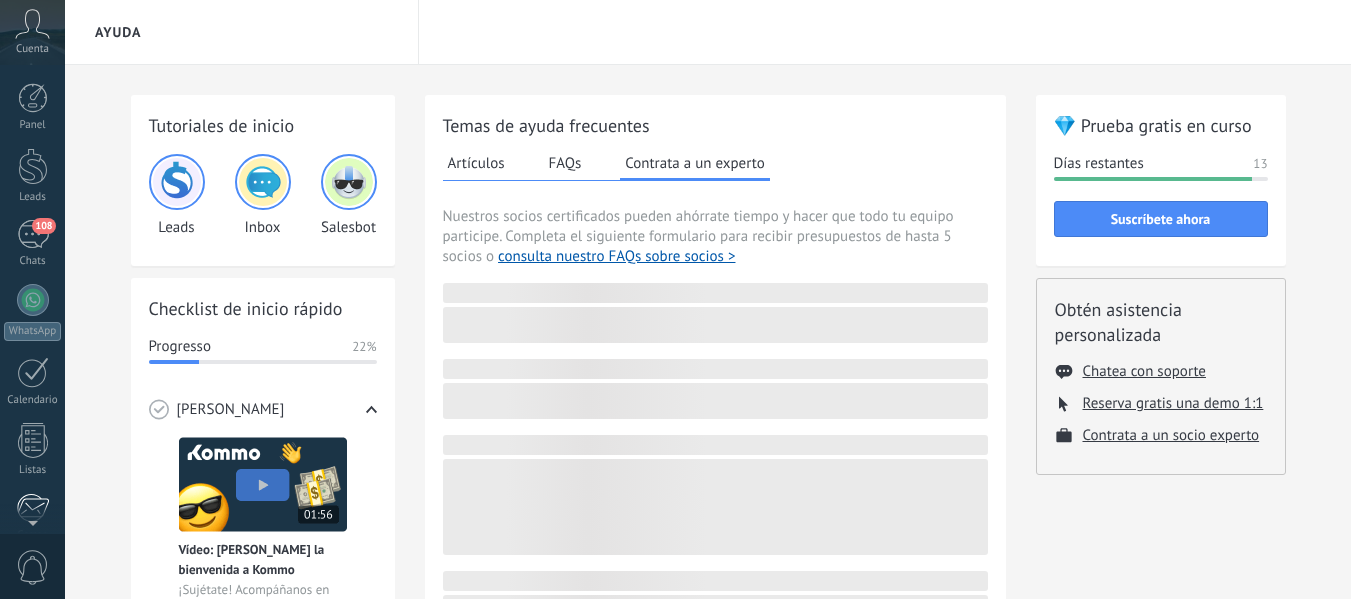 scroll, scrollTop: 321, scrollLeft: 0, axis: vertical 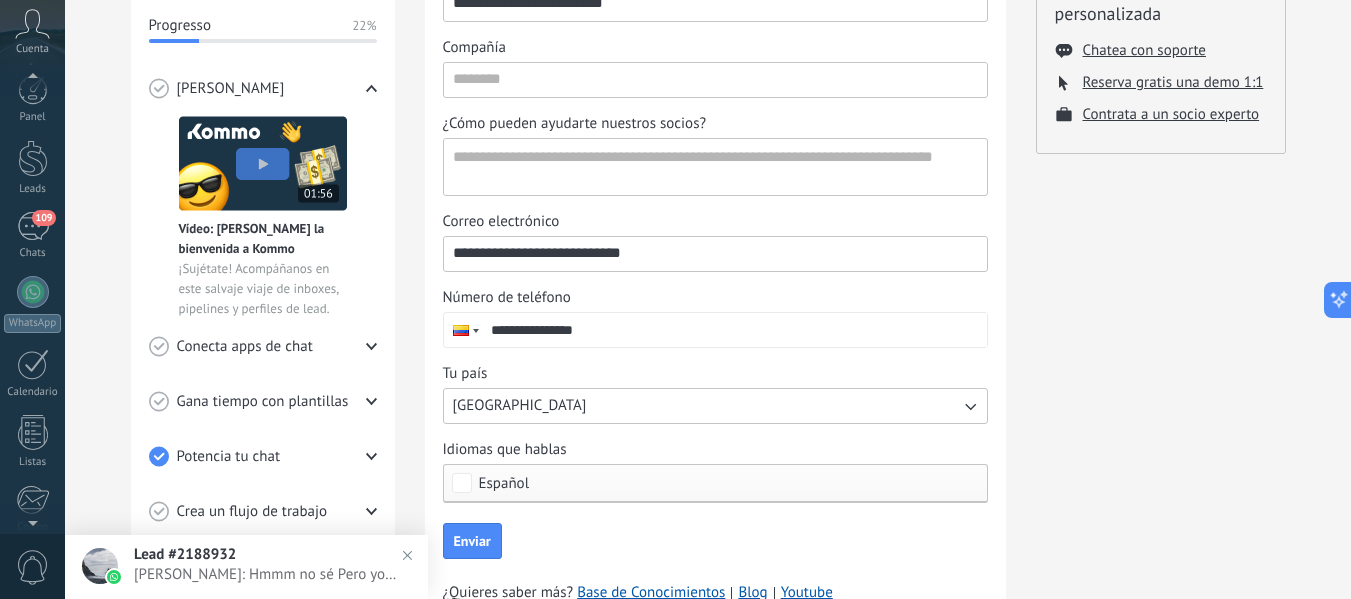 click on "©  2025  derechos reservados |  Términos de uso
Soporte técnico
Cuenta
[PERSON_NAME]
ID de cuenta
34920387
perfil
salir" at bounding box center (32, 299) 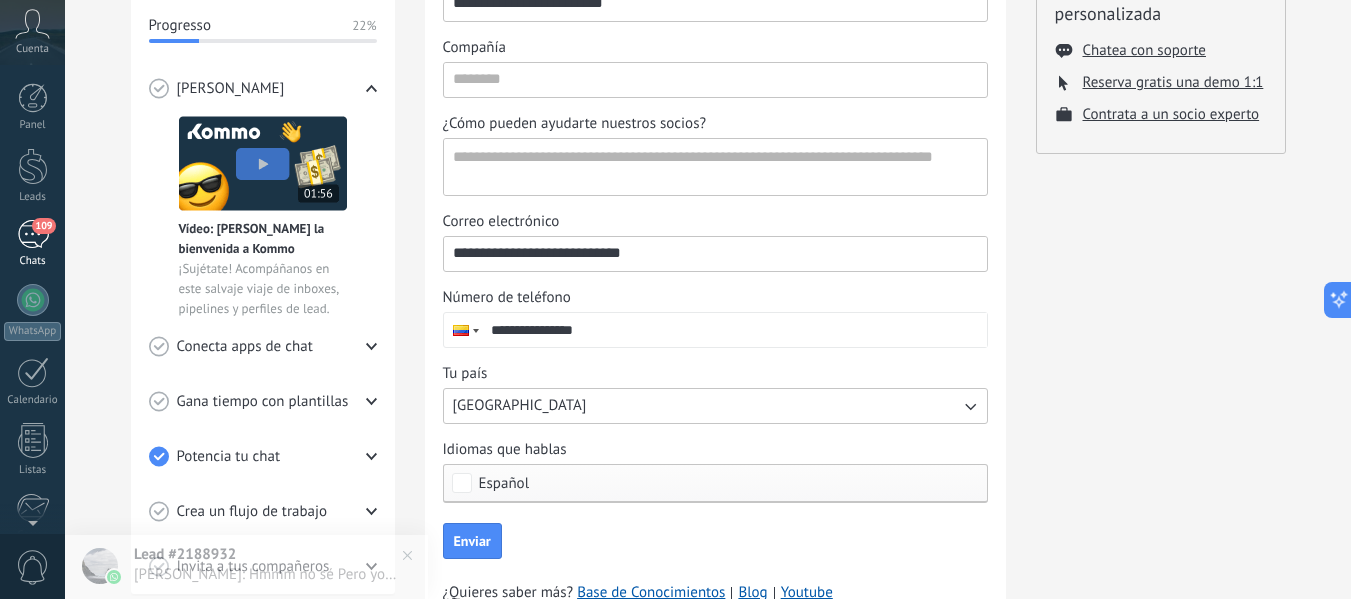 click on "109
Chats" at bounding box center [32, 244] 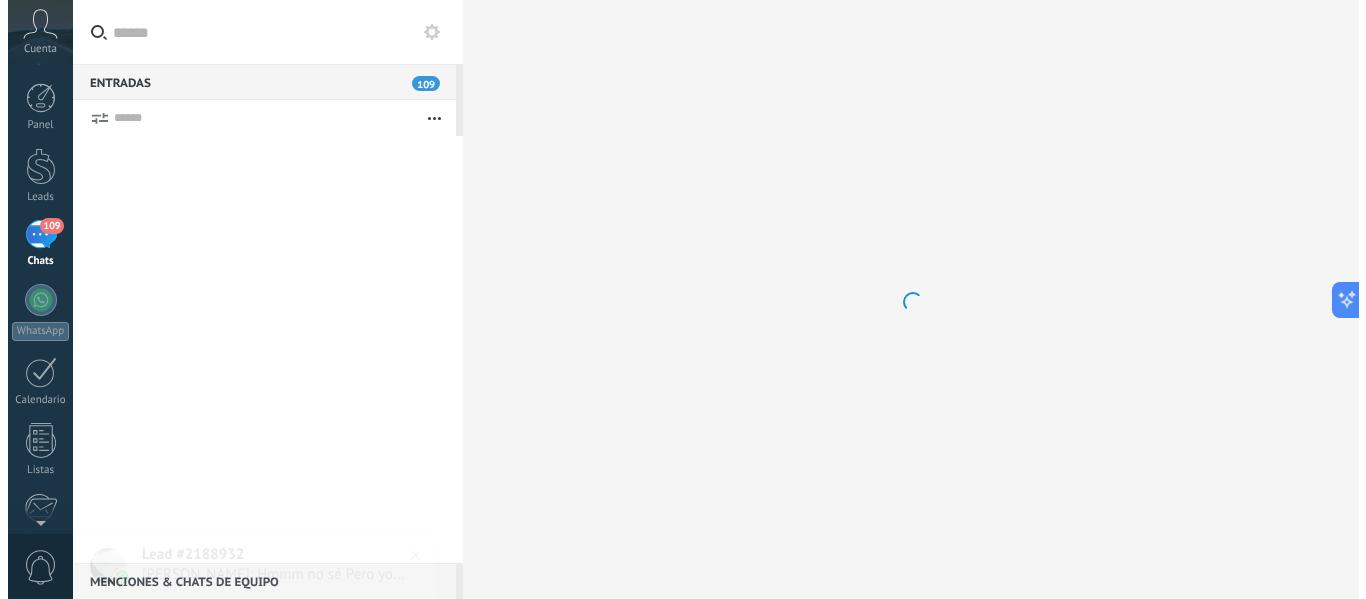 scroll, scrollTop: 0, scrollLeft: 0, axis: both 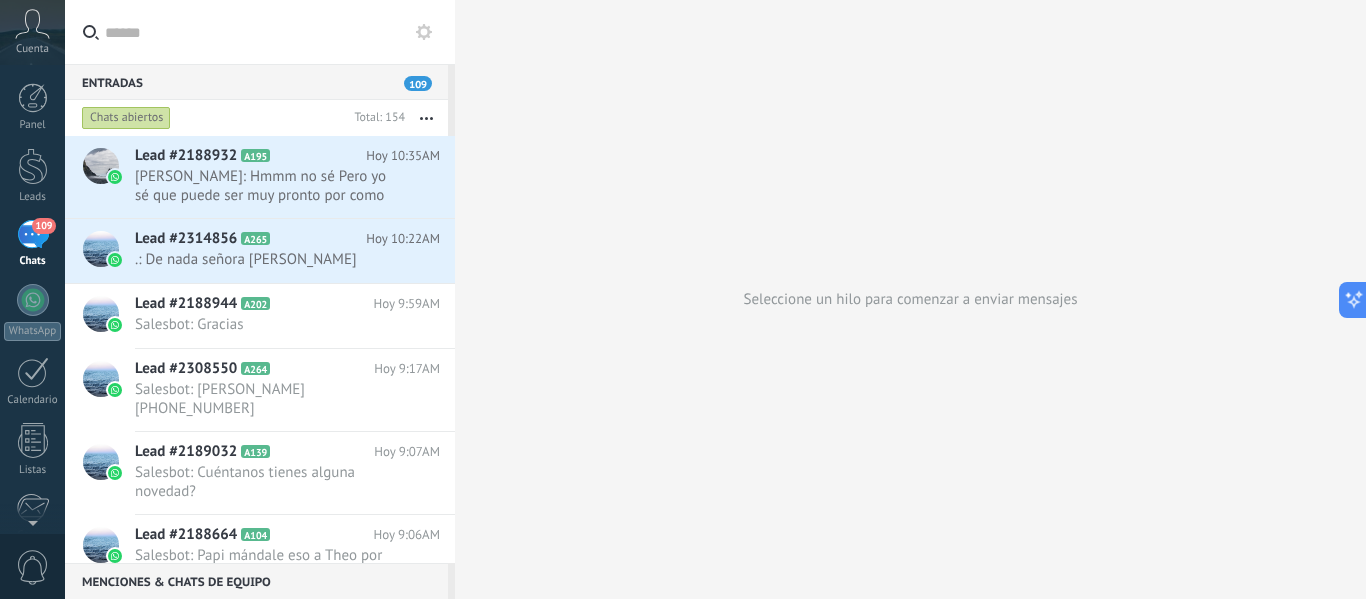 click at bounding box center [455, 299] 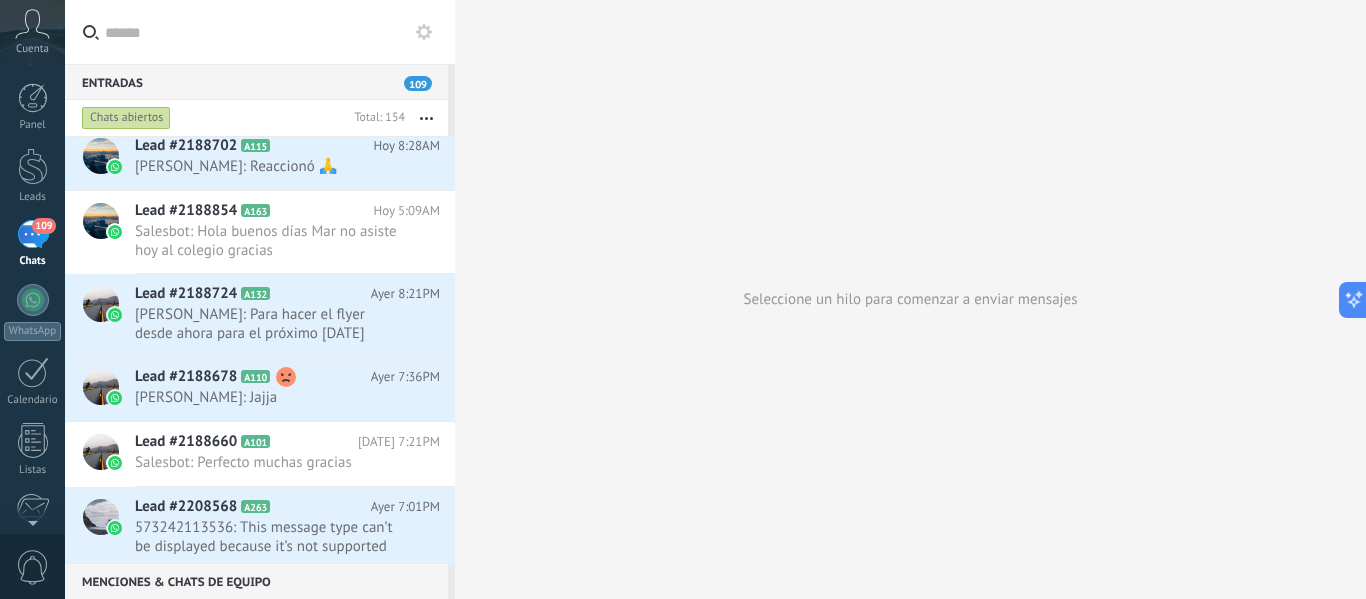 scroll, scrollTop: 0, scrollLeft: 0, axis: both 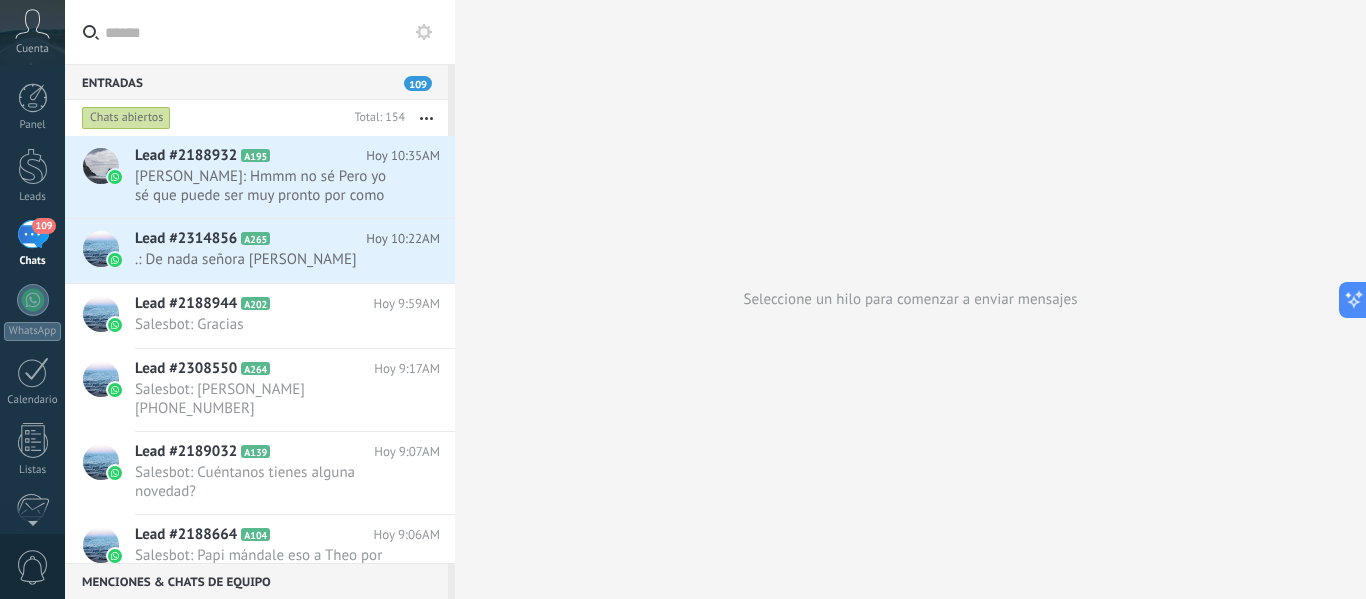 click on "109" at bounding box center [418, 83] 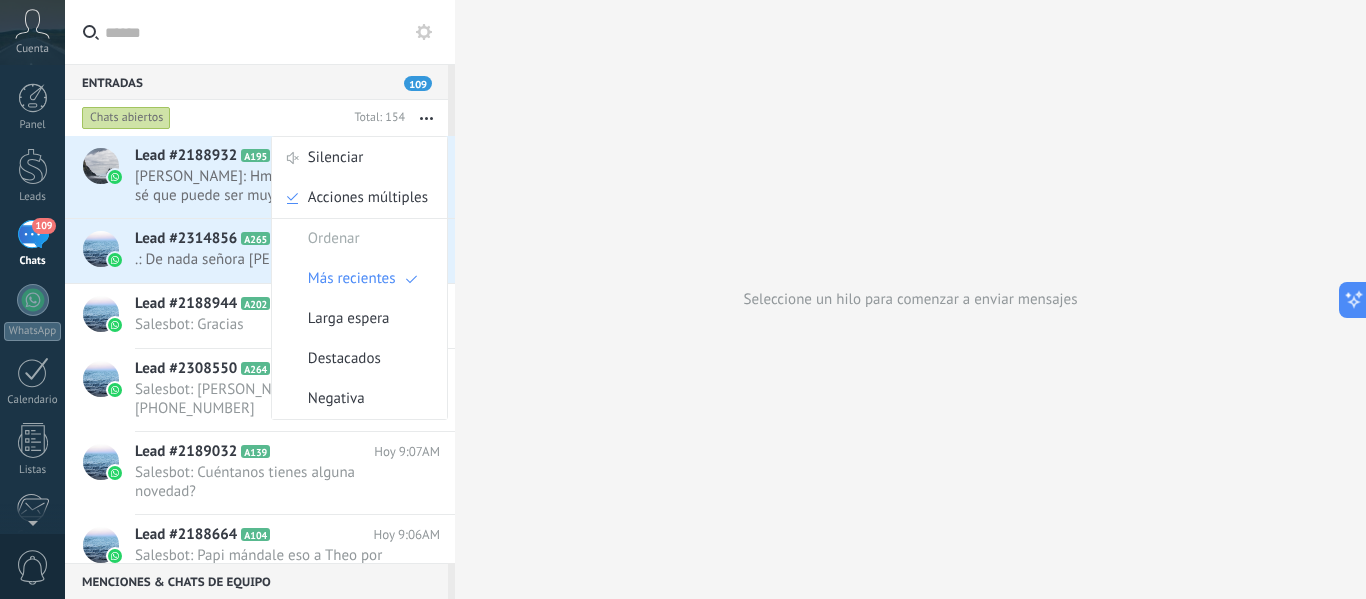 click on "Seleccione un hilo para comenzar a enviar mensajes" at bounding box center (910, 299) 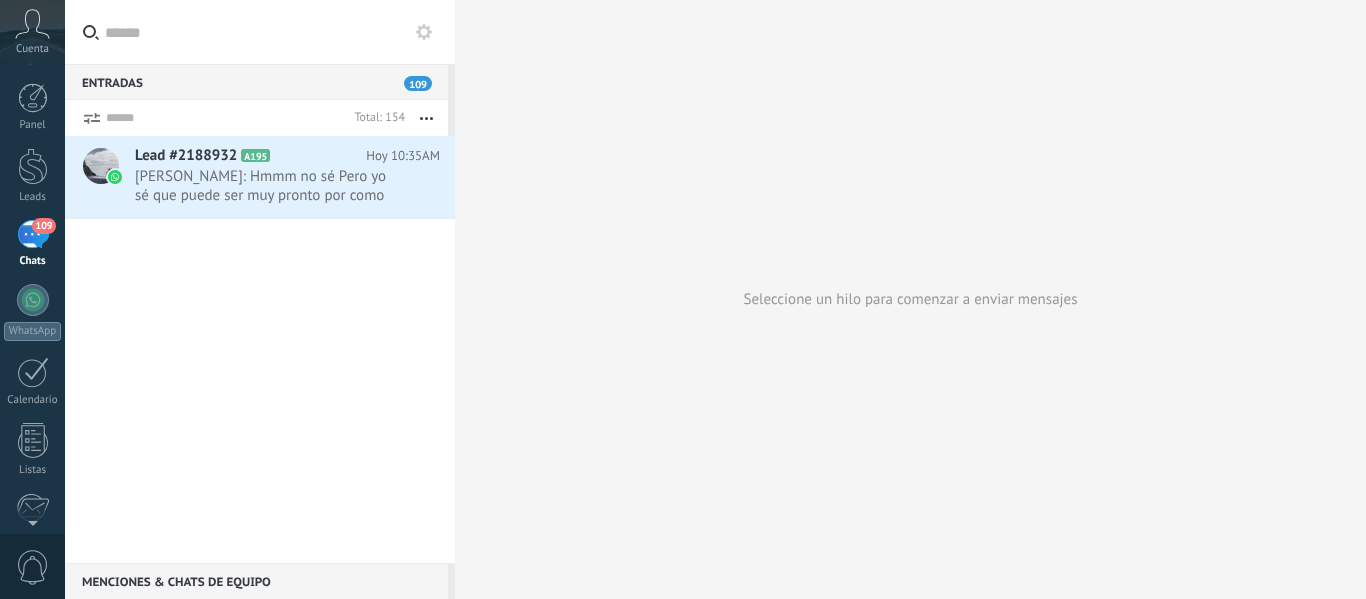 scroll, scrollTop: 0, scrollLeft: 0, axis: both 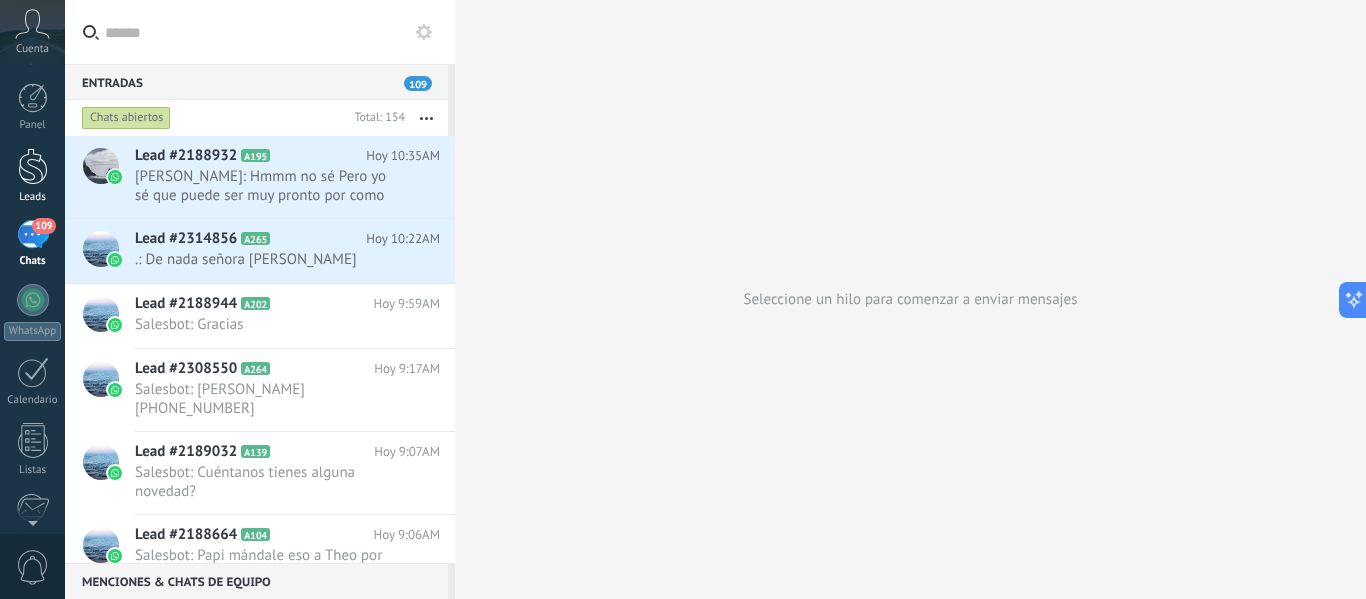 click at bounding box center [33, 166] 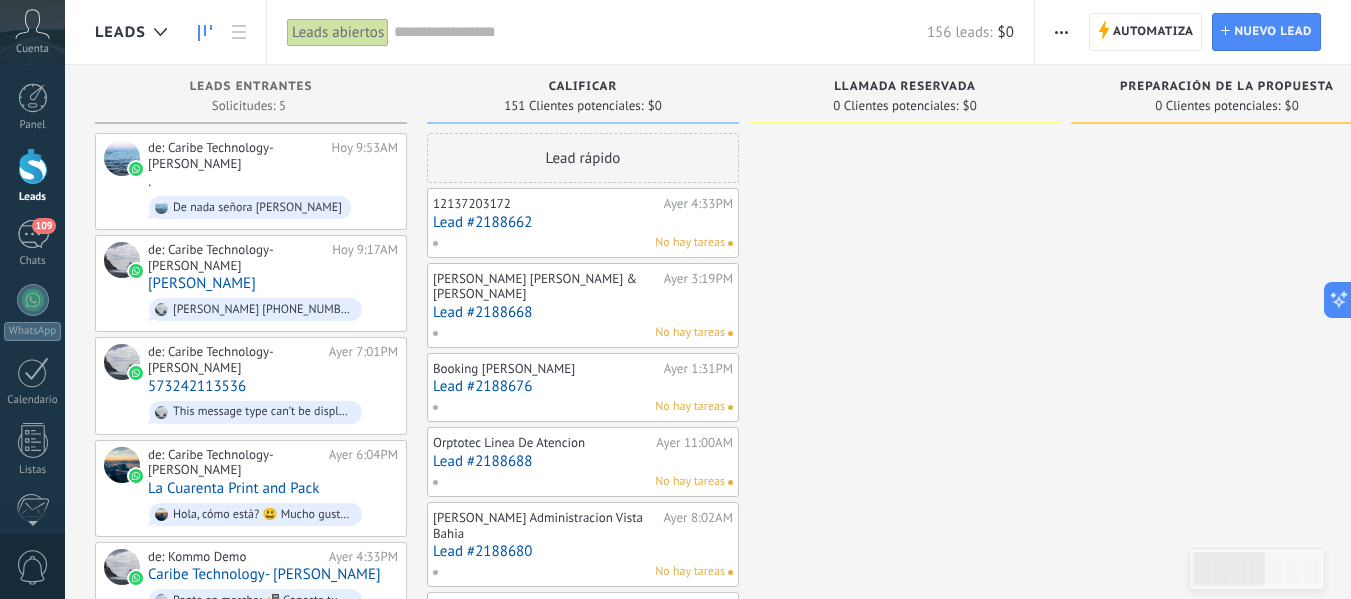 click 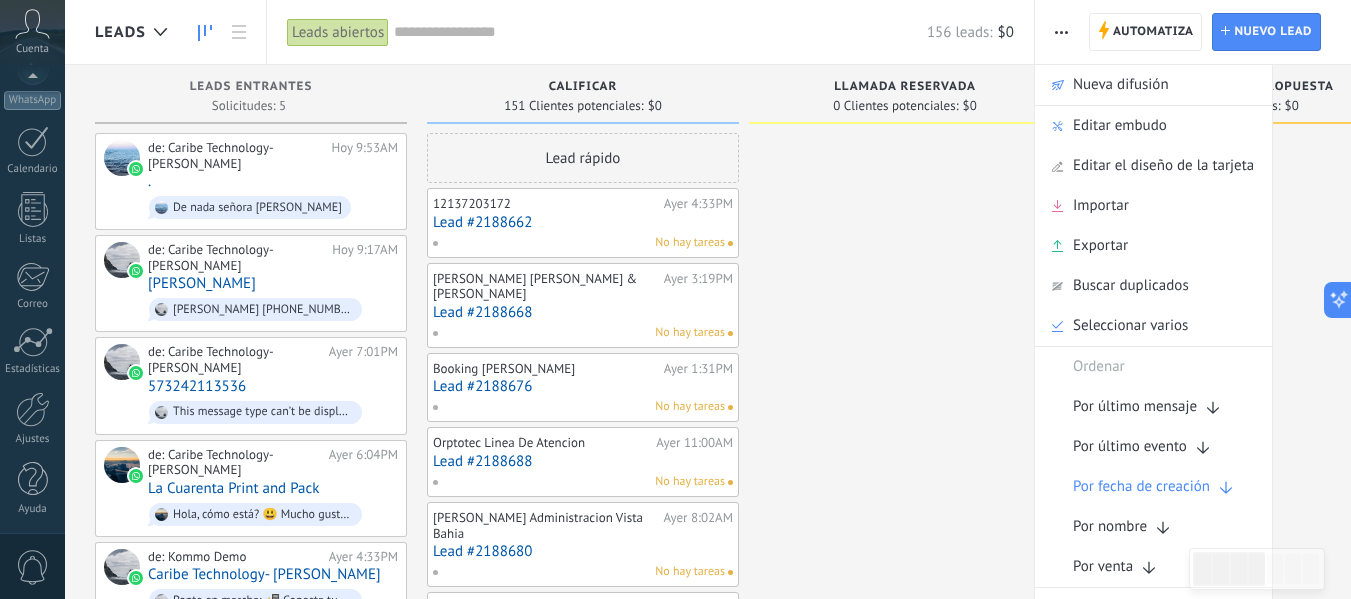 scroll, scrollTop: 233, scrollLeft: 0, axis: vertical 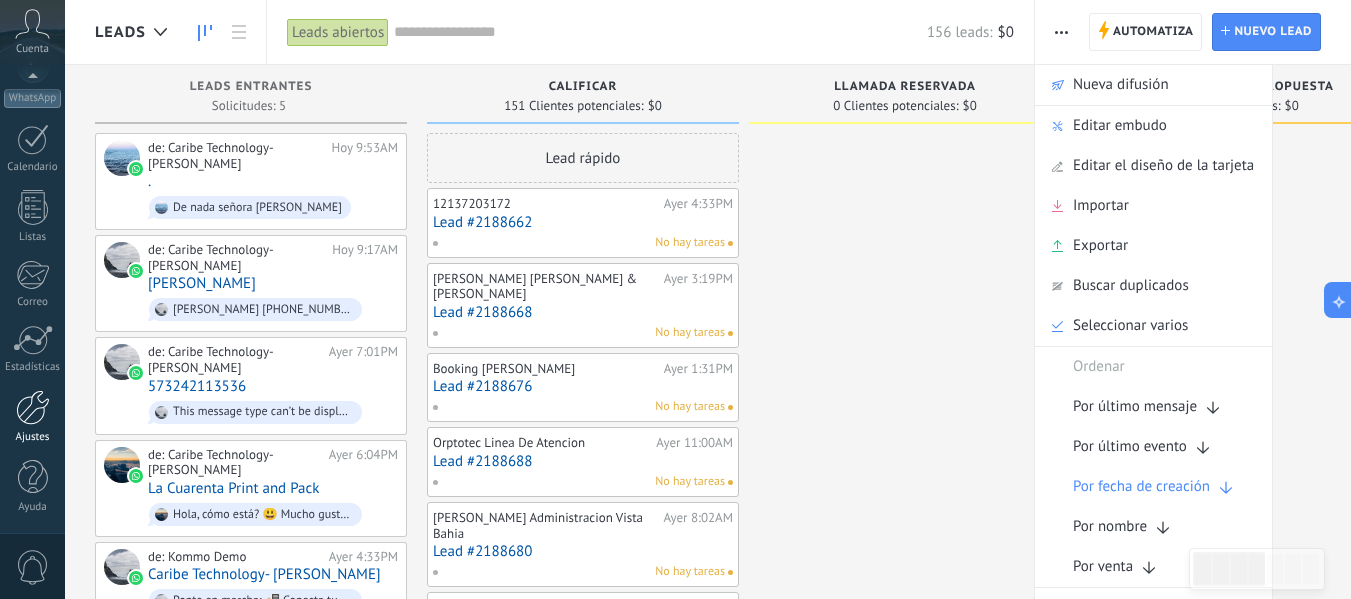 click at bounding box center [33, 407] 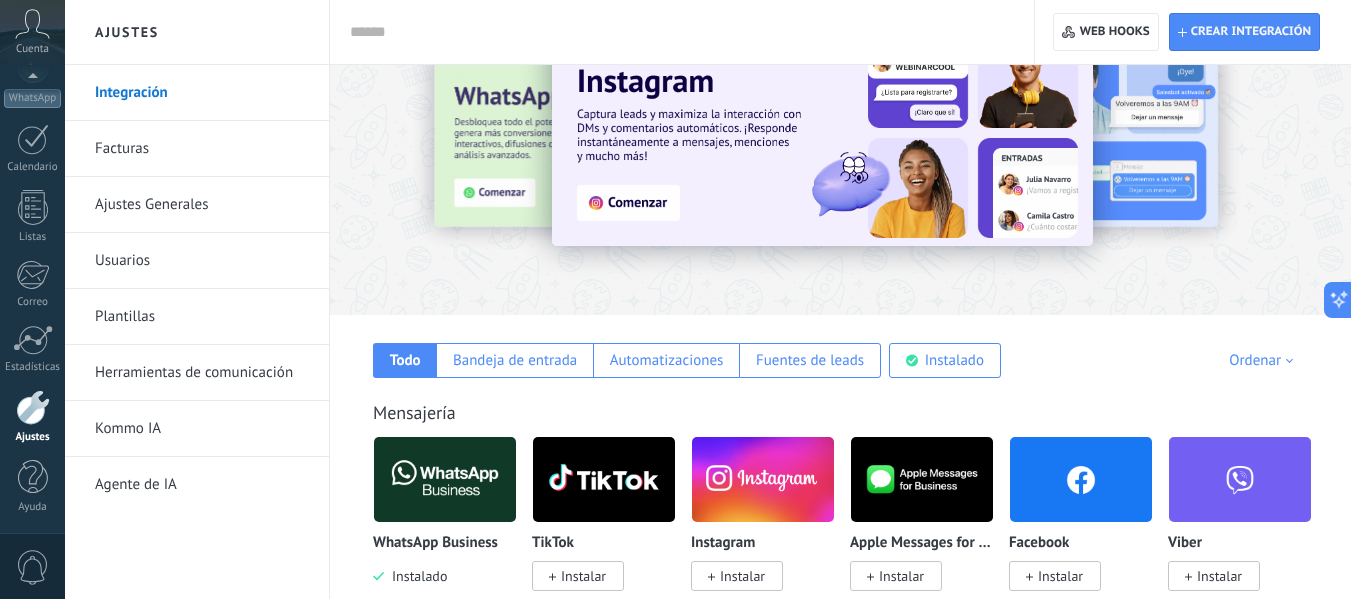 scroll, scrollTop: 0, scrollLeft: 0, axis: both 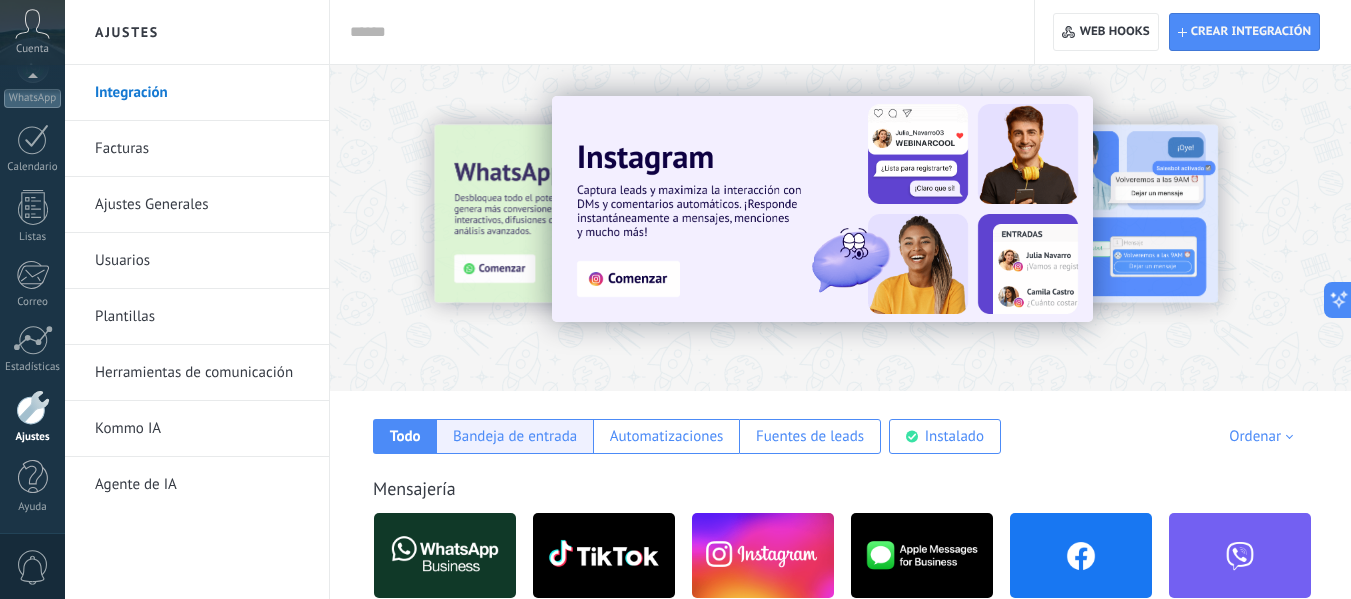click on "Bandeja de entrada" at bounding box center [515, 436] 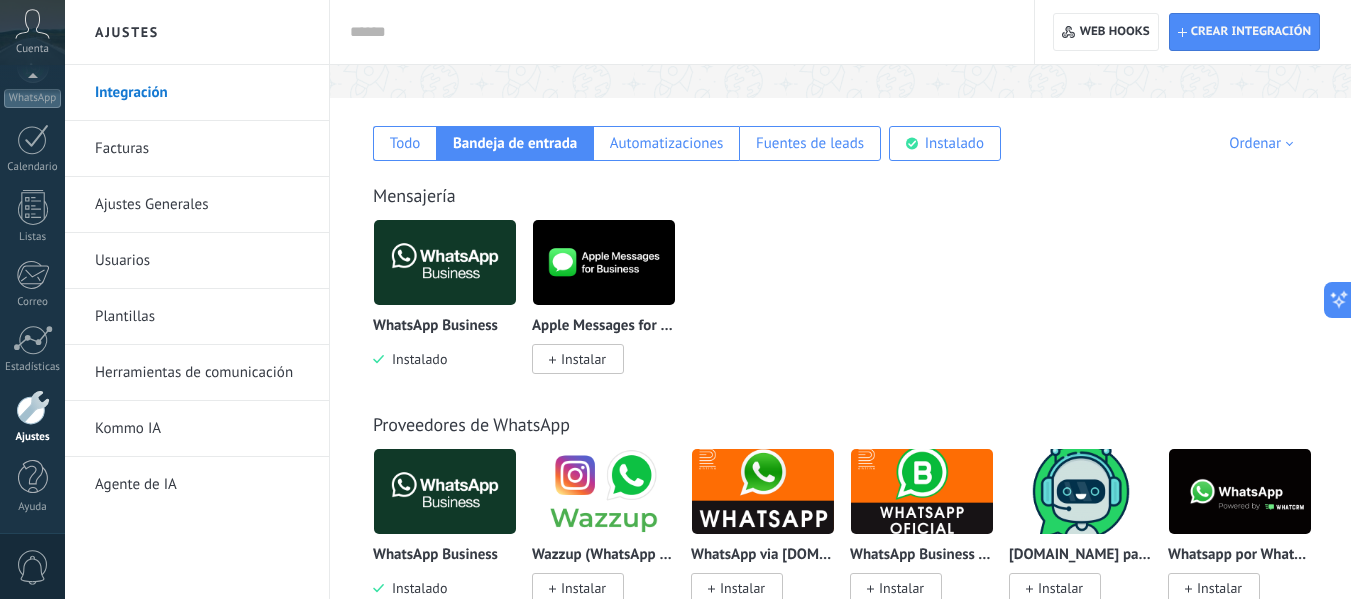 scroll, scrollTop: 290, scrollLeft: 0, axis: vertical 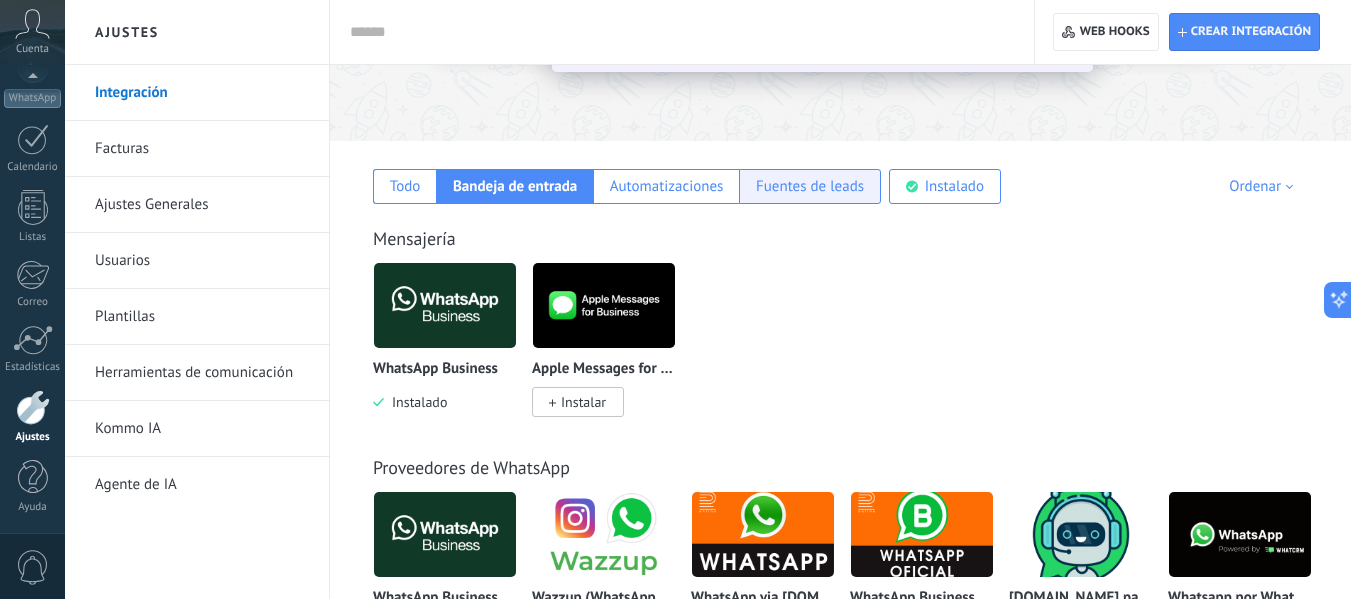 click on "Fuentes de leads" at bounding box center [810, 186] 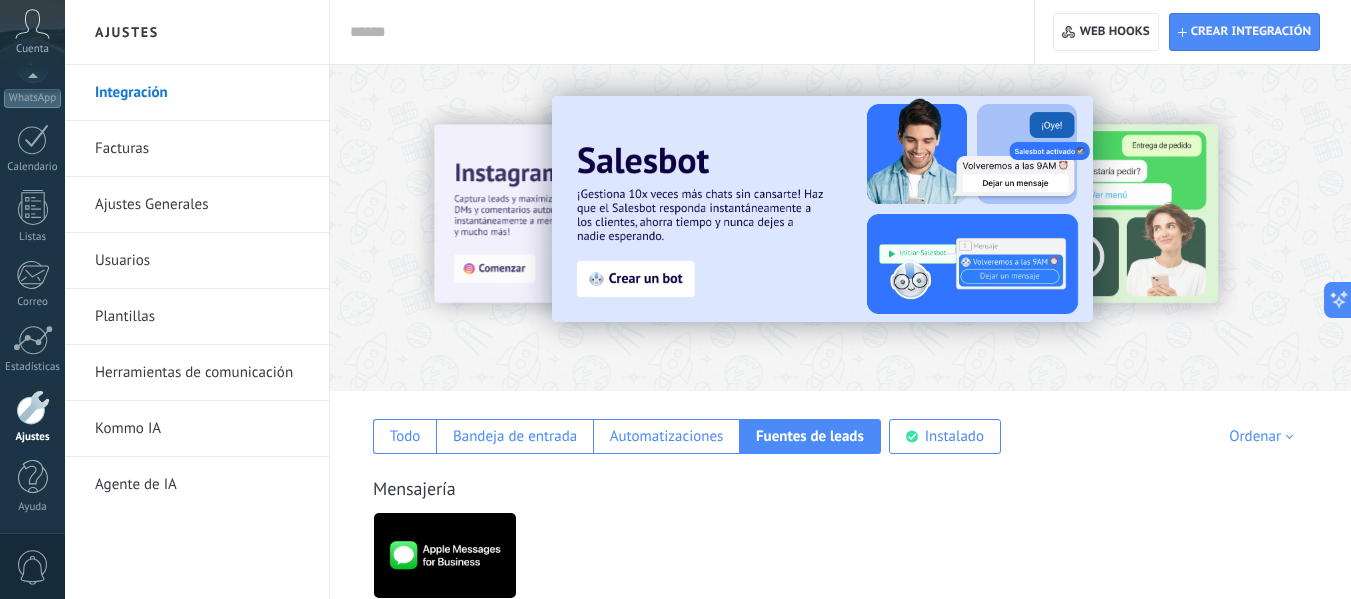 scroll, scrollTop: 28, scrollLeft: 0, axis: vertical 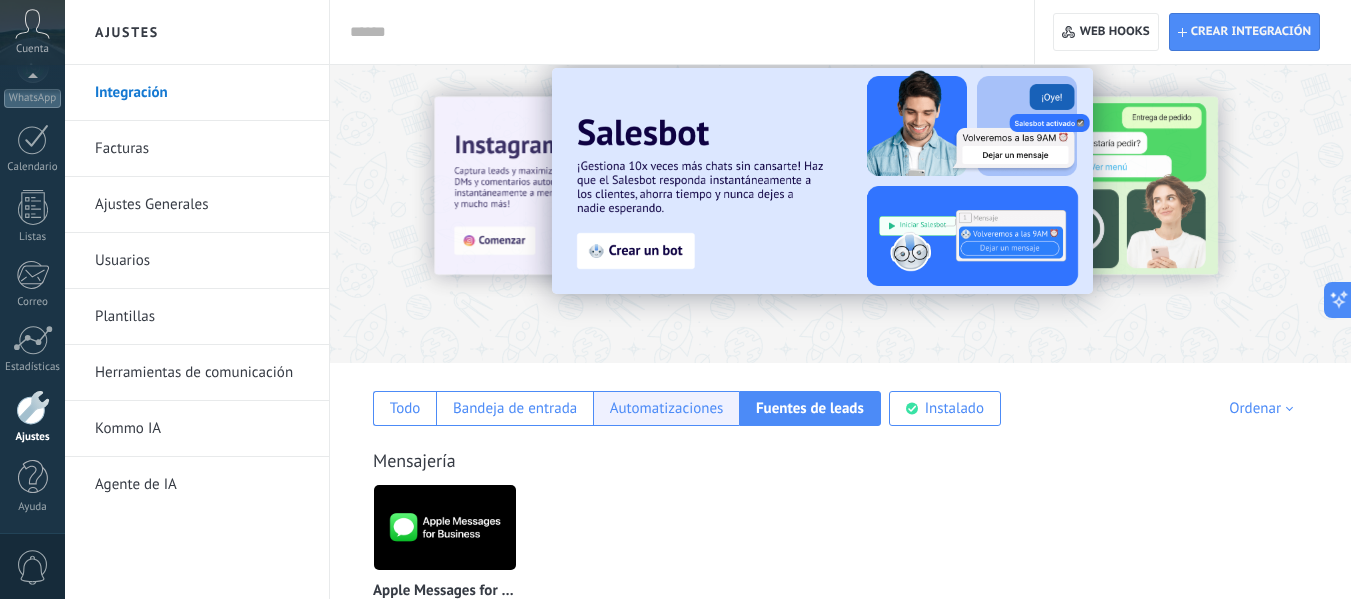 click on "Automatizaciones" at bounding box center (667, 408) 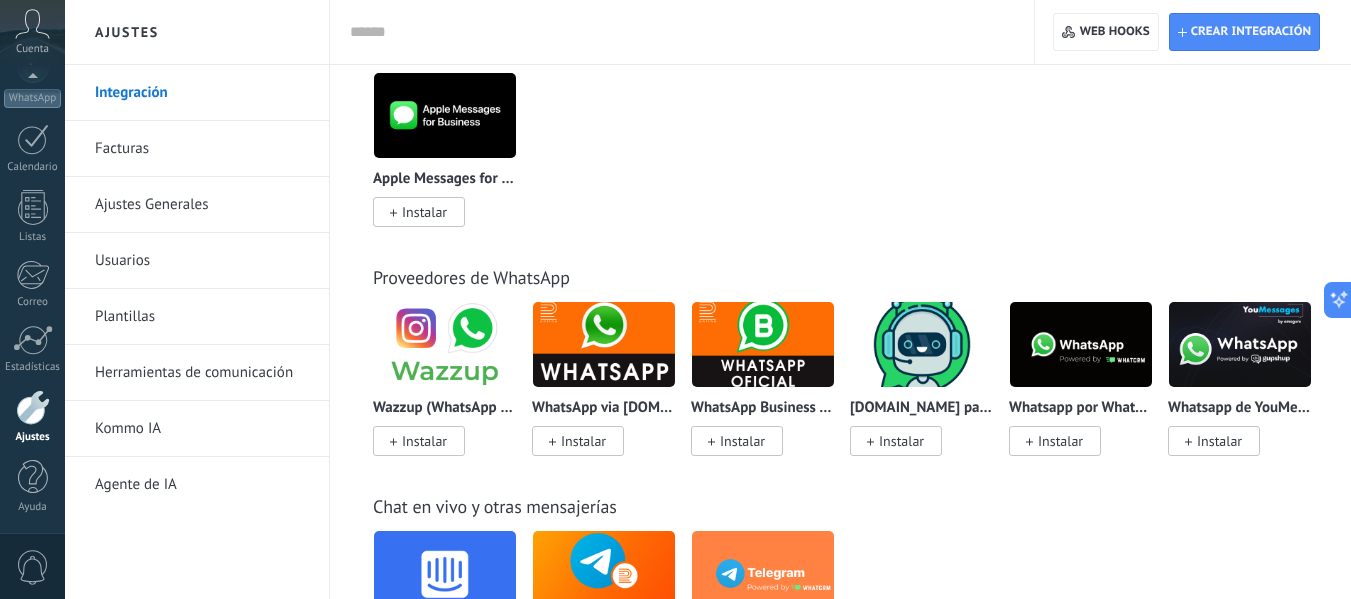 scroll, scrollTop: 0, scrollLeft: 0, axis: both 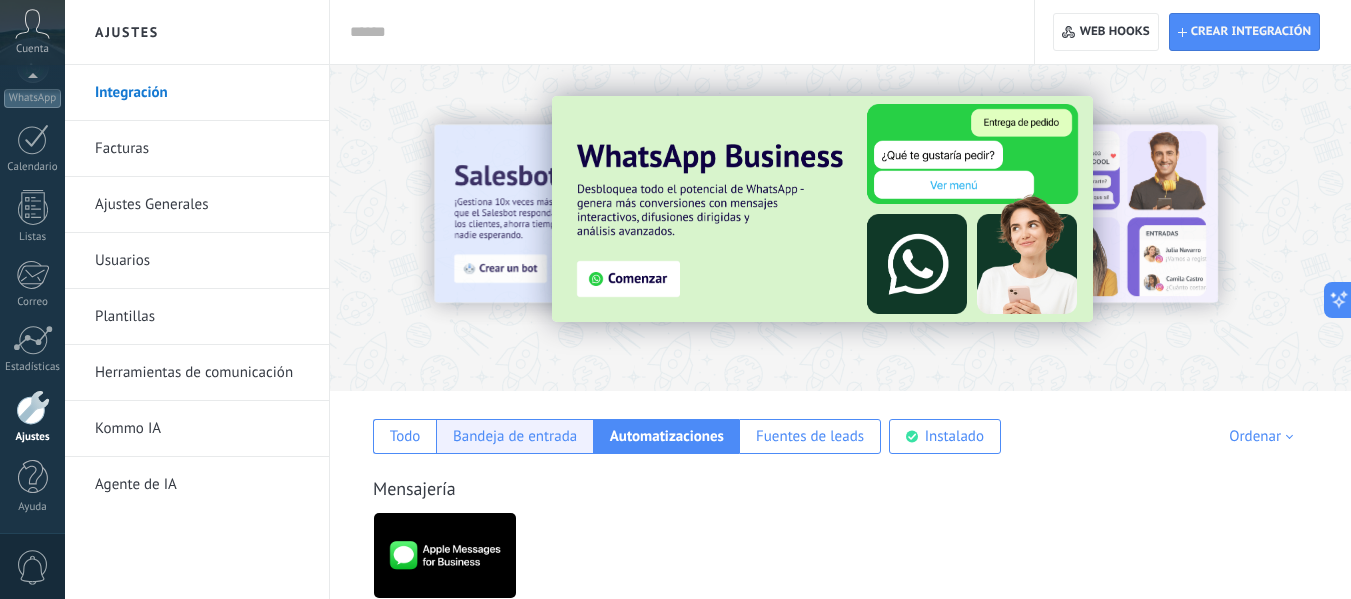 click on "Bandeja de entrada" at bounding box center (514, 436) 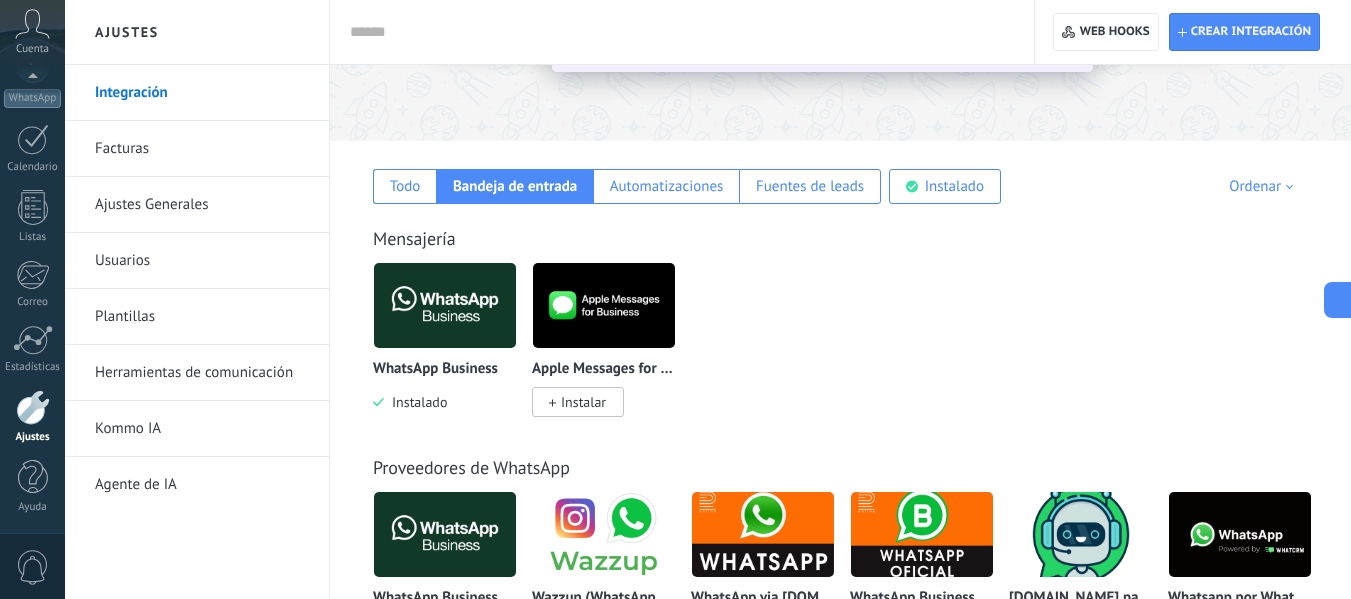 scroll, scrollTop: 406, scrollLeft: 0, axis: vertical 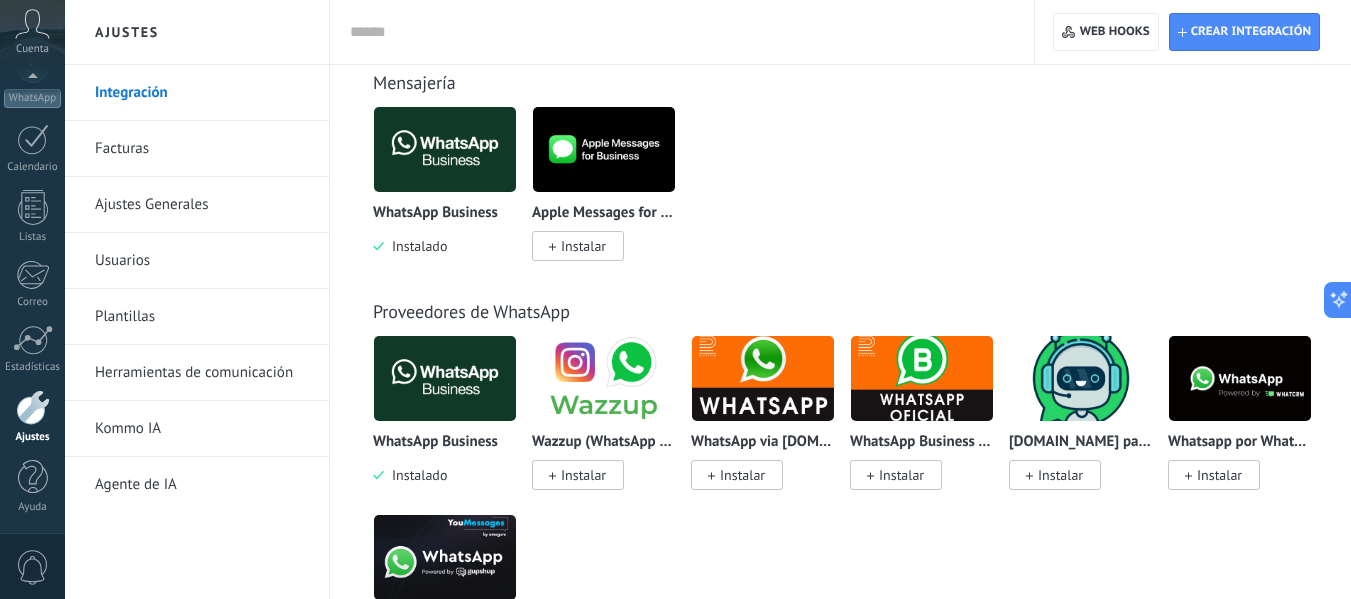 click at bounding box center (604, 378) 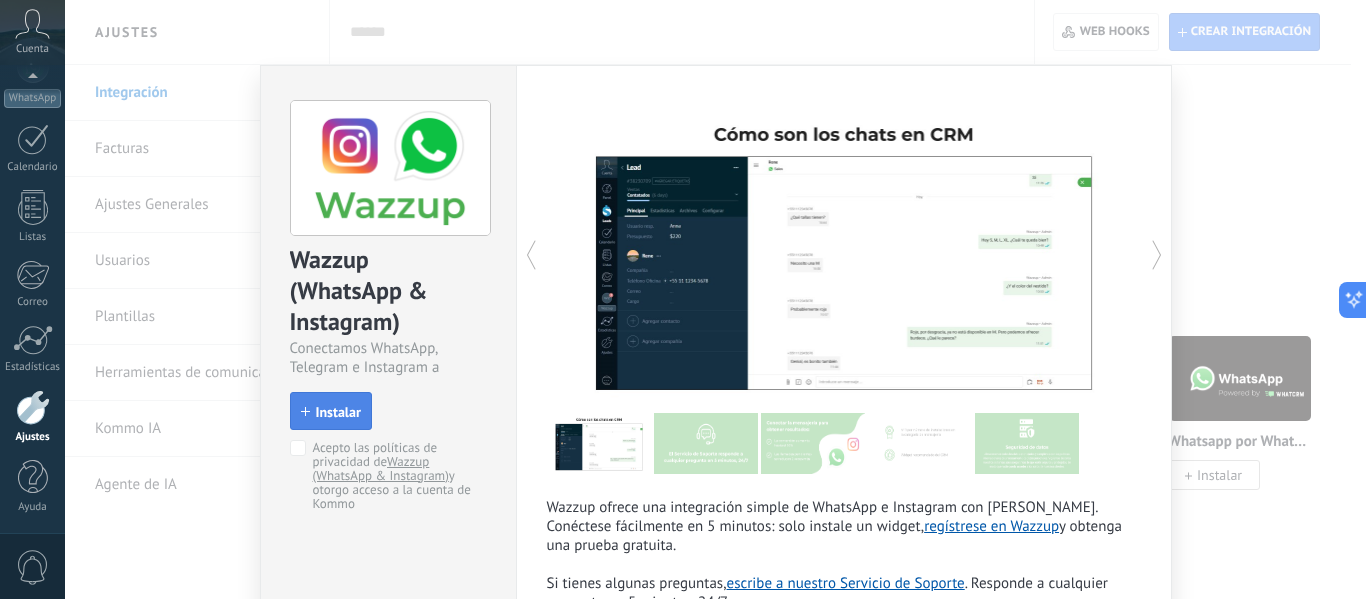 click on "Instalar" at bounding box center (338, 412) 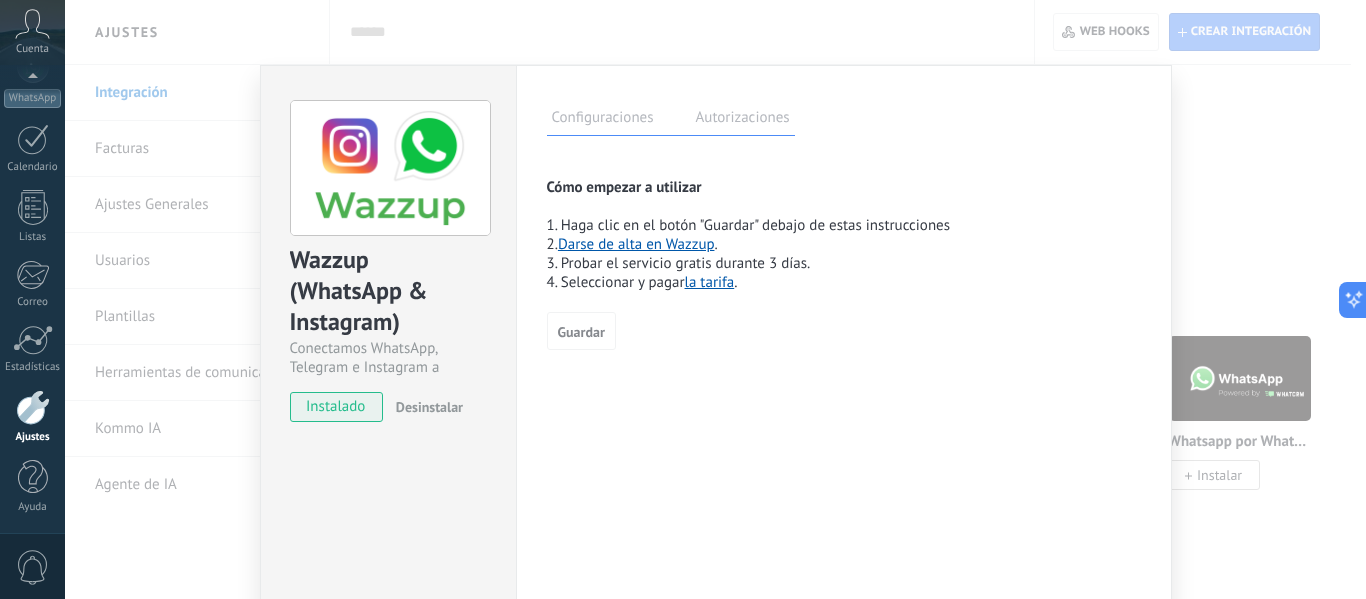 click on "la tarifa" at bounding box center [710, 282] 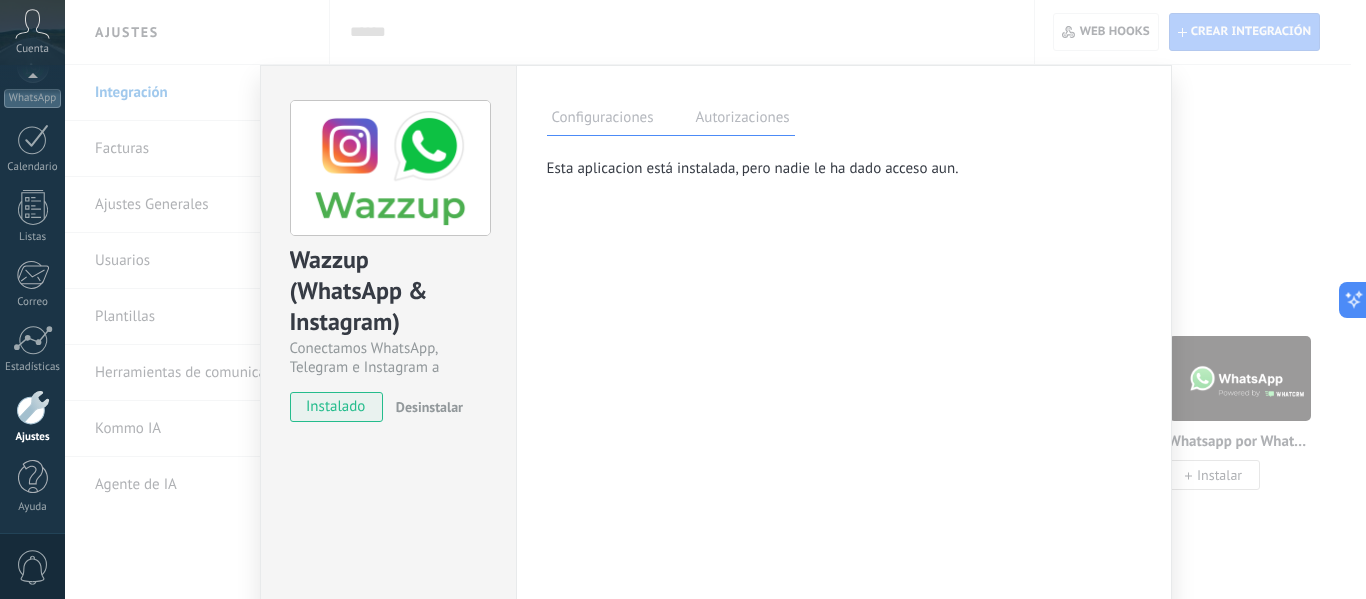 click on "Configuraciones" at bounding box center (603, 120) 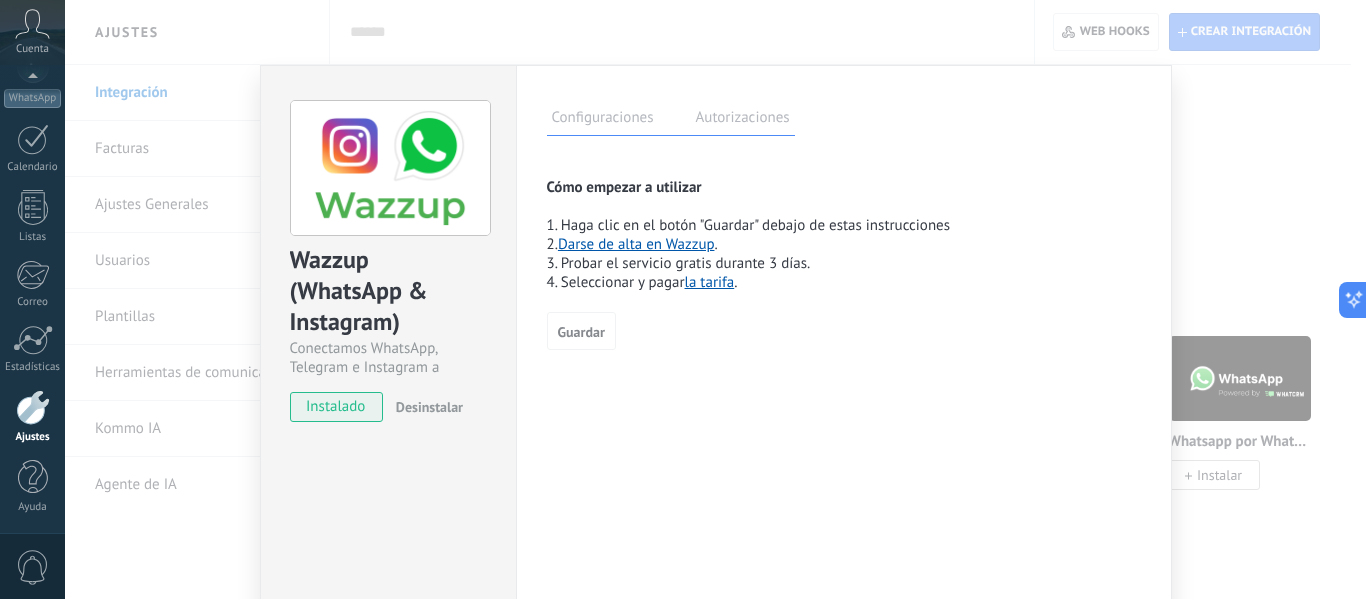 click on "Wazzup (WhatsApp & Instagram) Conectamos WhatsApp, Telegram e Instagram a Kommo instalado Desinstalar Configuraciones Autorizaciones Esta pestaña registra a los usuarios que han concedido acceso a las integración a esta cuenta. Si deseas remover la posibilidad que un usuario pueda enviar solicitudes a la cuenta en nombre de esta integración, puedes revocar el acceso. Si el acceso a todos los usuarios es revocado, la integración dejará de funcionar. Esta aplicacion está instalada, pero nadie le ha dado acceso aun. Cómo empezar a utilizar
1. Haga clic en el botón "Guardar" debajo de estas instrucciones
2.  Darse de alta en Wazzup .
3. Probar el servicio gratis durante 3 días.
4. Seleccionar y pagar  la tarifa . más Guardar" at bounding box center [715, 299] 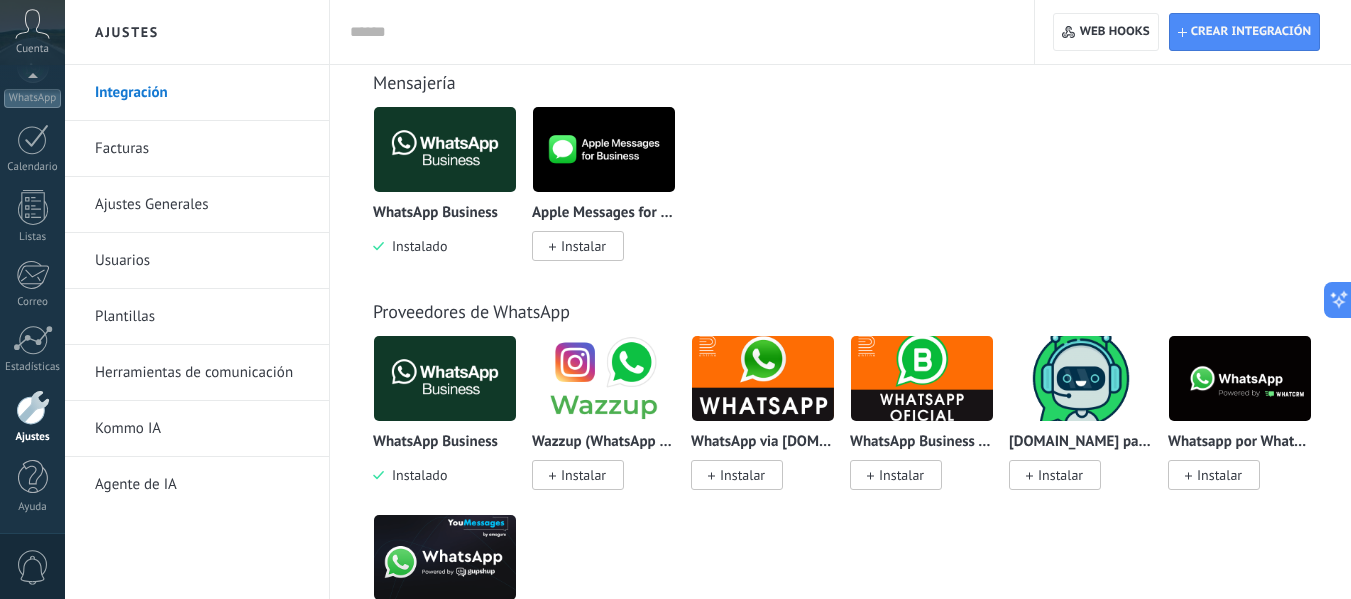 click on "Ajustes" at bounding box center (33, 437) 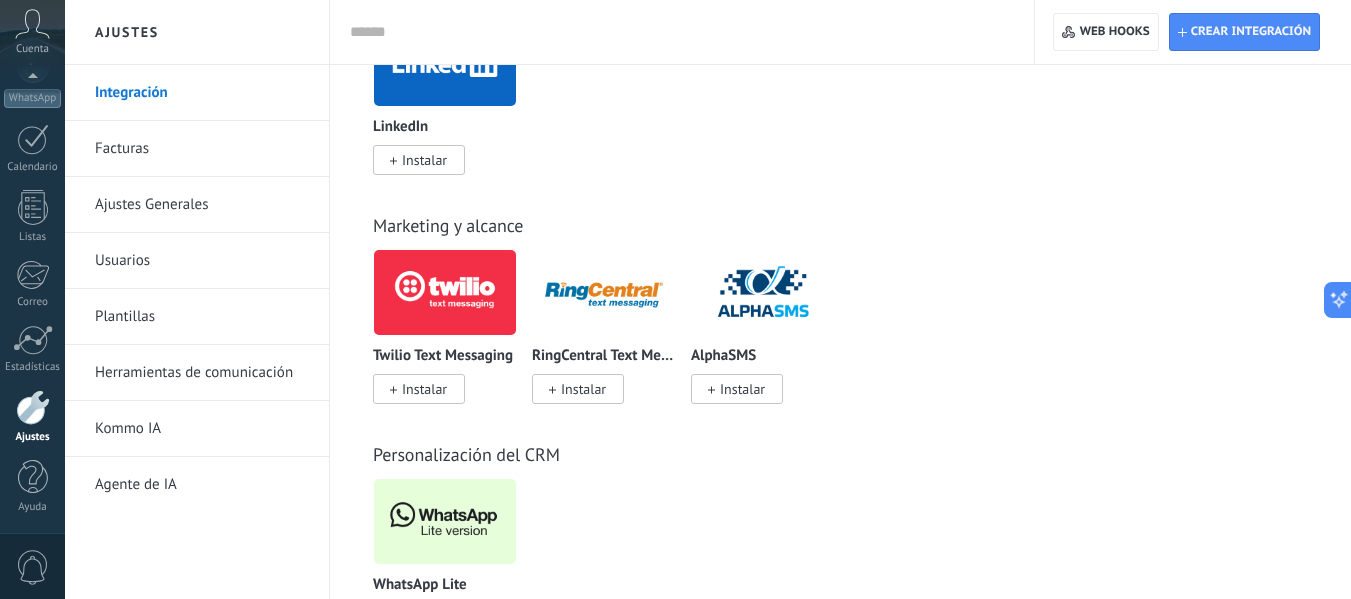 scroll, scrollTop: 1441, scrollLeft: 0, axis: vertical 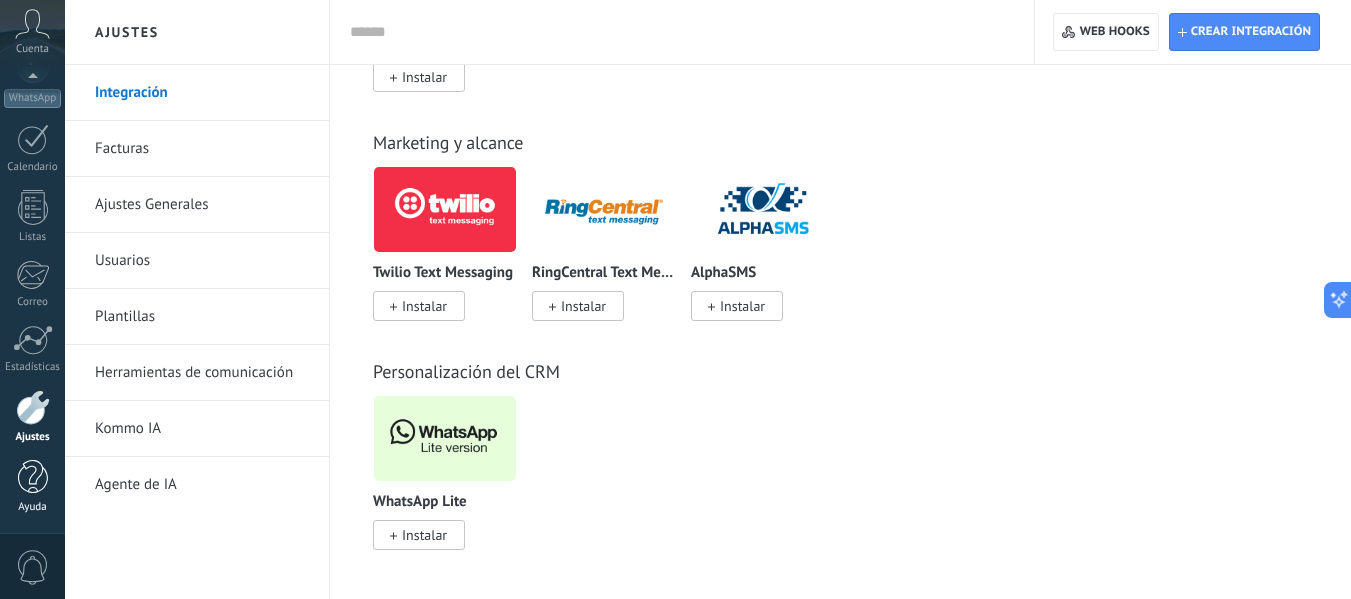 click at bounding box center (33, 477) 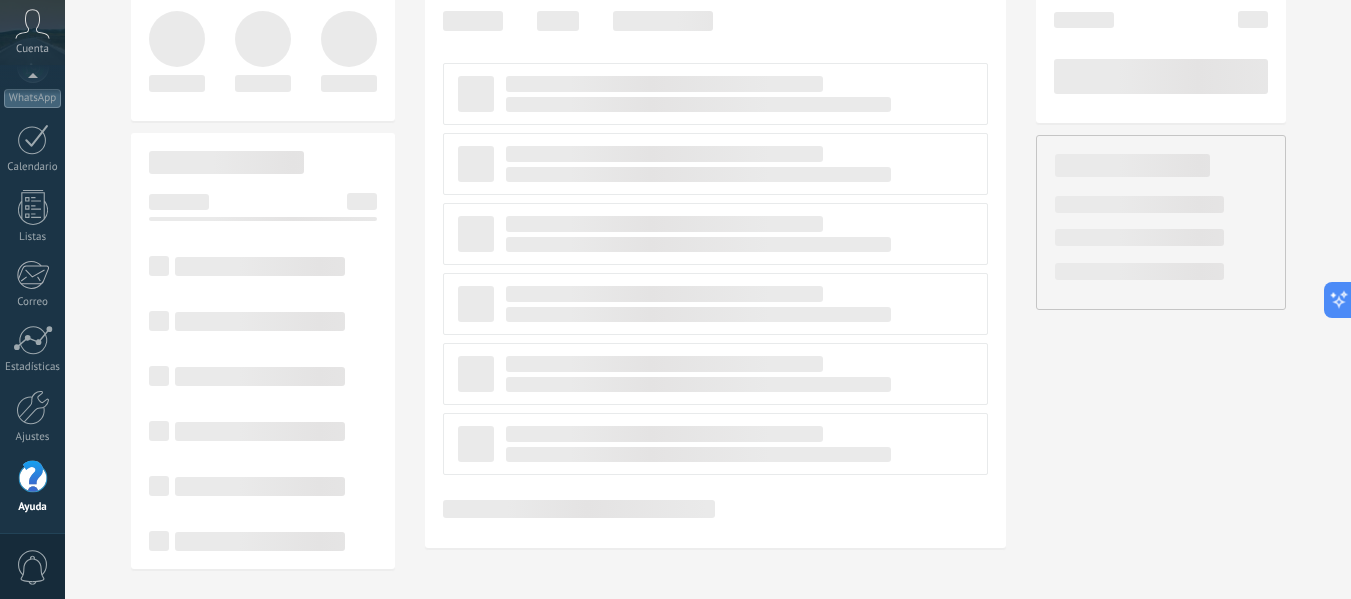 scroll, scrollTop: 0, scrollLeft: 0, axis: both 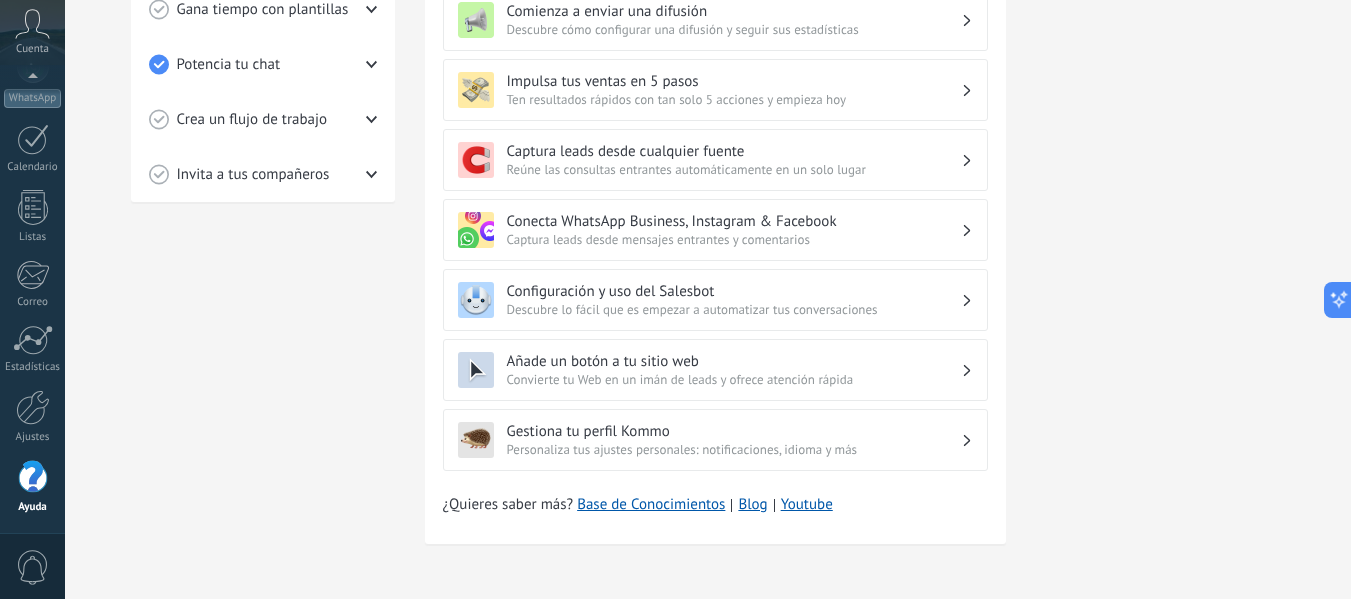 click on "Captura leads desde mensajes entrantes y comentarios" at bounding box center (734, 239) 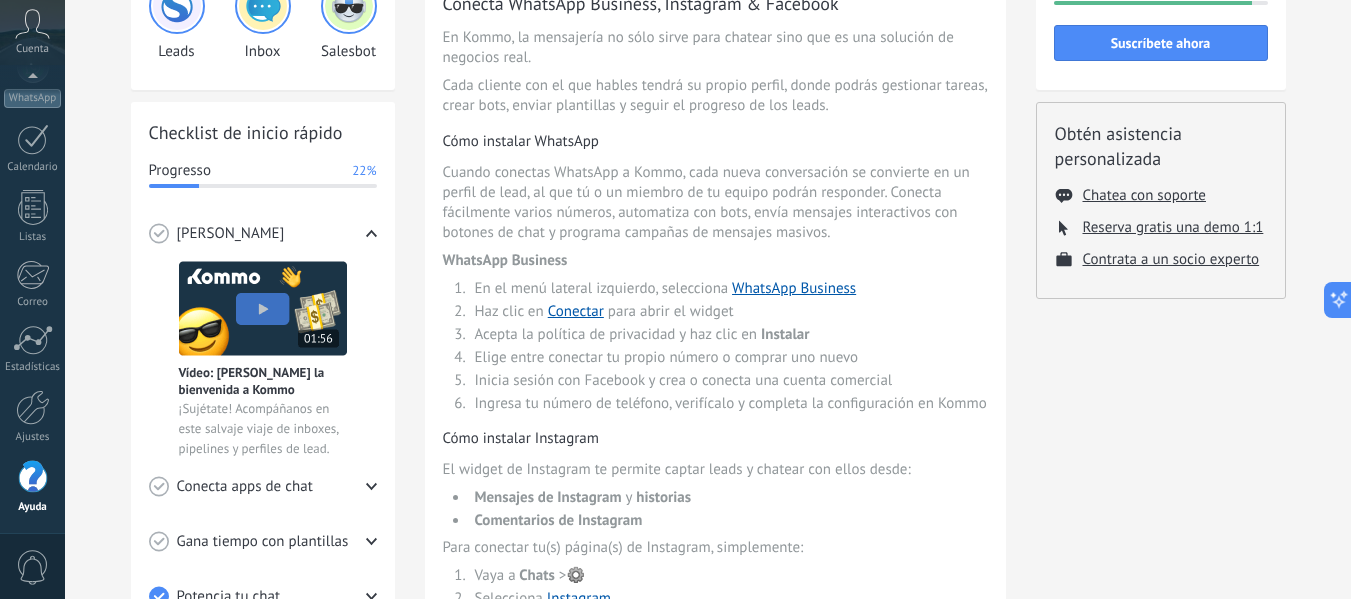 scroll, scrollTop: 119, scrollLeft: 0, axis: vertical 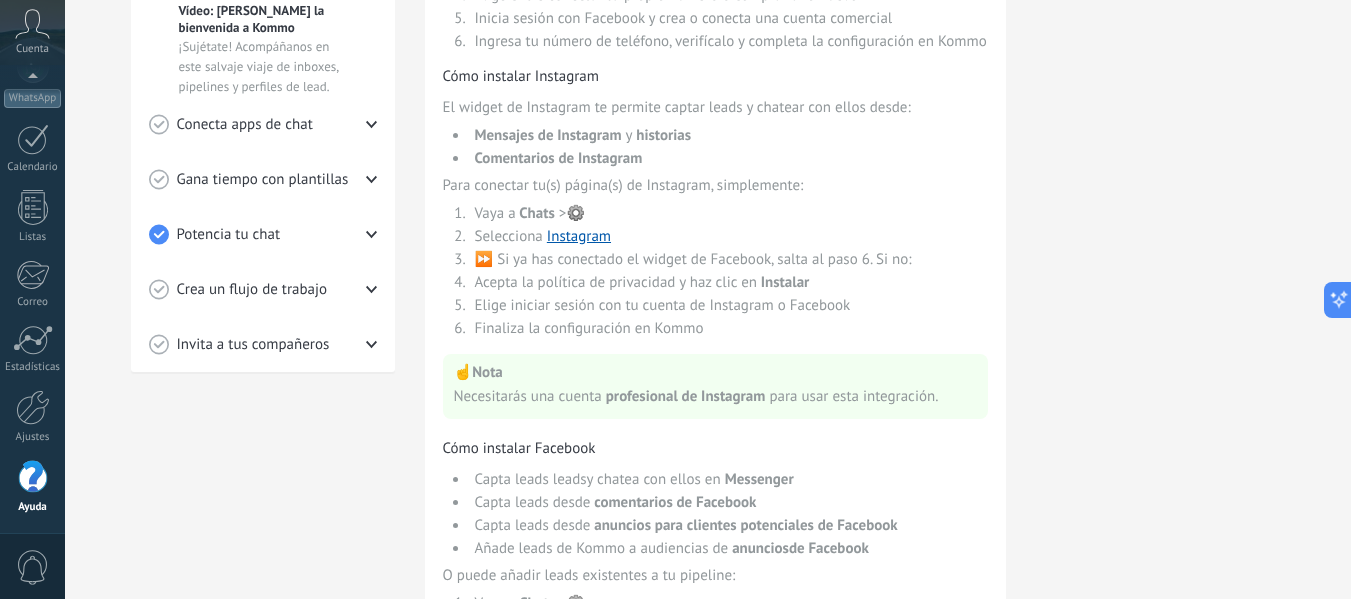 drag, startPoint x: 632, startPoint y: 264, endPoint x: 707, endPoint y: 262, distance: 75.026665 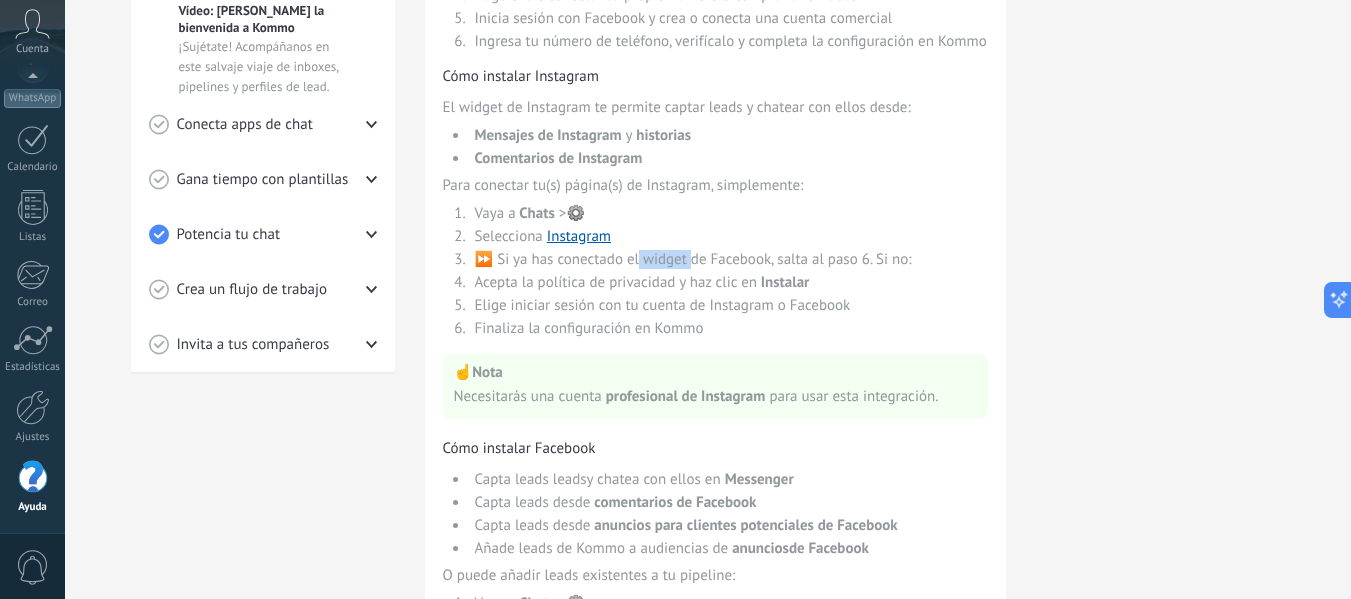 drag, startPoint x: 692, startPoint y: 262, endPoint x: 642, endPoint y: 261, distance: 50.01 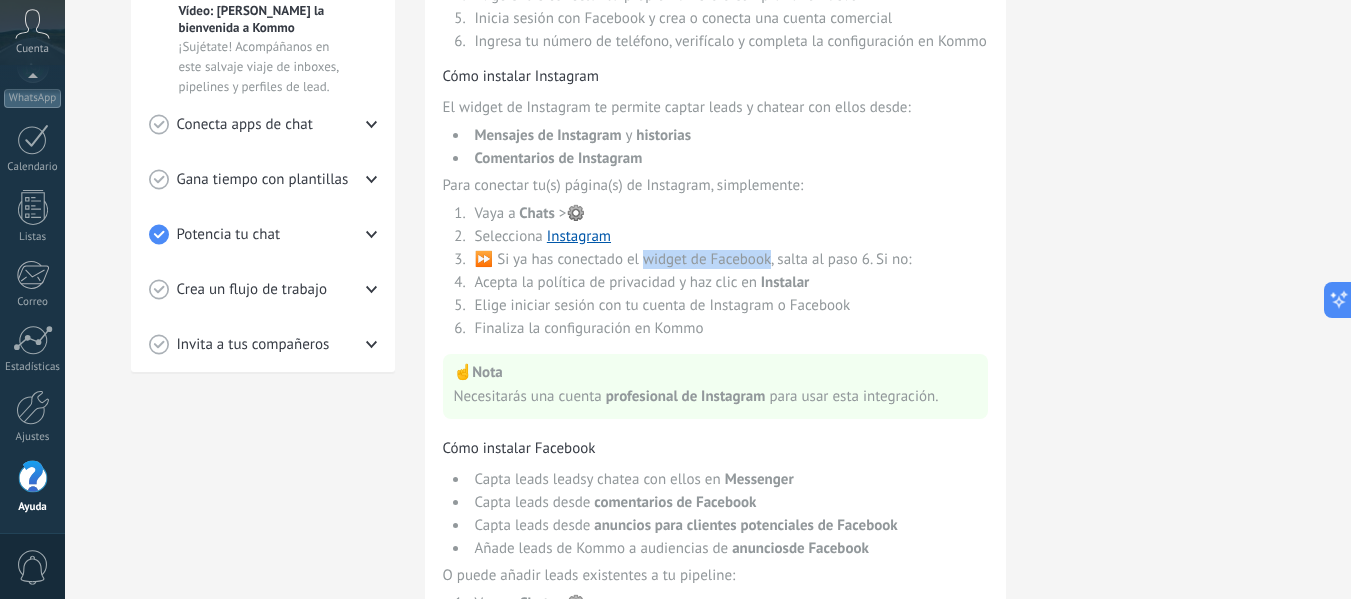 drag, startPoint x: 774, startPoint y: 262, endPoint x: 647, endPoint y: 258, distance: 127.06297 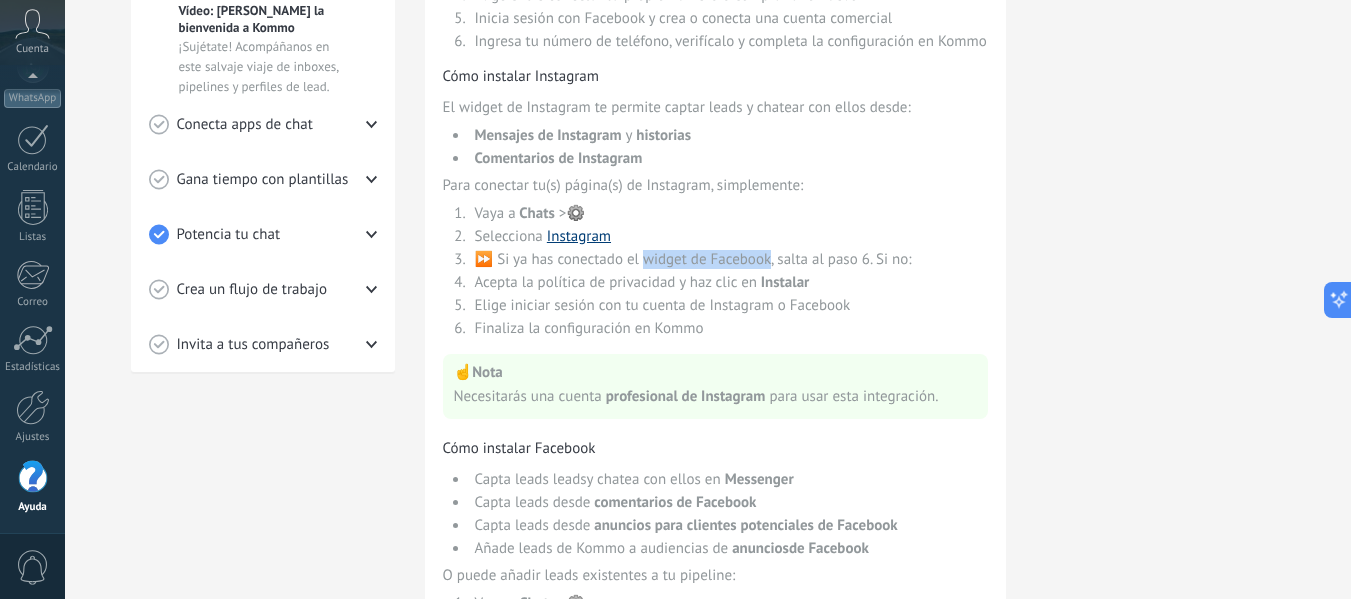 click on "Instagram" at bounding box center (579, 236) 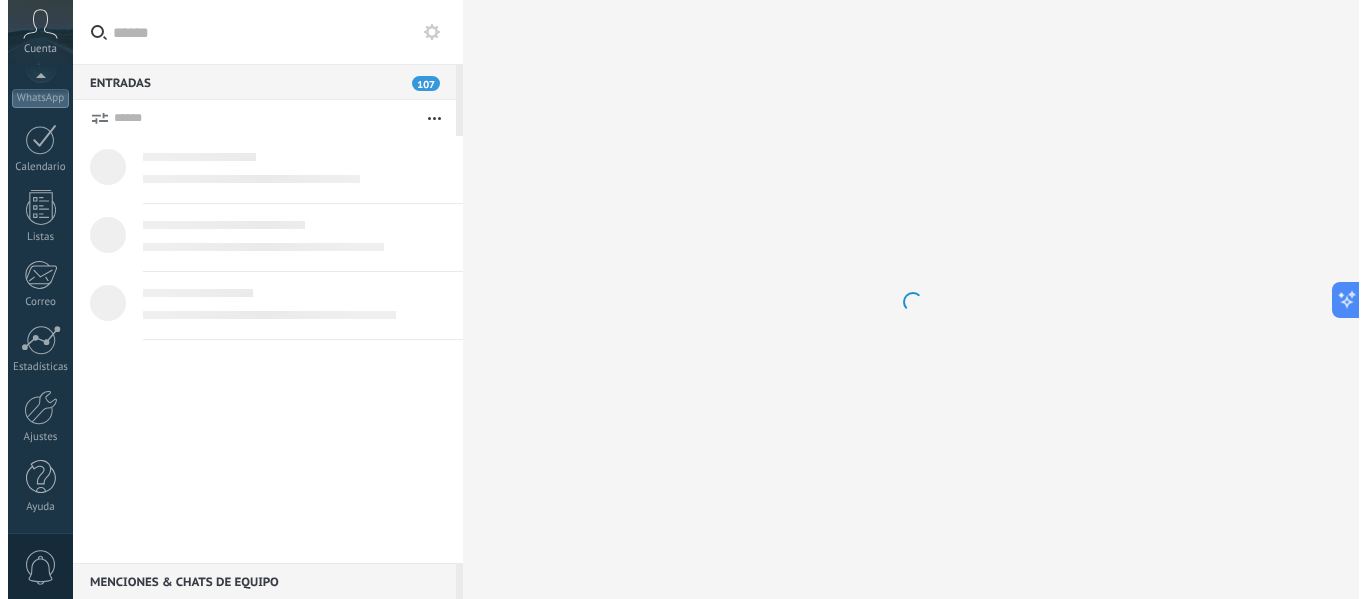 scroll, scrollTop: 0, scrollLeft: 0, axis: both 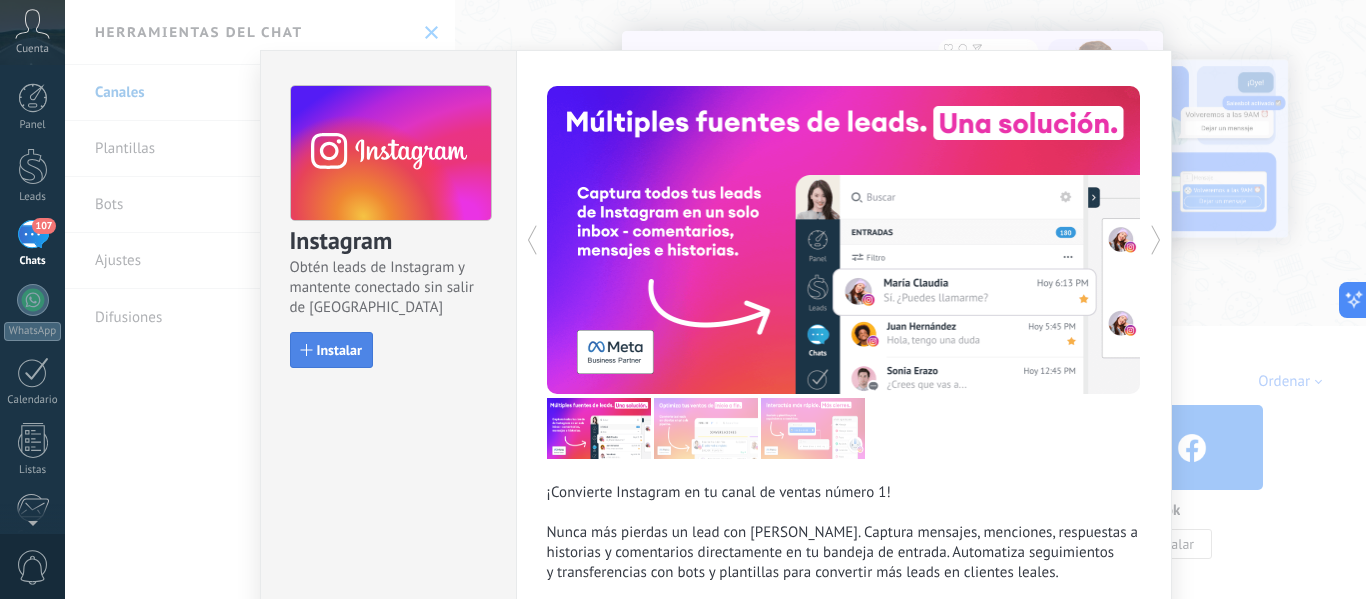 click on "Instalar" at bounding box center [339, 350] 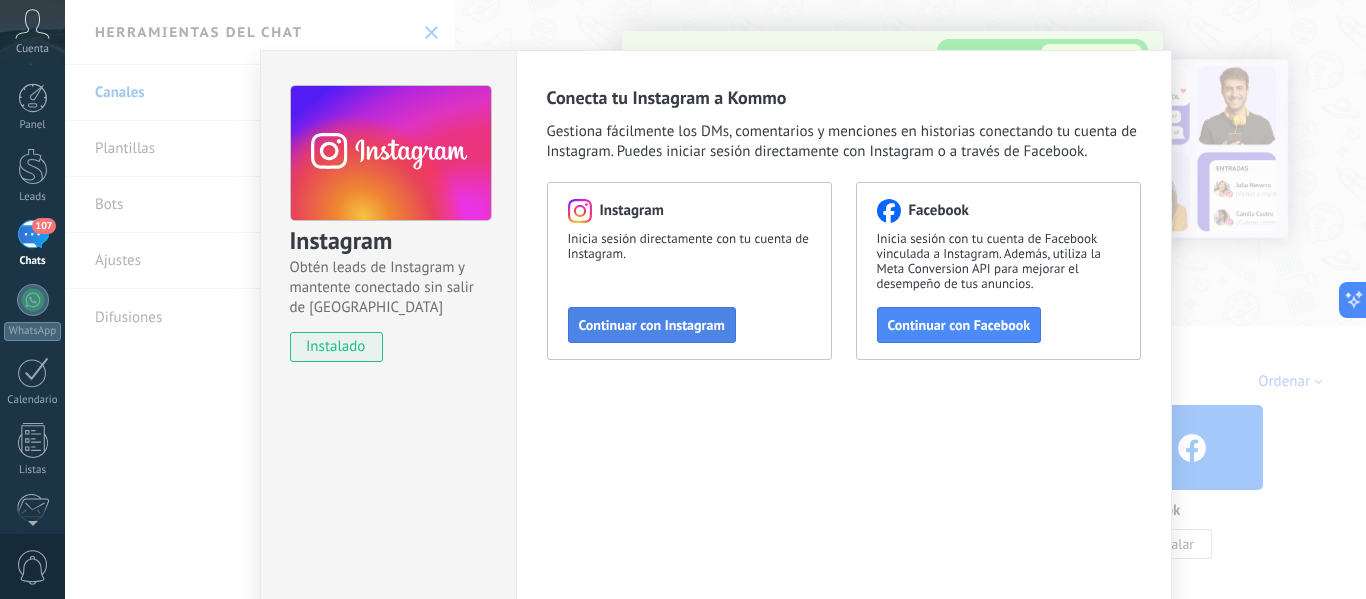 drag, startPoint x: 692, startPoint y: 321, endPoint x: 674, endPoint y: 321, distance: 18 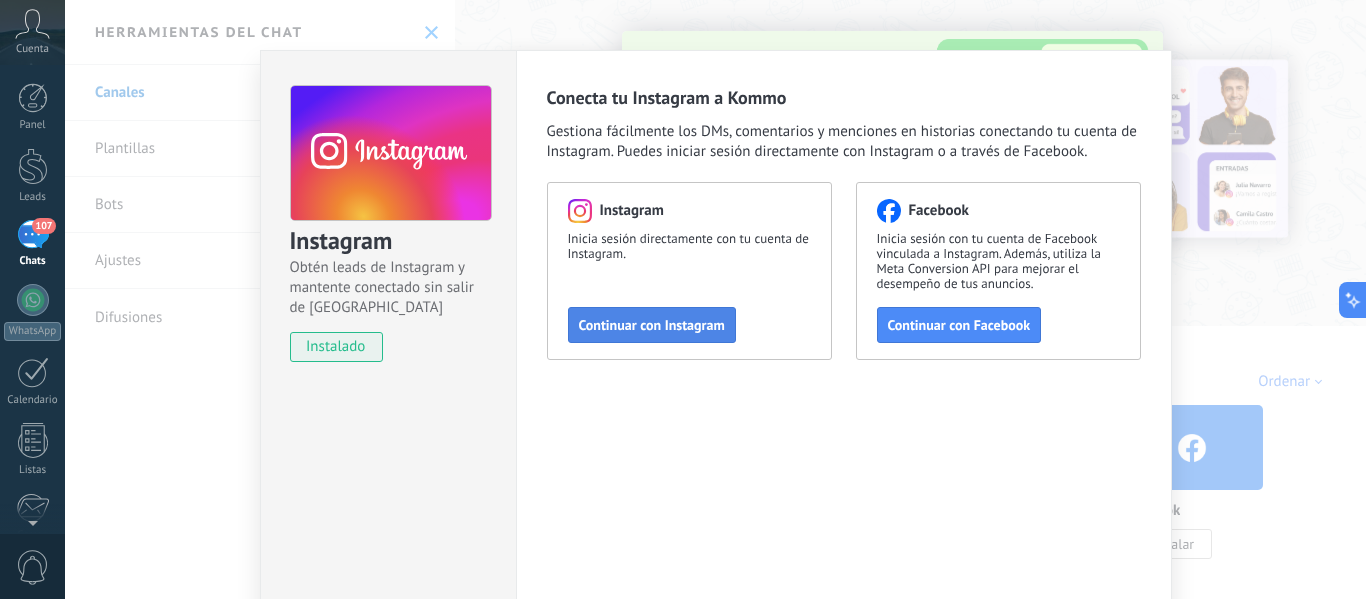 click on "Continuar con Instagram" at bounding box center [652, 325] 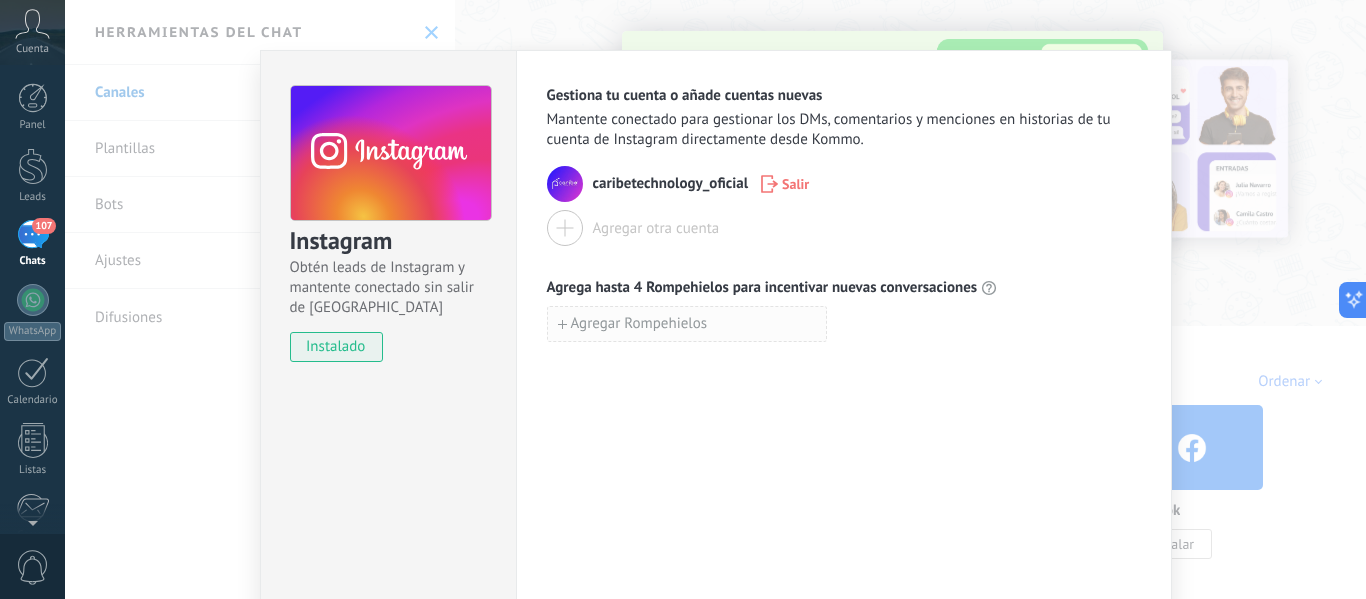 click on "Agregar Rompehielos" at bounding box center (639, 324) 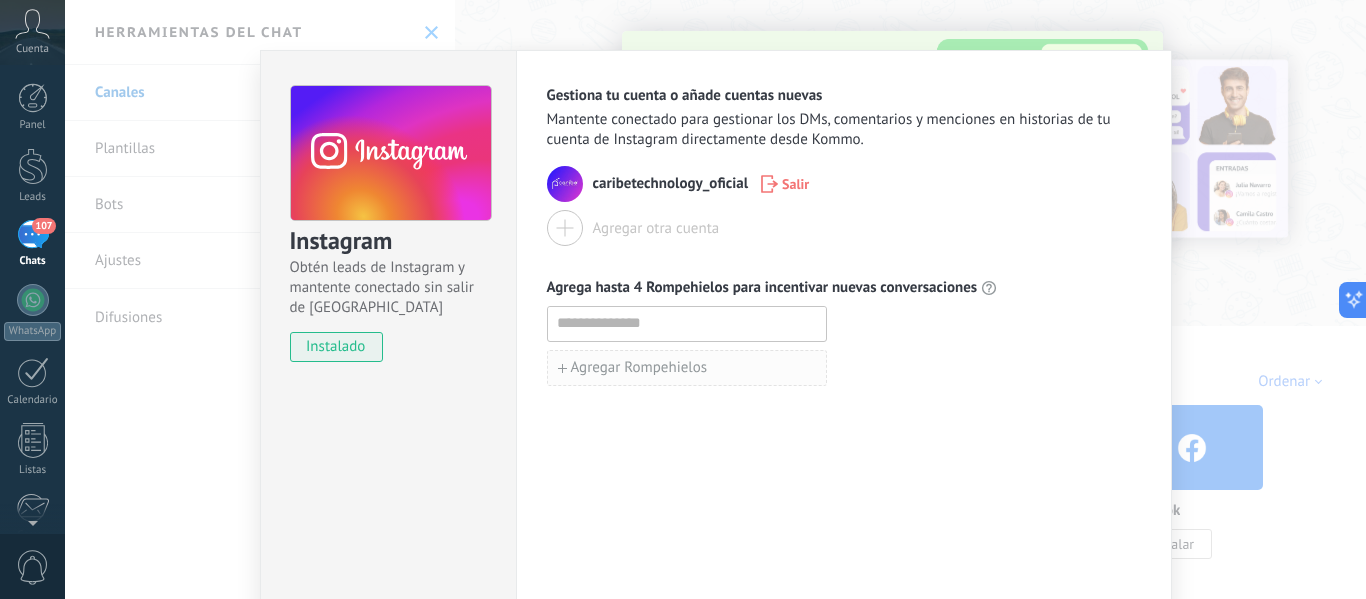 click at bounding box center (687, 323) 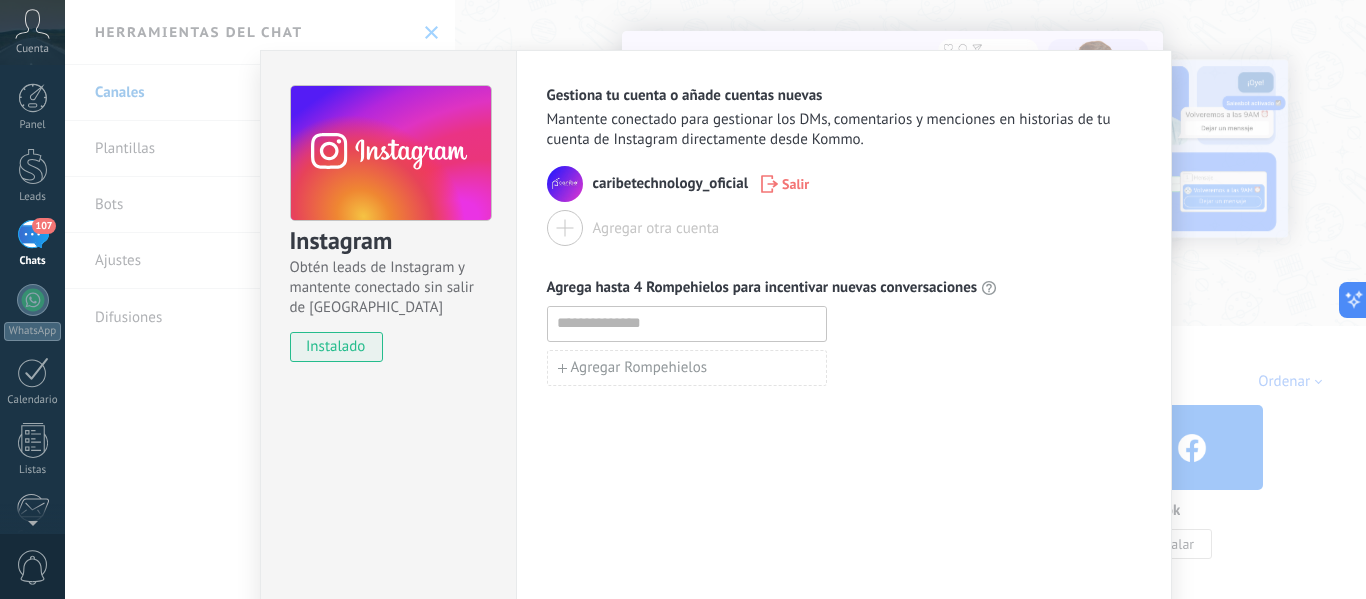 drag, startPoint x: 600, startPoint y: 326, endPoint x: 567, endPoint y: 330, distance: 33.24154 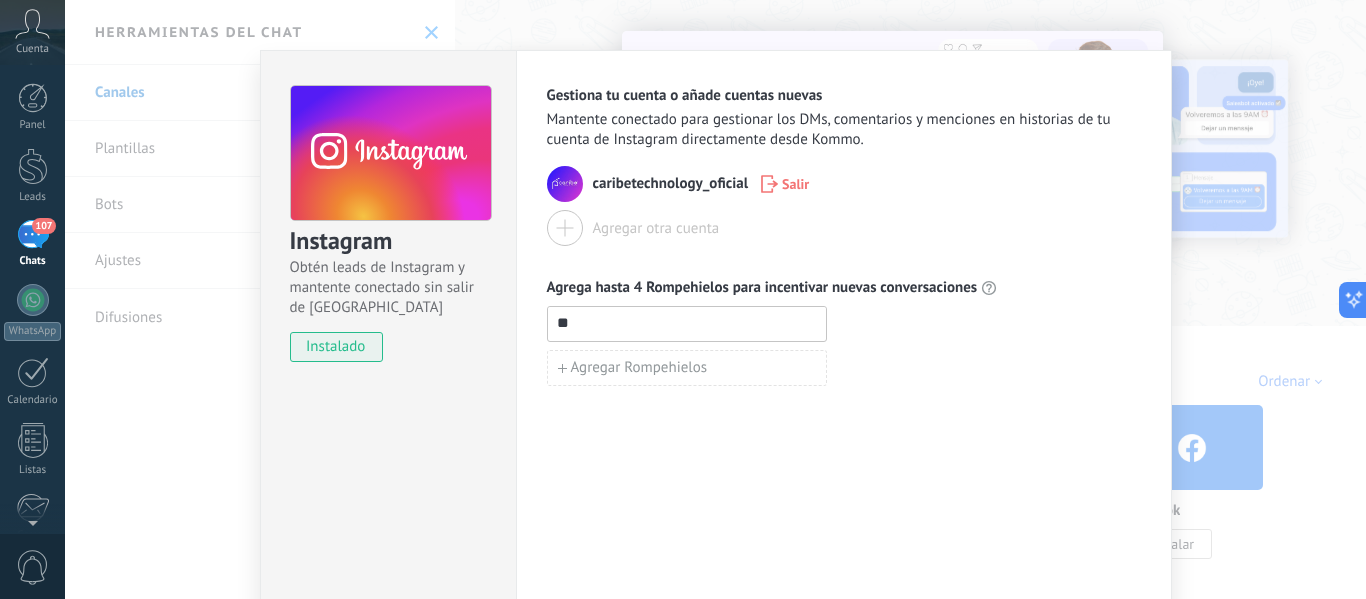 type on "*" 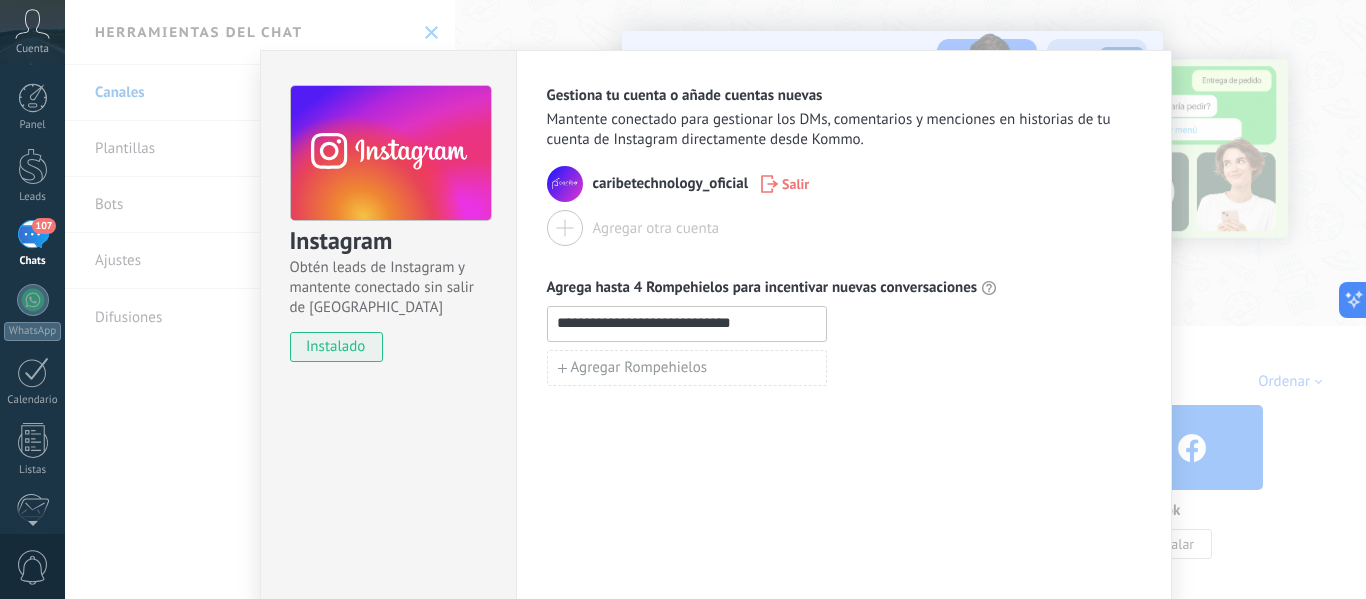 click on "**********" at bounding box center (687, 323) 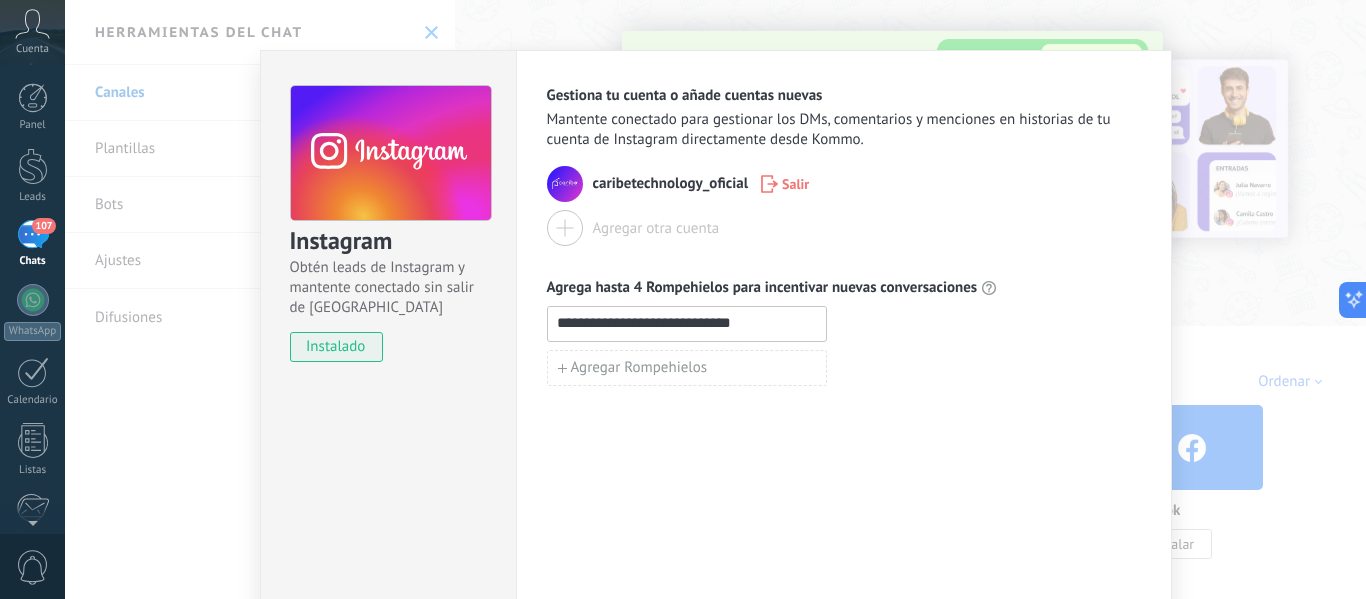click on "**********" at bounding box center [687, 323] 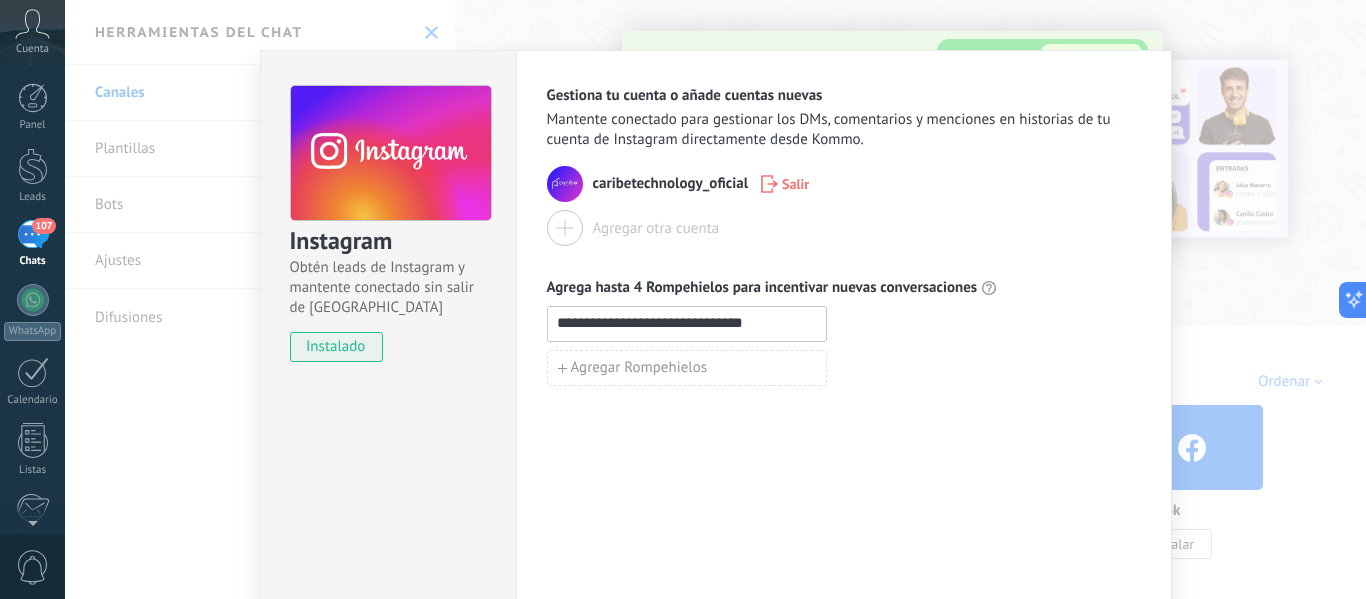 type on "**********" 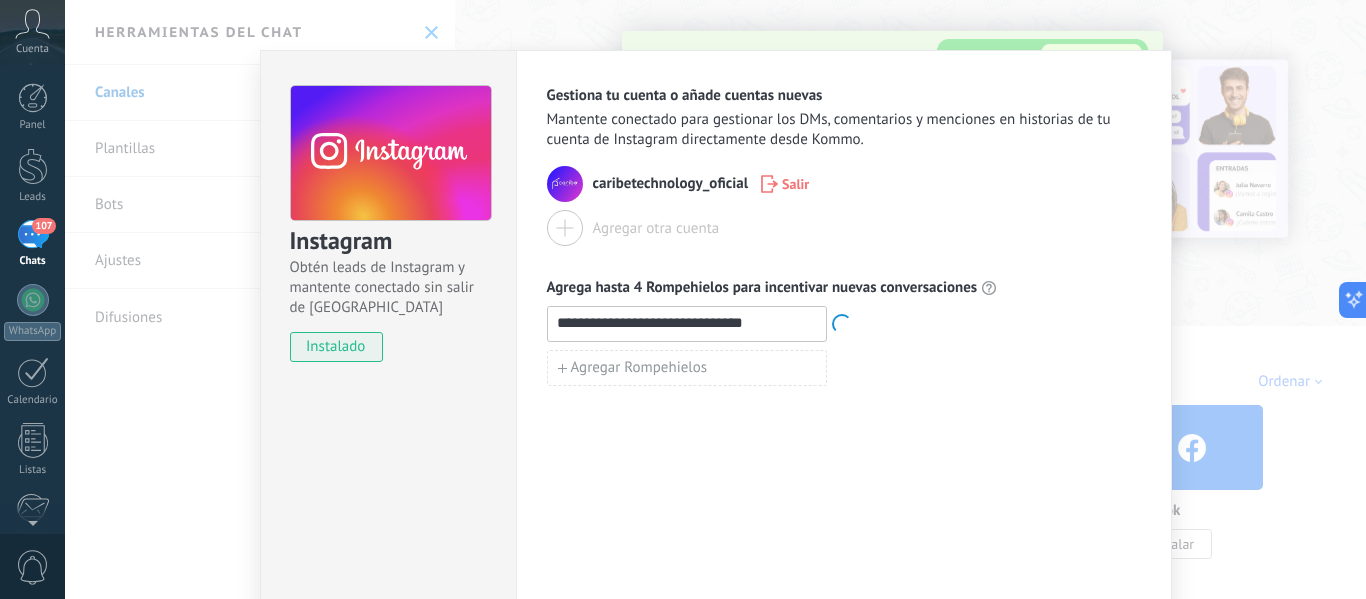 click on "**********" at bounding box center (844, 347) 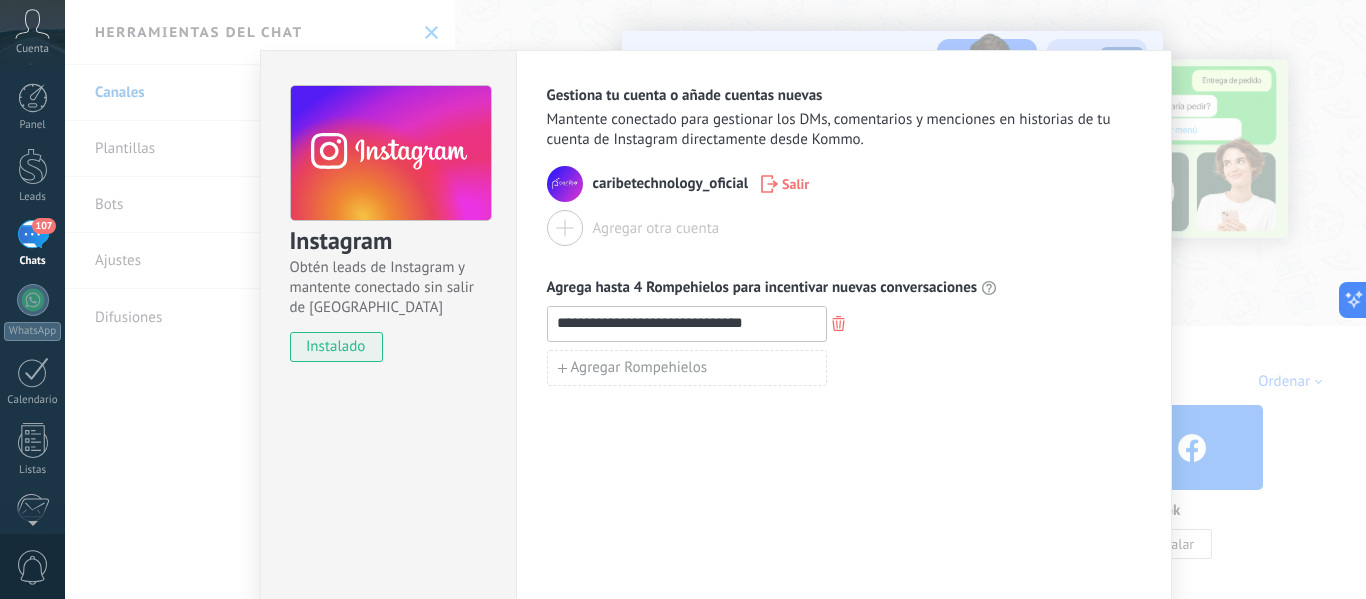 click on "107" at bounding box center [33, 234] 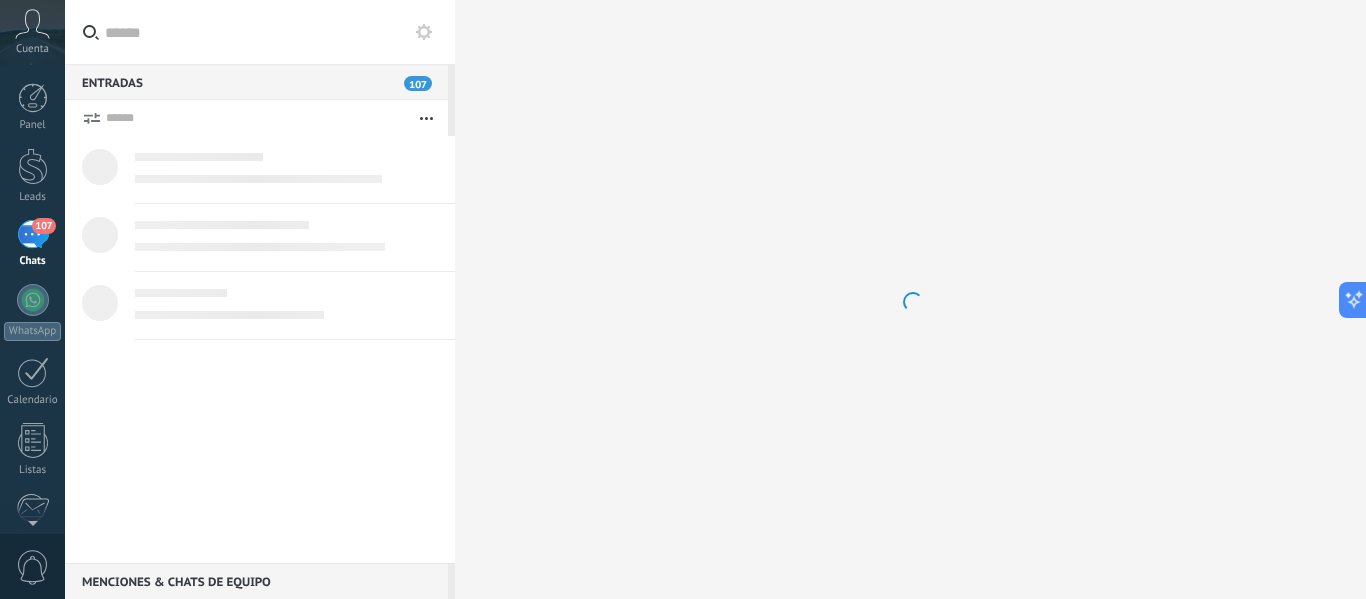 scroll, scrollTop: 0, scrollLeft: 0, axis: both 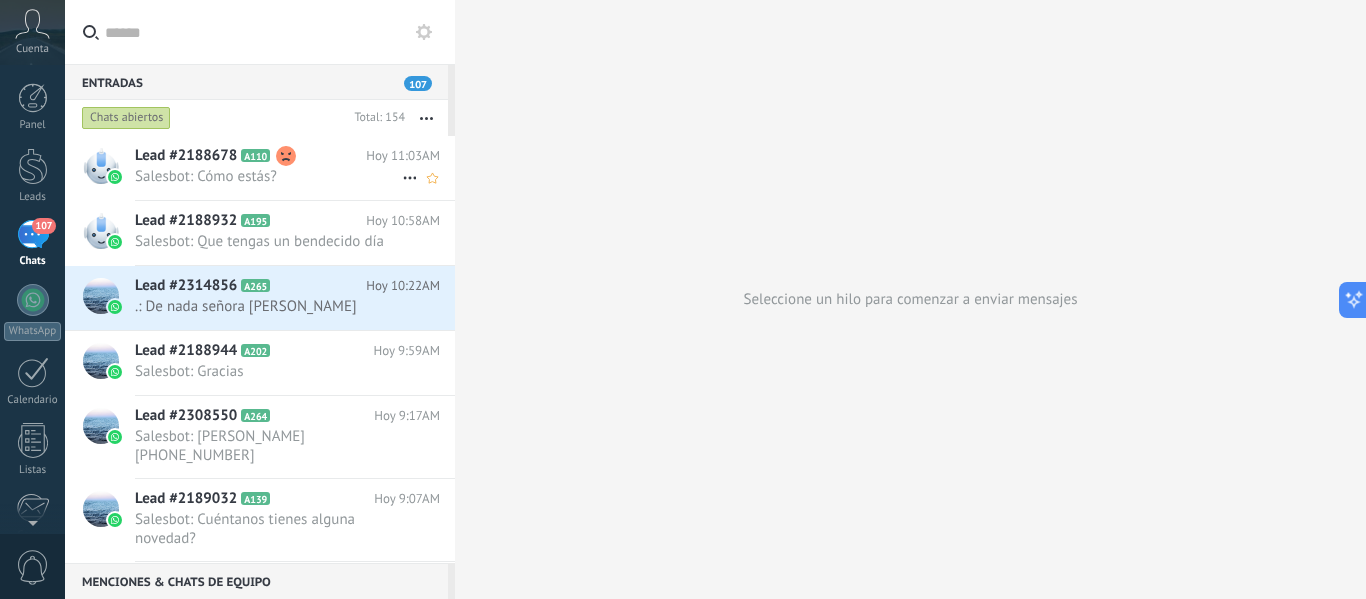 click on "Salesbot: Cómo estás?" at bounding box center [268, 176] 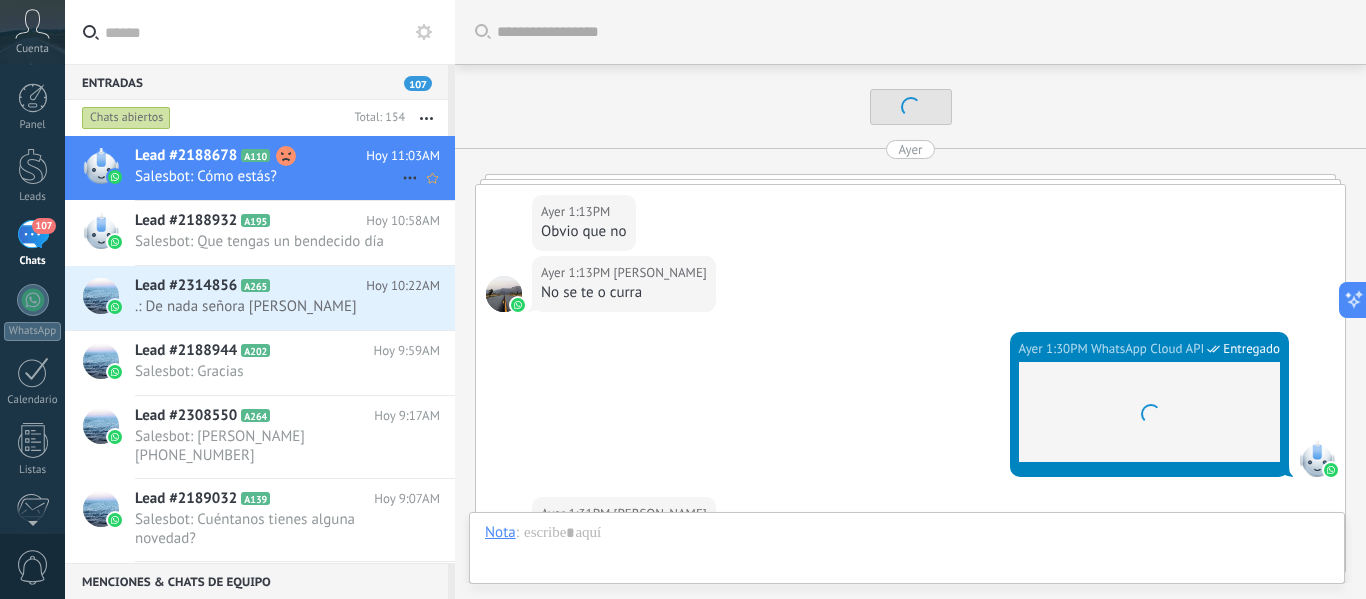scroll, scrollTop: 1530, scrollLeft: 0, axis: vertical 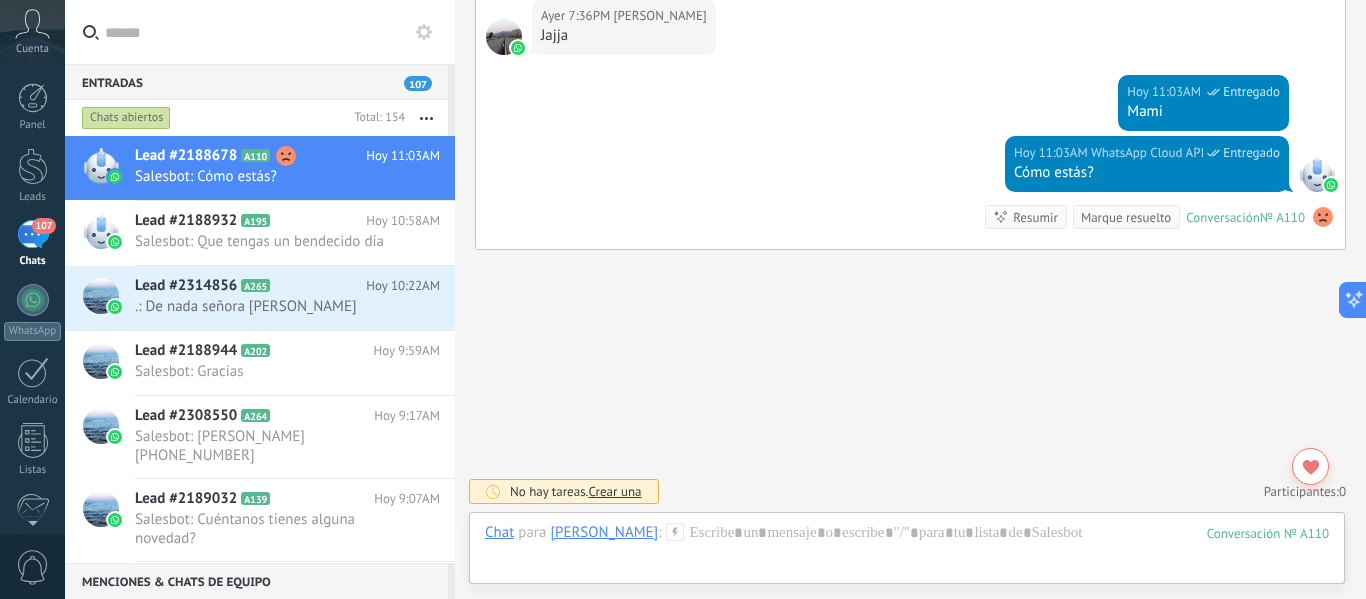 click 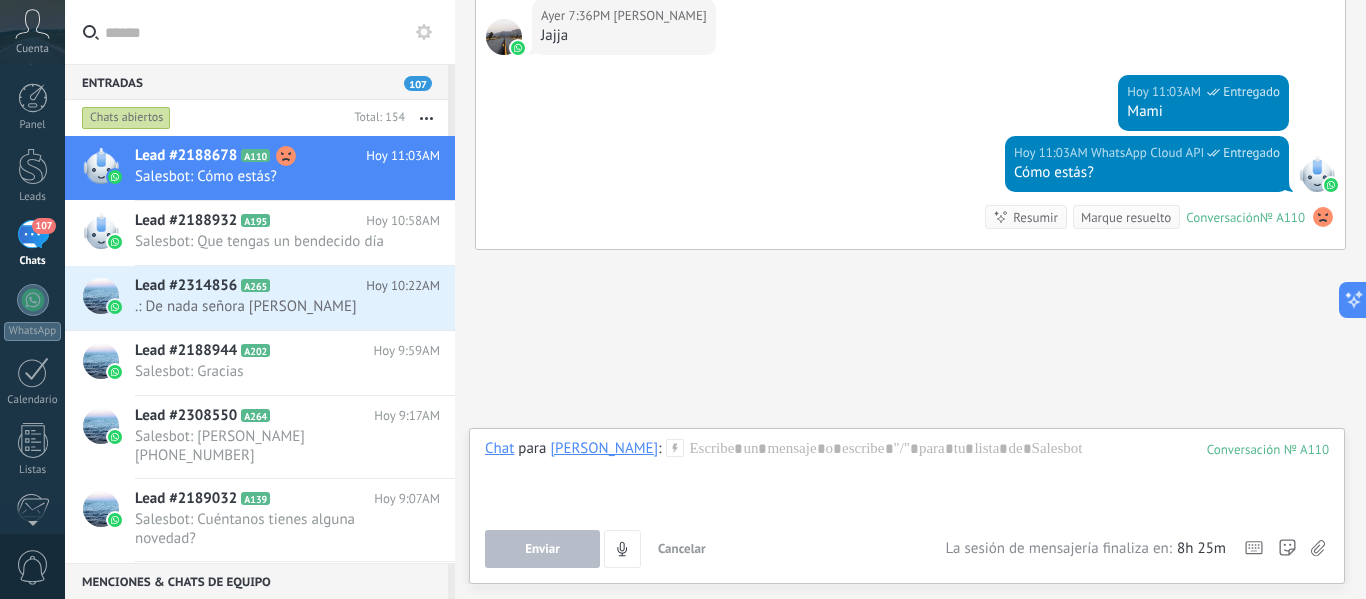 click on "Resumir Resumir" at bounding box center [1026, 217] 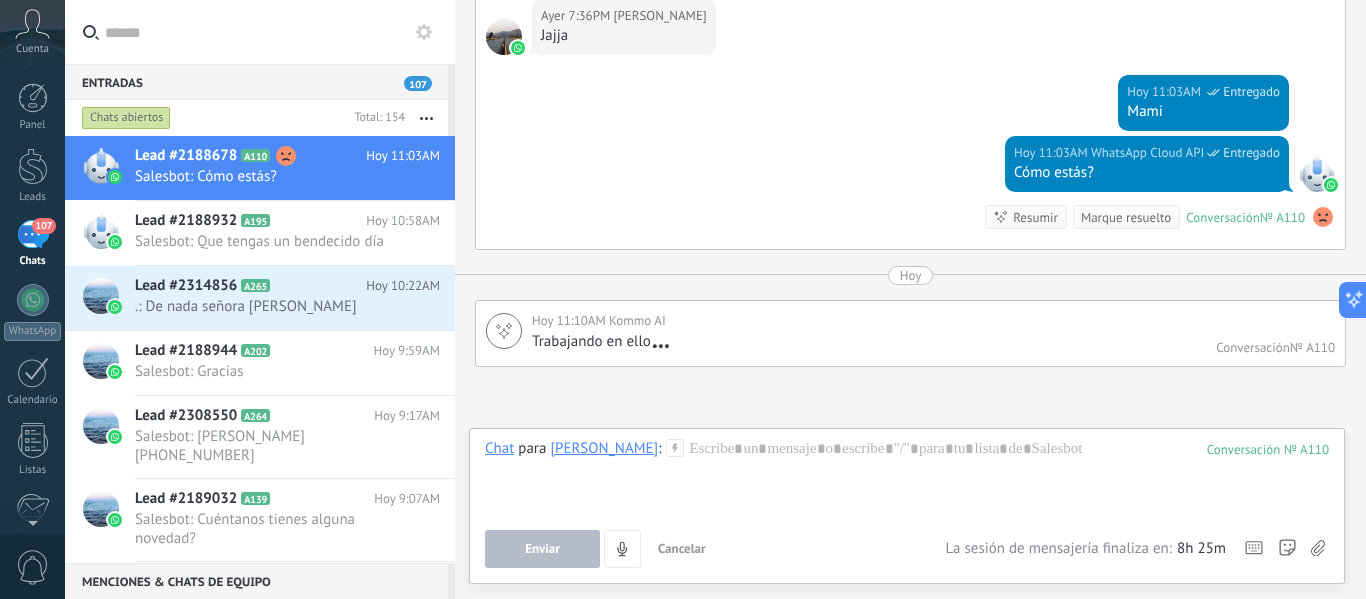 scroll, scrollTop: 1647, scrollLeft: 0, axis: vertical 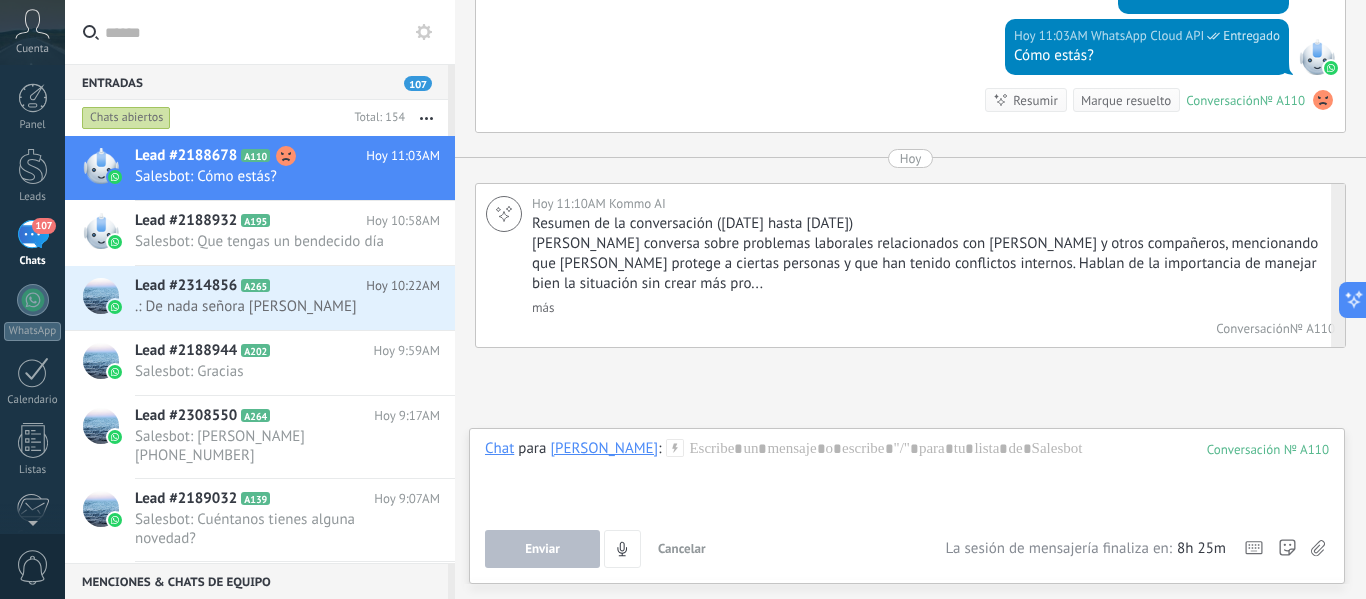 click on "más" at bounding box center [543, 307] 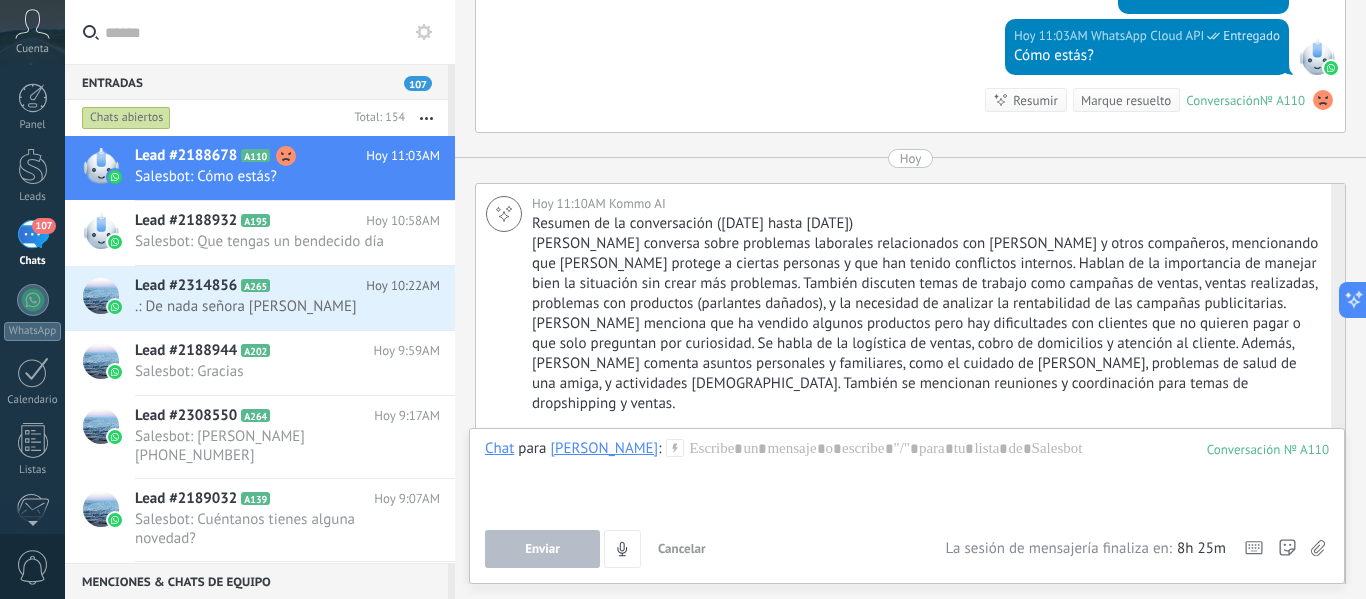 drag, startPoint x: 1025, startPoint y: 335, endPoint x: 1108, endPoint y: 317, distance: 84.92938 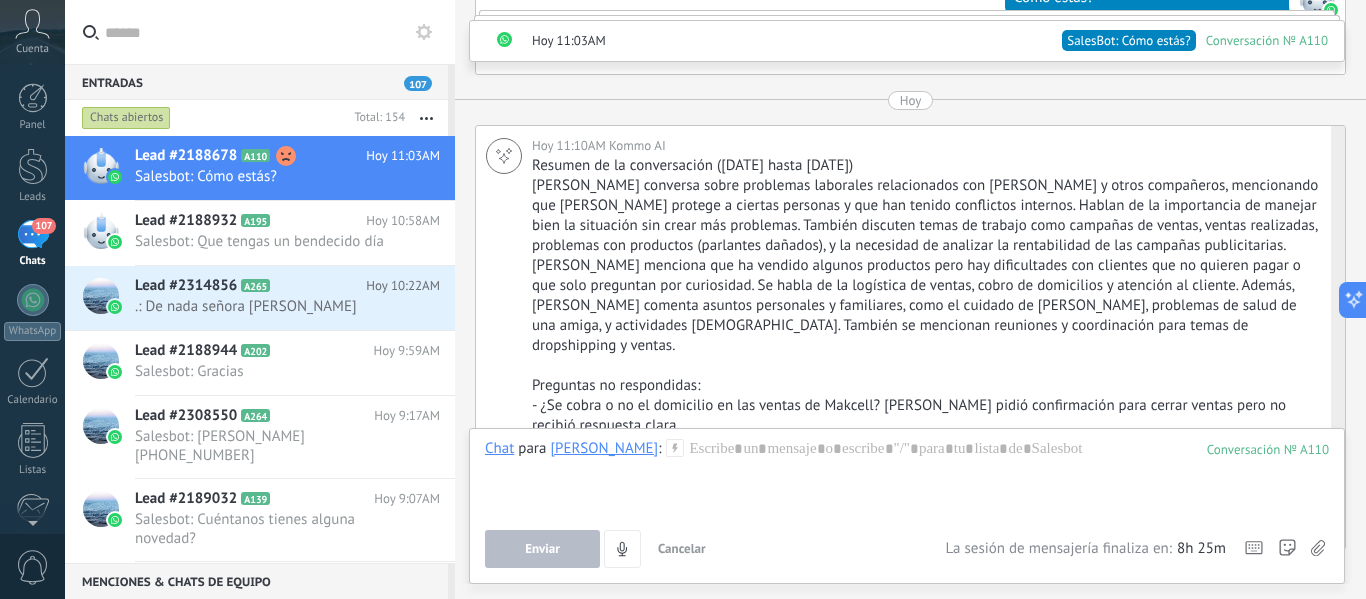 scroll, scrollTop: 1744, scrollLeft: 0, axis: vertical 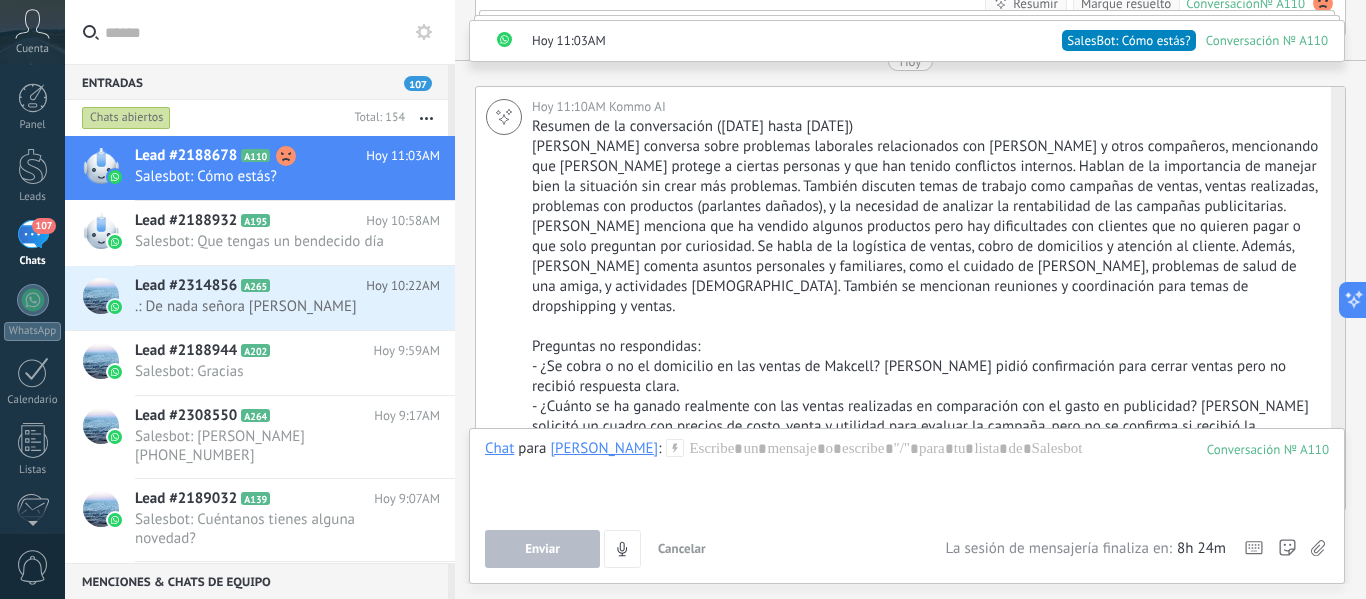 click on "Claudia conversa sobre problemas laborales relacionados con Mauricio y otros compañeros, mencionando que Mauricio protege a ciertas personas y que han tenido conflictos internos. Hablan de la importancia de manejar bien la situación sin crear más problemas. También discuten temas de trabajo como campañas de ventas, ventas realizadas, problemas con productos (parlantes dañados), y la necesidad de analizar la rentabilidad de las campañas publicitarias. Claudia menciona que ha vendido algunos productos pero hay dificultades con clientes que no quieren pagar o que solo preguntan por curiosidad. Se habla de la logística de ventas, cobro de domicilios y atención al cliente. Además, Claudia comenta asuntos personales y familiares, como el cuidado de Mary, problemas de salud de una amiga, y actividades religiosas. También se mencionan reuniones y coordinación para temas de dropshipping y ventas." at bounding box center (926, 227) 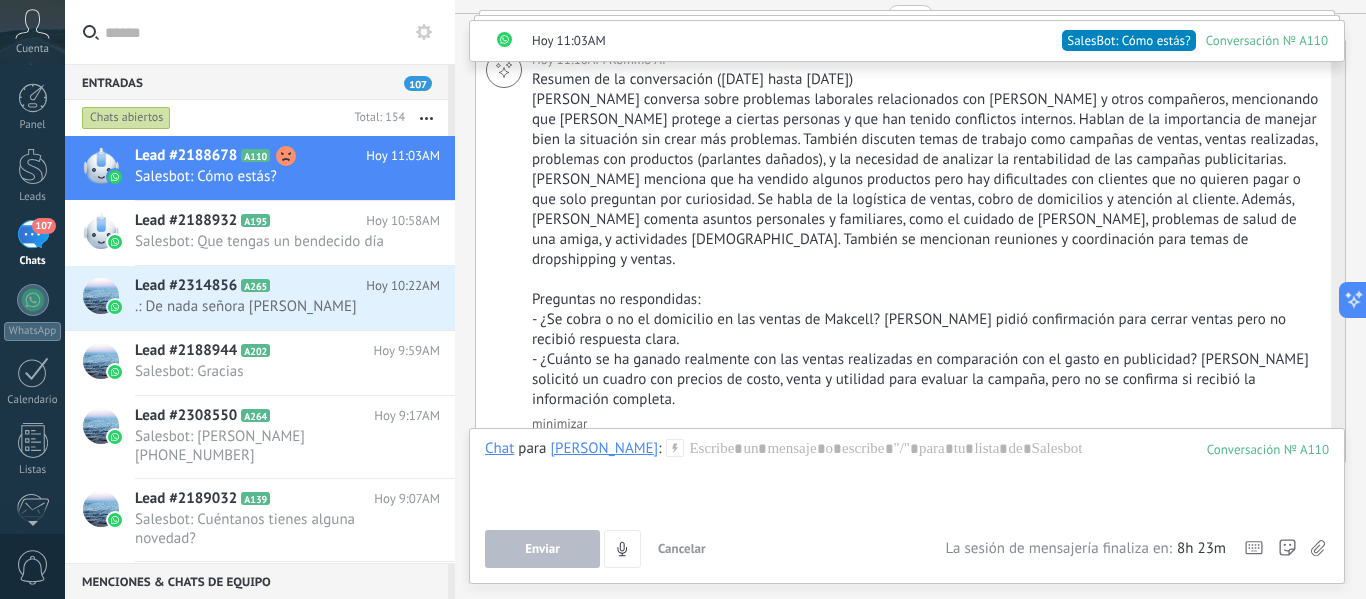 scroll, scrollTop: 1824, scrollLeft: 0, axis: vertical 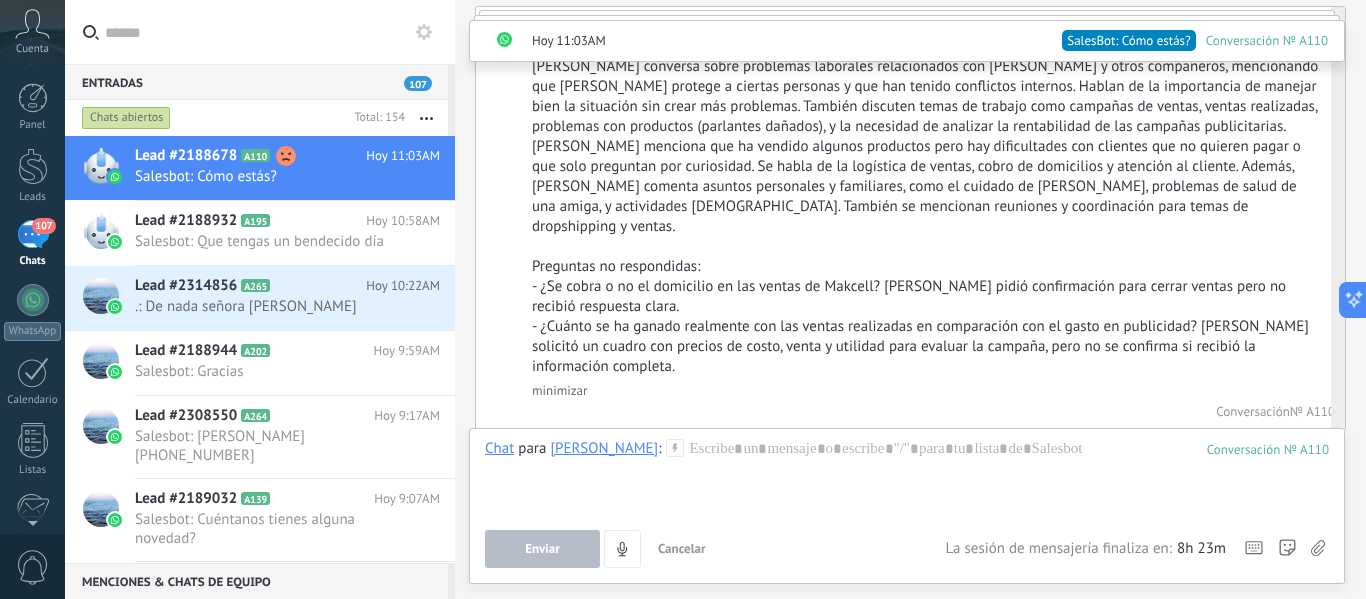 click on "minimizar" at bounding box center (559, 390) 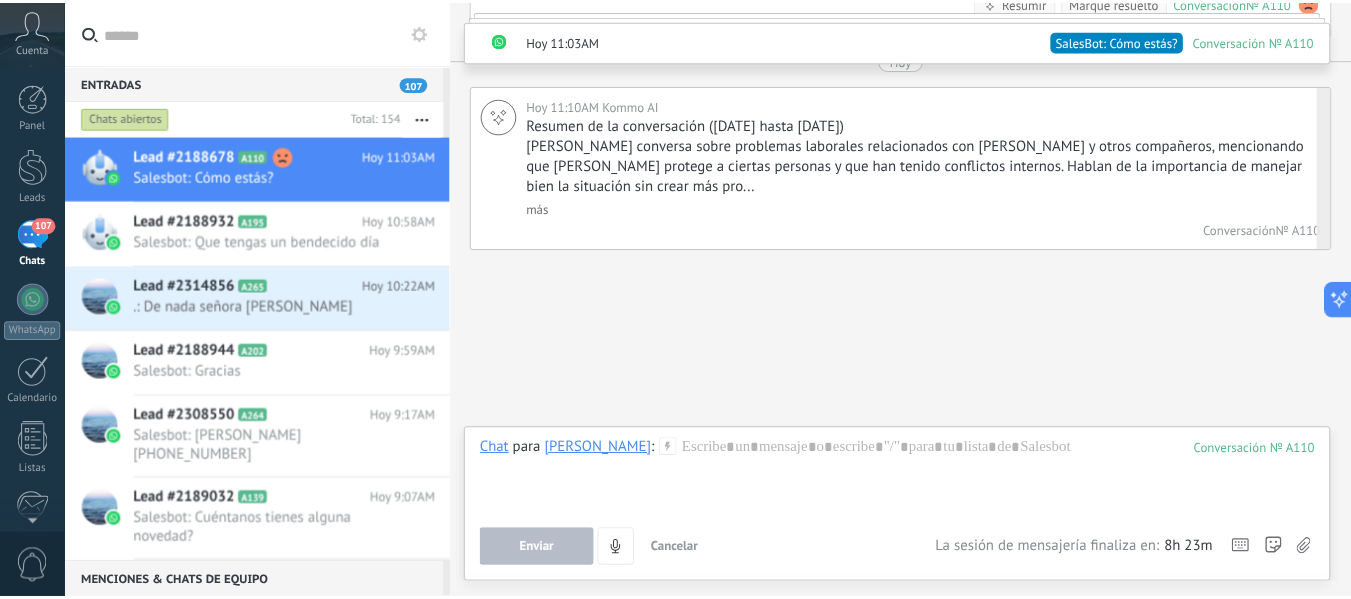 scroll, scrollTop: 1744, scrollLeft: 0, axis: vertical 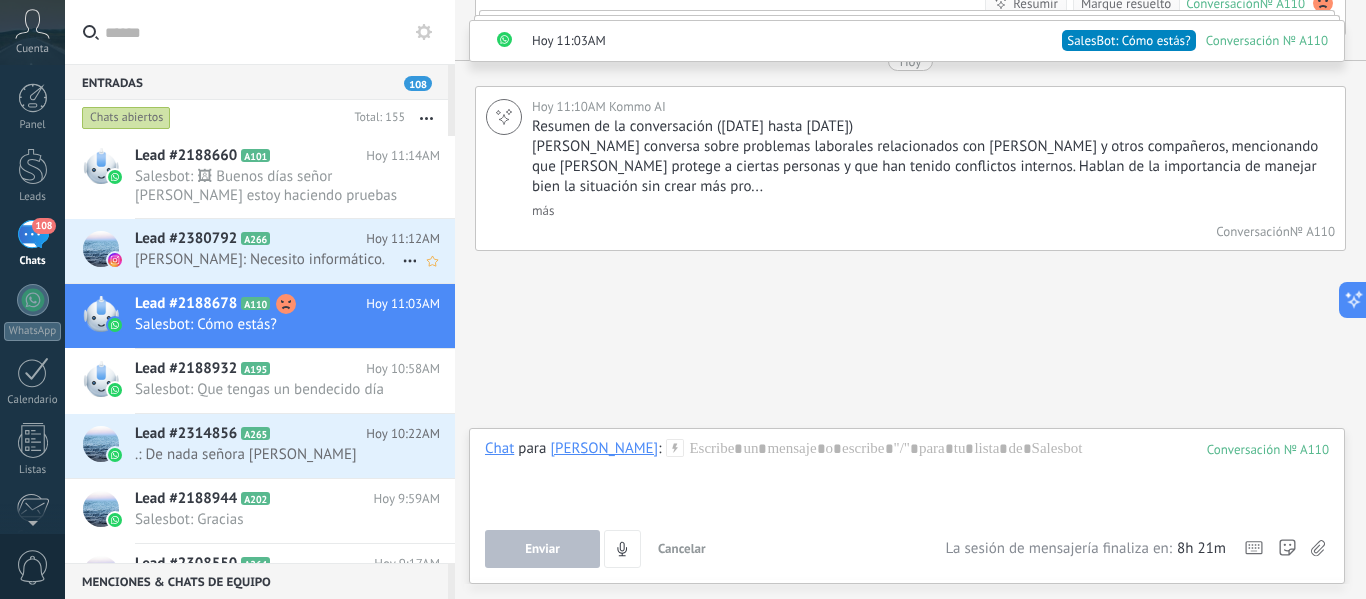 click 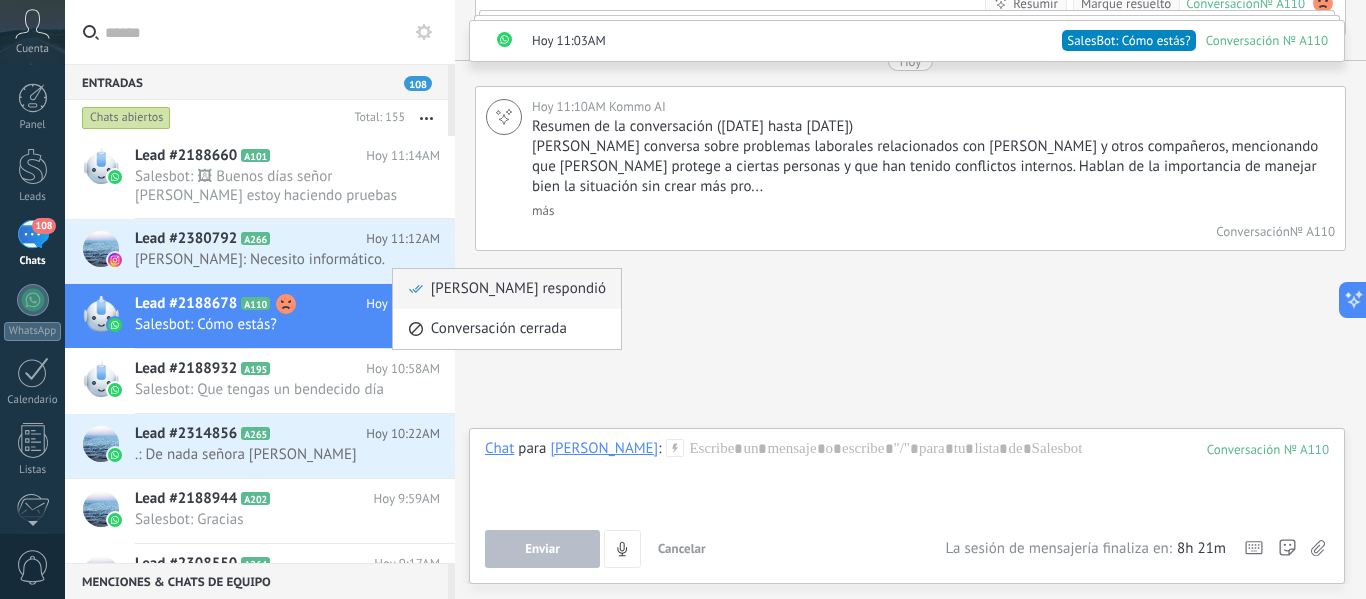 click on "[PERSON_NAME] respondió" at bounding box center (518, 289) 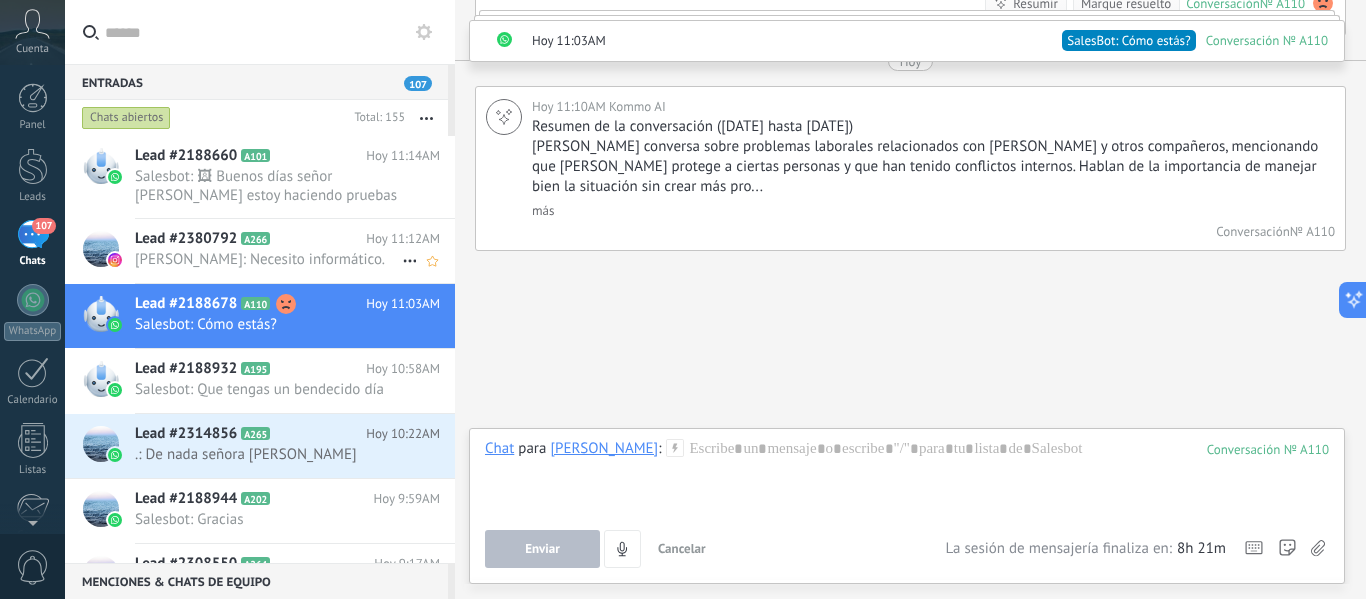 click 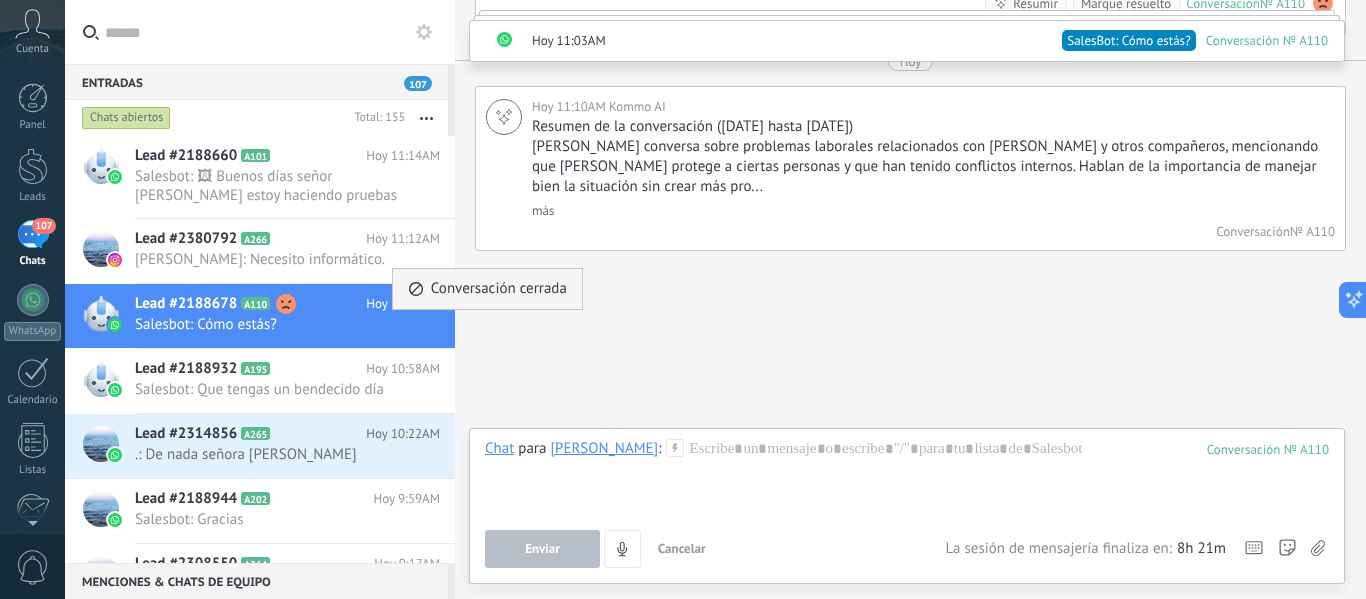 click on "Conversación cerrada" at bounding box center (499, 289) 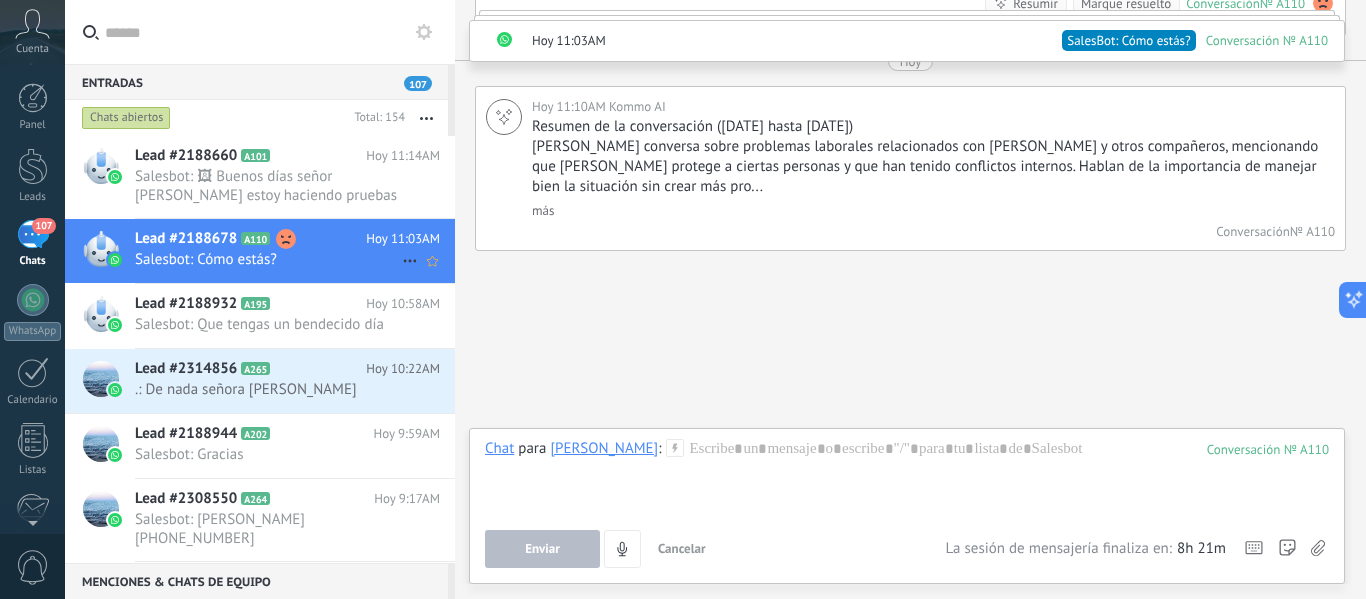 click on "Lead #2188678
A110
Hoy 11:03AM
Salesbot: Cómo estás?" at bounding box center (260, 251) 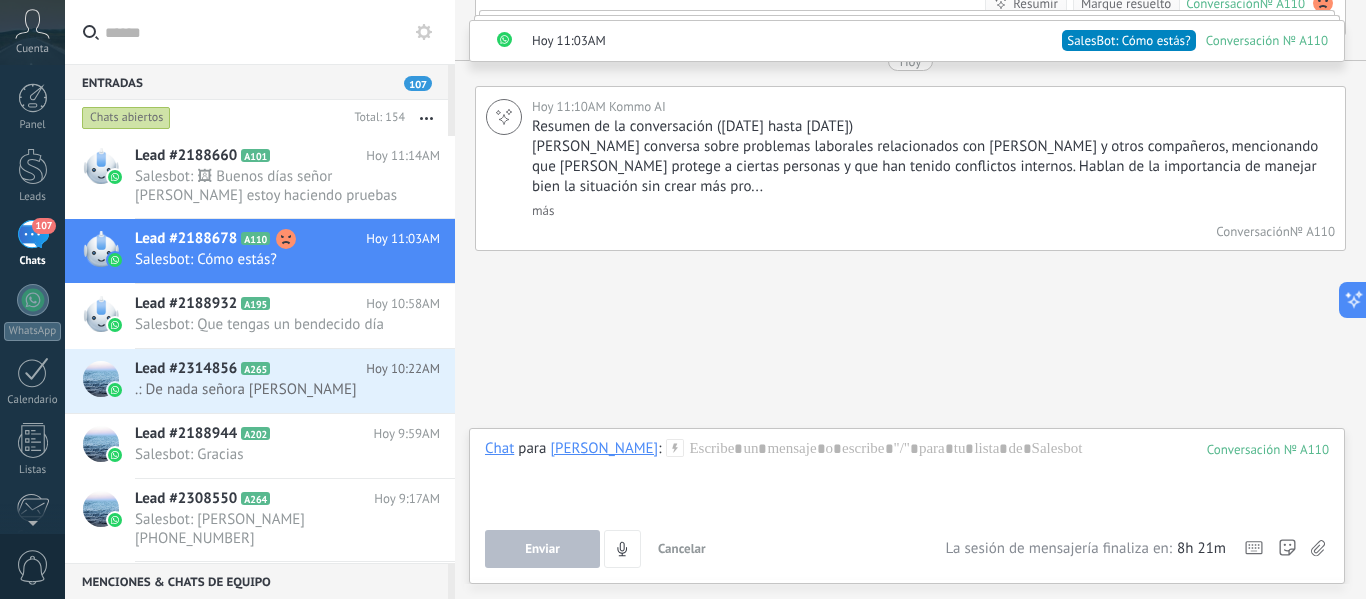 click 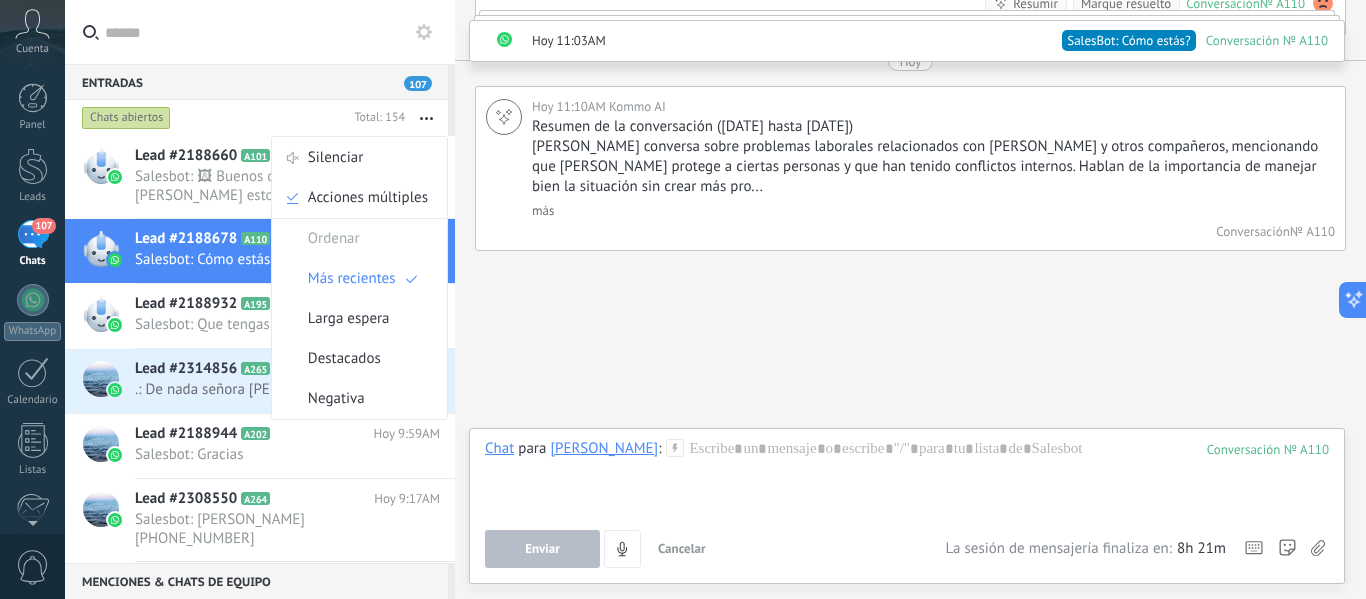 click on "Chats abiertos" at bounding box center (212, 118) 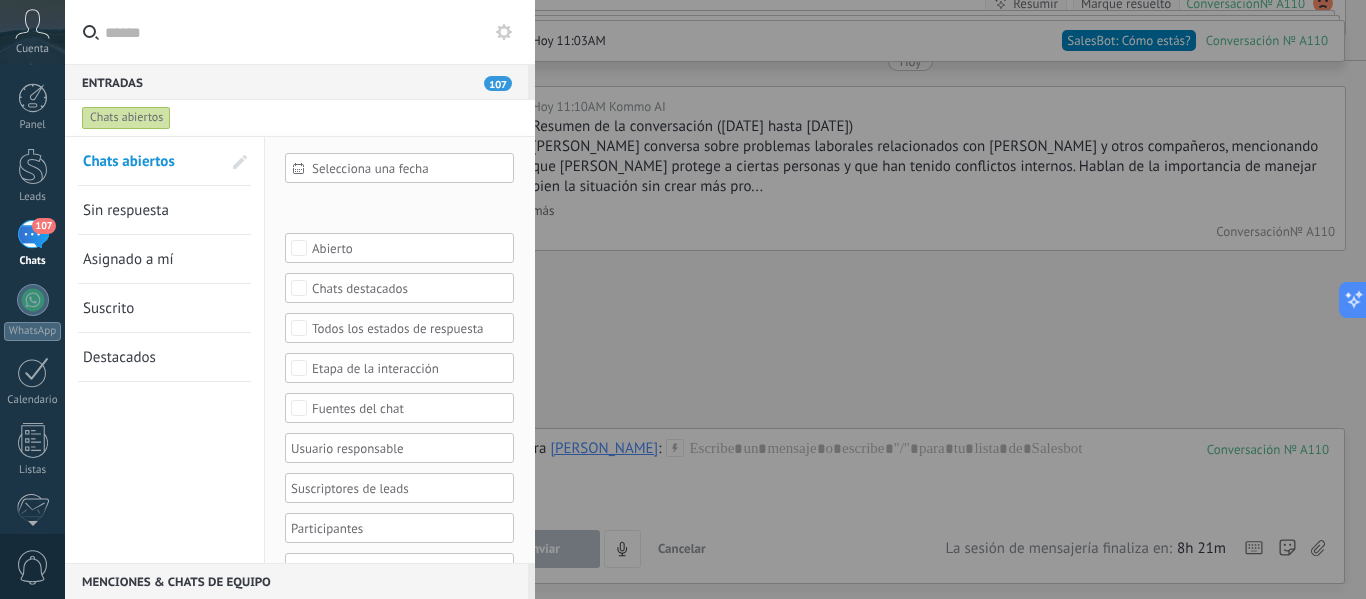 click on "Asignado a mí" at bounding box center (128, 259) 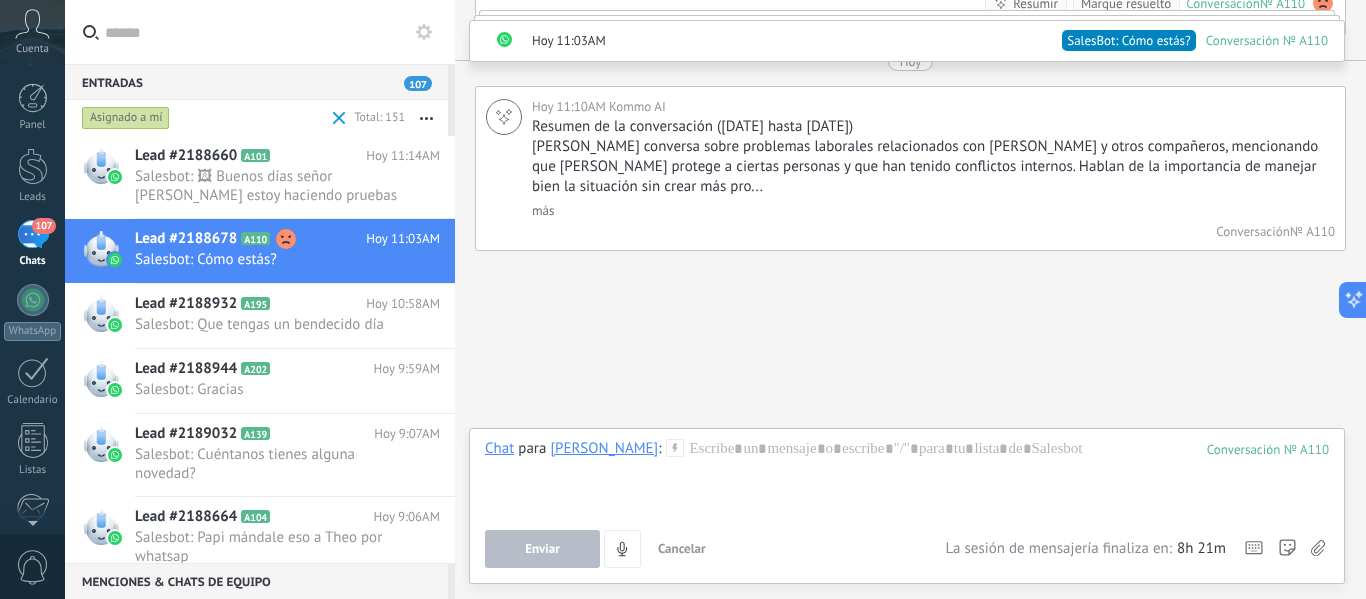 click at bounding box center [426, 118] 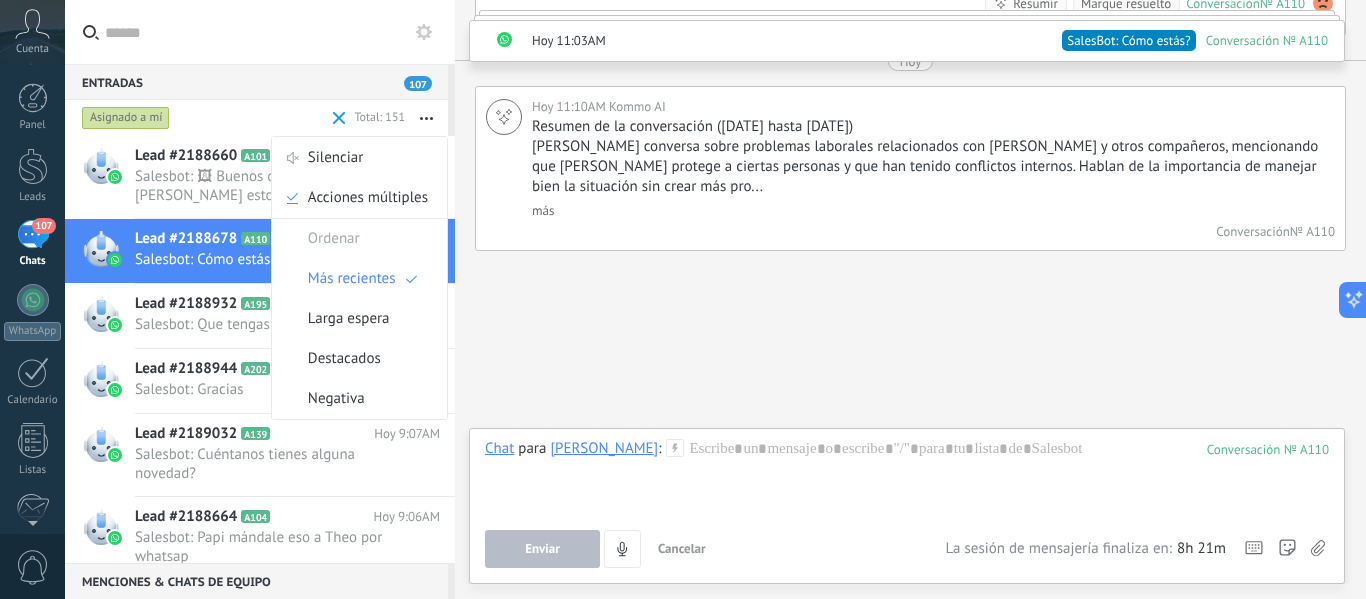 click on "Buscar Carga más Ayer Ayer 1:13PM Claudia  Obvio que no Ayer 1:13PM Claudia  No se te o curra Ayer 1:30PM WhatsApp Cloud API  Entregado Ayer 1:31PM Claudia  😅 Conversación  № A110 Conversación № A110 Ayer 5:44PM Robot  Contacto creado:  Claudia Ayer 5:44PM Robot  El valor del campo «Teléfono»  se establece en «+573016673164» Claudia Ayer 6:21PM Claudia  00:00 00:21 Conversación  № A110 Conversación № A110 Más 10 de 33 Ayer 7:28PM Claudia  00:00 00:54 Ayer 7:29PM Claudia  Está como un poquito parecido ? Ayer 7:31PM WhatsApp Cloud API  Entregado 00:00 00:14 Ayer 7:32PM Claudia  Ayer 7:31PM WhatsApp Cloud API  Mensaje de voz (00:14) Jajaja Ayer 7:32PM Claudia  Gracias por la moral Ayer 7:32PM Claudia  Ayer 7:27PM Claudia  Imagen Expectativa Ayer 7:32PM Claudia  Ayer 7:22PM Claudia  Imagen Realidad 😓 😂 WhatsApp Cloud API Ayer 7:36PM Claudia  Jajja Hoy 11:03AM WhatsApp Cloud API  Entregado Mami Hoy 11:03AM WhatsApp Cloud API  Entregado Cómo estás? № A110 Hoy" at bounding box center (910, -572) 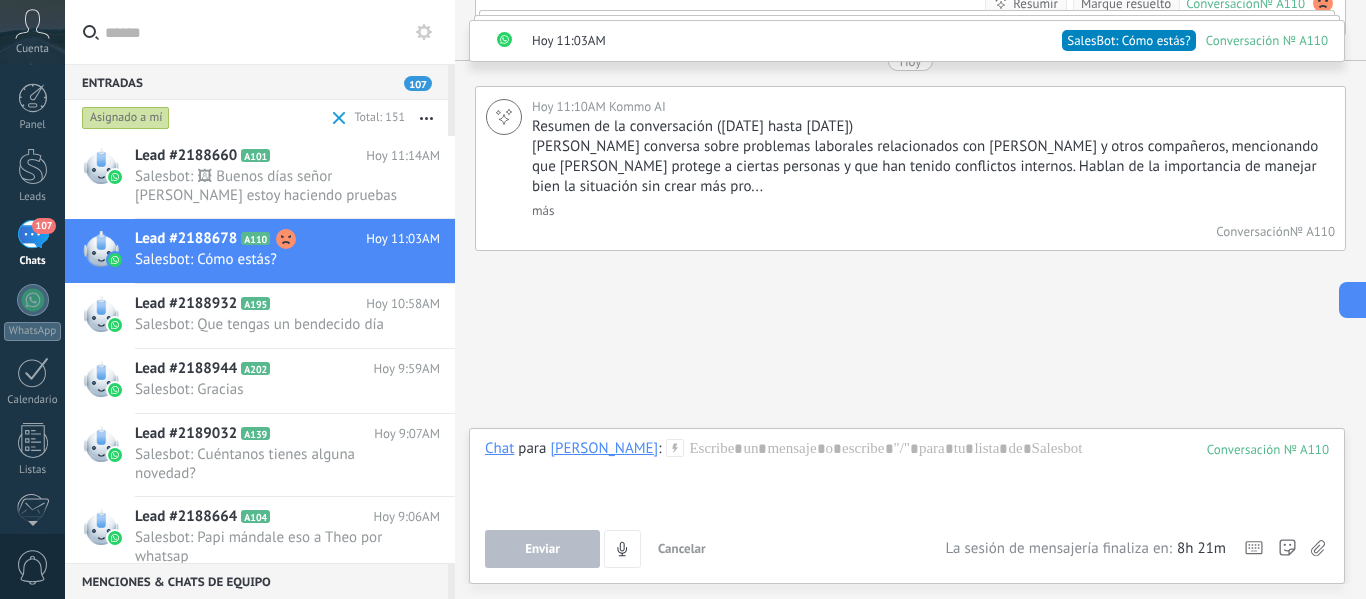 click on "Buscar Carga más Ayer Ayer 1:13PM Claudia  Obvio que no Ayer 1:13PM Claudia  No se te o curra Ayer 1:30PM WhatsApp Cloud API  Entregado Ayer 1:31PM Claudia  😅 Conversación  № A110 Conversación № A110 Ayer 5:44PM Robot  Contacto creado:  Claudia Ayer 5:44PM Robot  El valor del campo «Teléfono»  se establece en «+573016673164» Claudia Ayer 6:21PM Claudia  00:00 00:21 Conversación  № A110 Conversación № A110 Más 10 de 33 Ayer 7:28PM Claudia  00:00 00:54 Ayer 7:29PM Claudia  Está como un poquito parecido ? Ayer 7:31PM WhatsApp Cloud API  Entregado 00:00 00:14 Ayer 7:32PM Claudia  Ayer 7:31PM WhatsApp Cloud API  Mensaje de voz (00:14) Jajaja Ayer 7:32PM Claudia  Gracias por la moral Ayer 7:32PM Claudia  Ayer 7:27PM Claudia  Imagen Expectativa Ayer 7:32PM Claudia  Ayer 7:22PM Claudia  Imagen Realidad 😓 😂 WhatsApp Cloud API Ayer 7:36PM Claudia  Jajja Hoy 11:03AM WhatsApp Cloud API  Entregado Mami Hoy 11:03AM WhatsApp Cloud API  Entregado Cómo estás? № A110 Hoy" at bounding box center [910, -572] 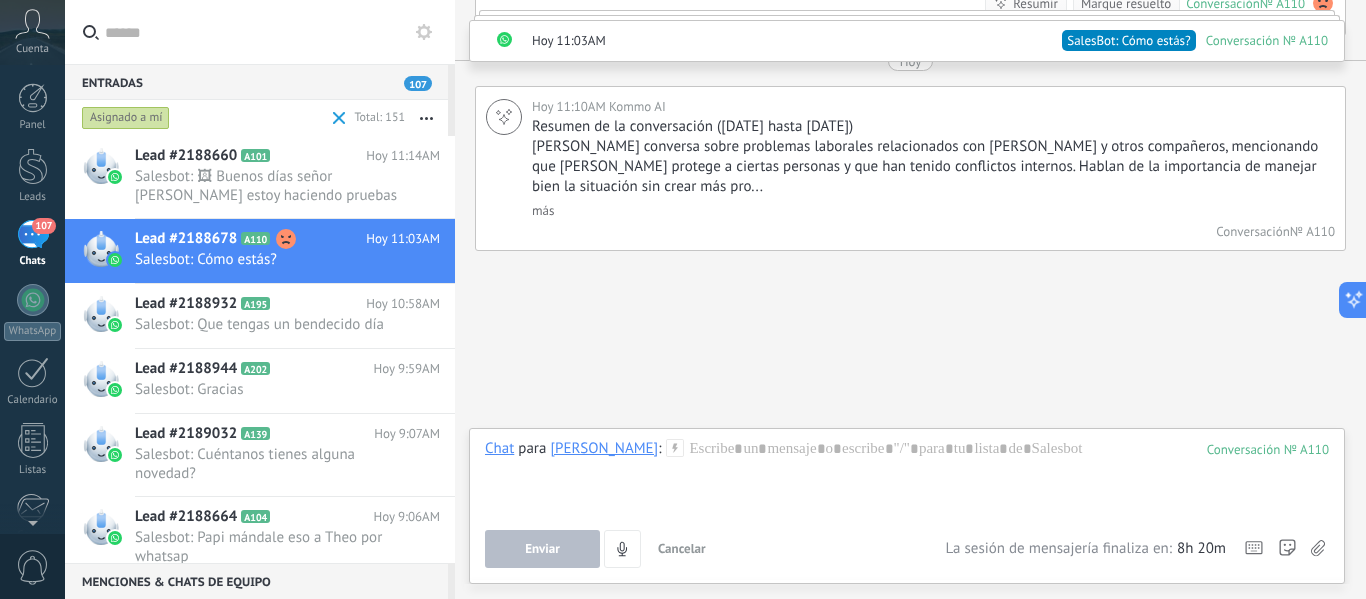 click on "Cuenta" at bounding box center (32, 49) 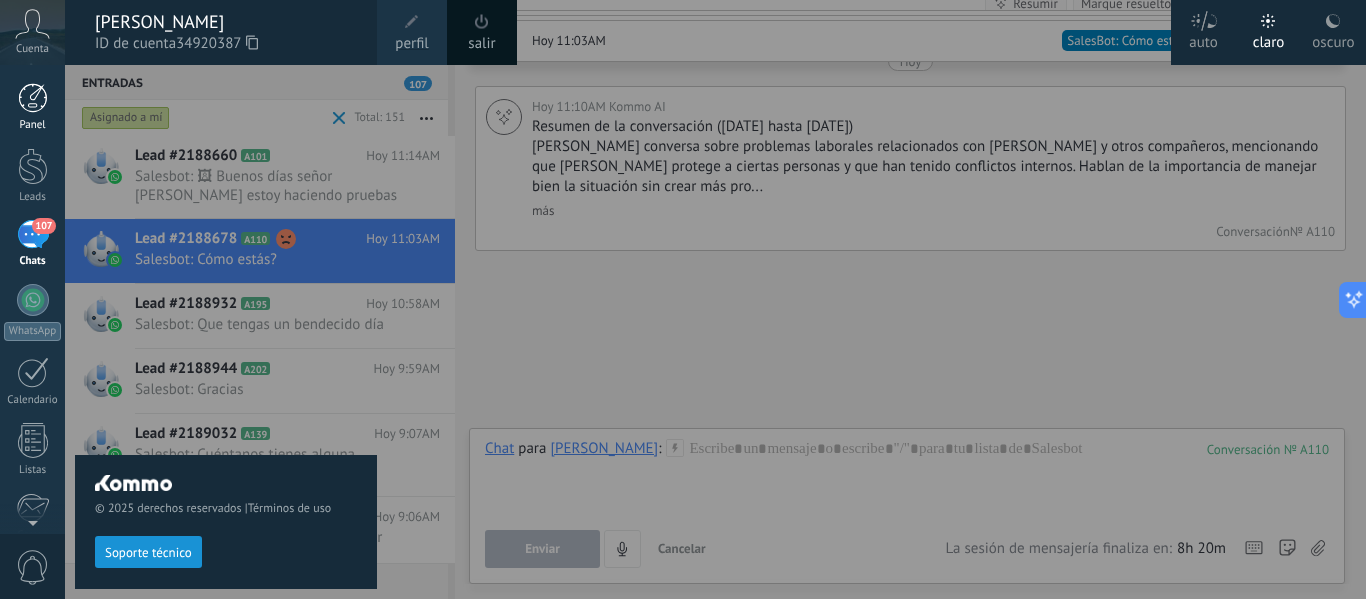 click on "Panel" at bounding box center [32, 107] 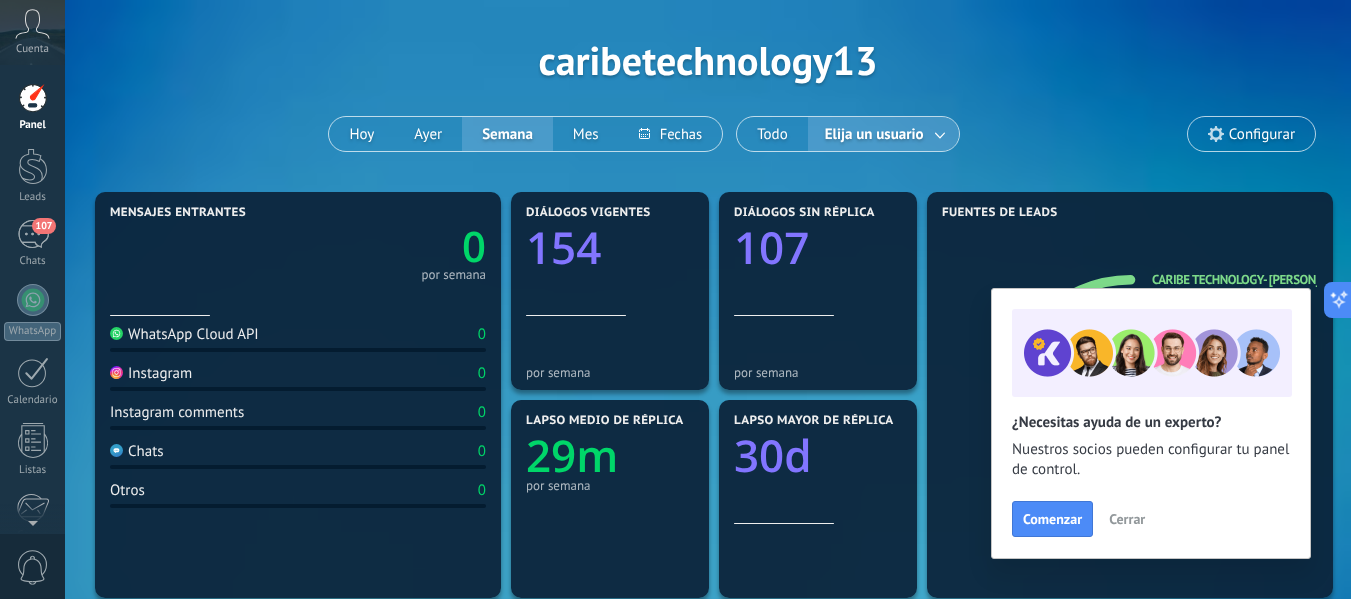 scroll, scrollTop: 0, scrollLeft: 0, axis: both 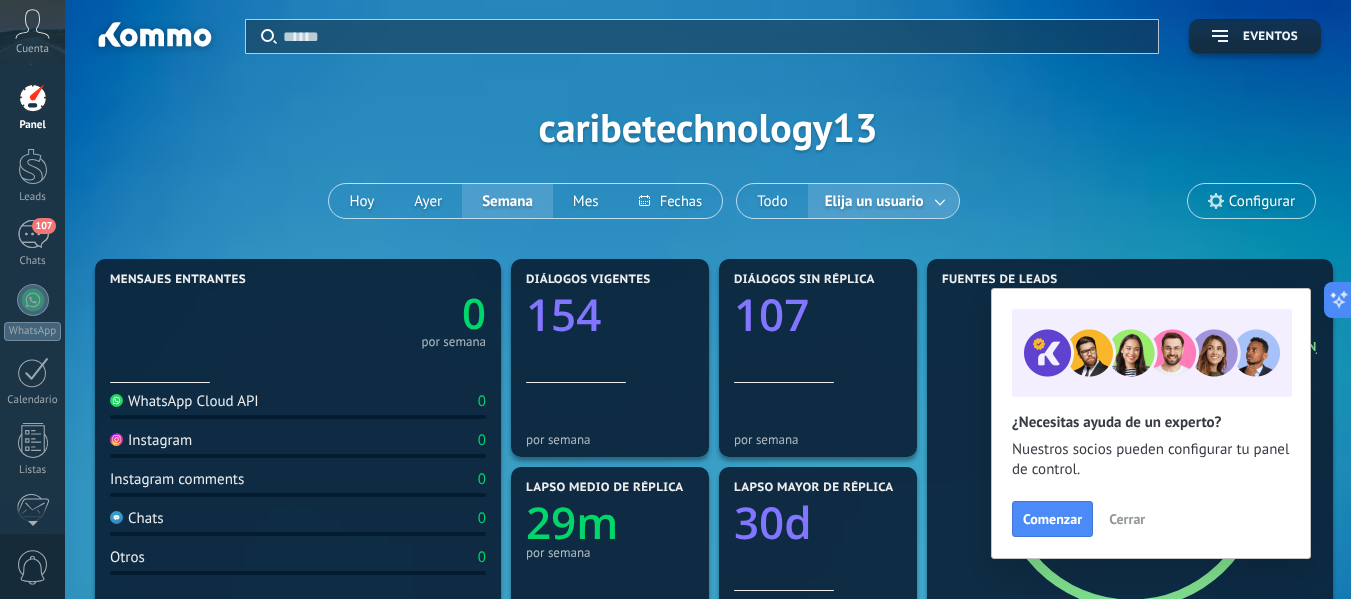 click on "Configurar" at bounding box center [1262, 201] 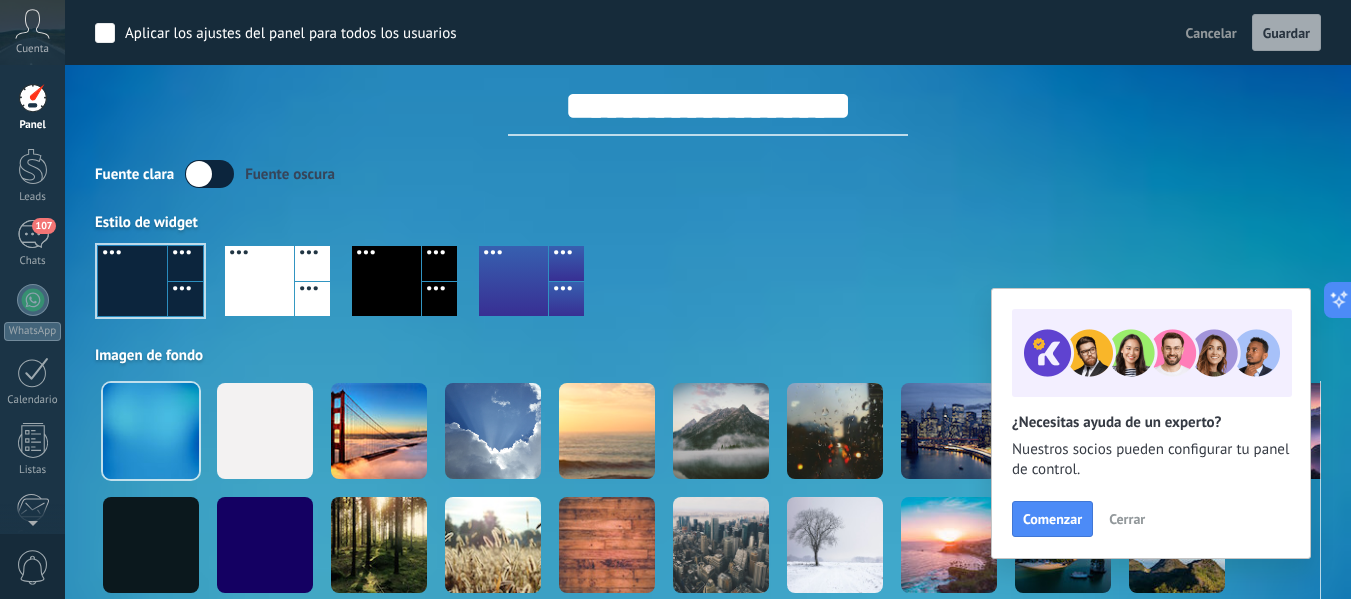 scroll, scrollTop: 0, scrollLeft: 0, axis: both 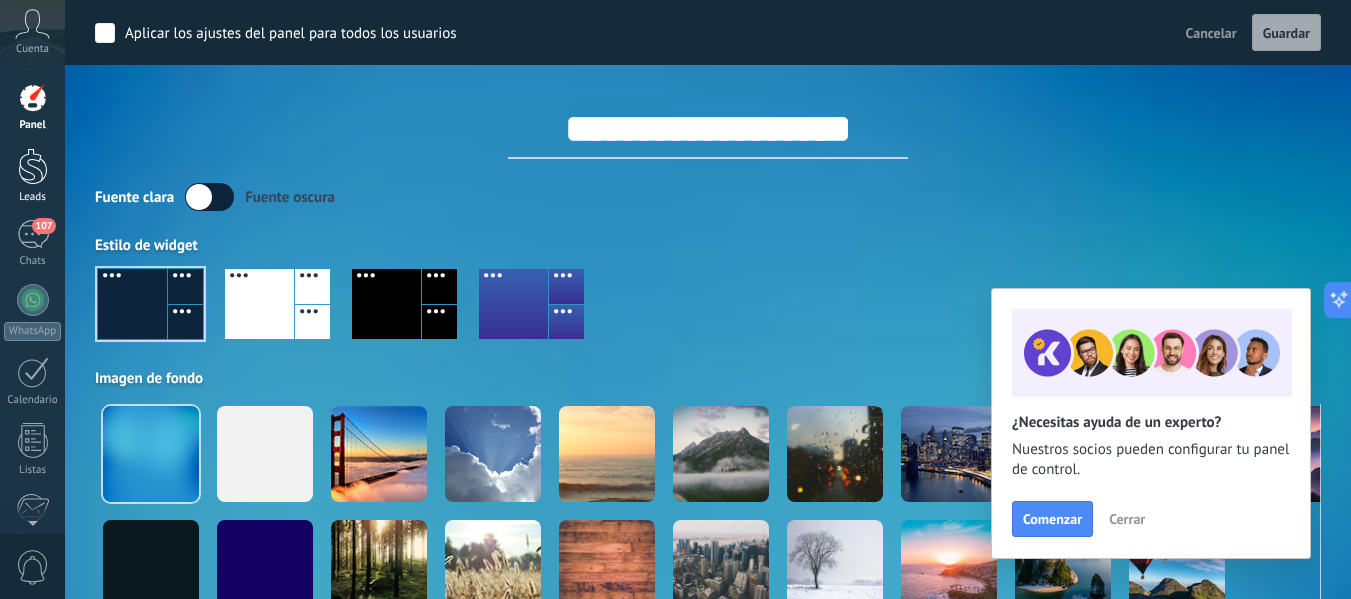 click at bounding box center (33, 166) 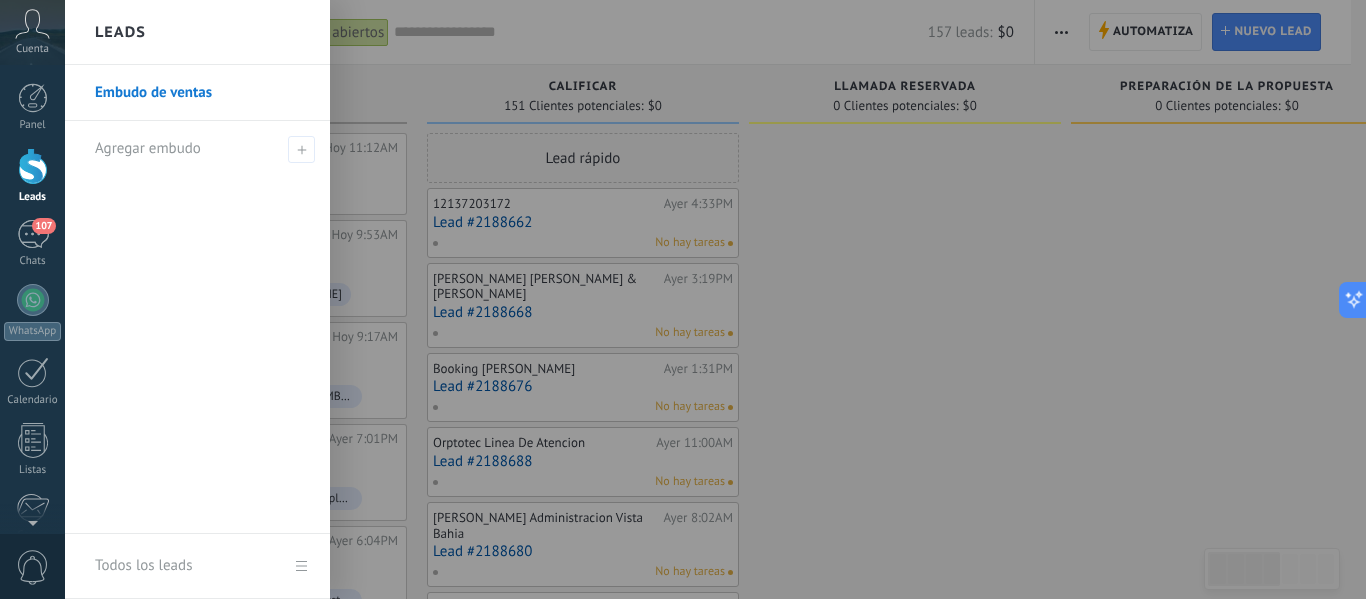 click on "Embudo de ventas" at bounding box center [202, 93] 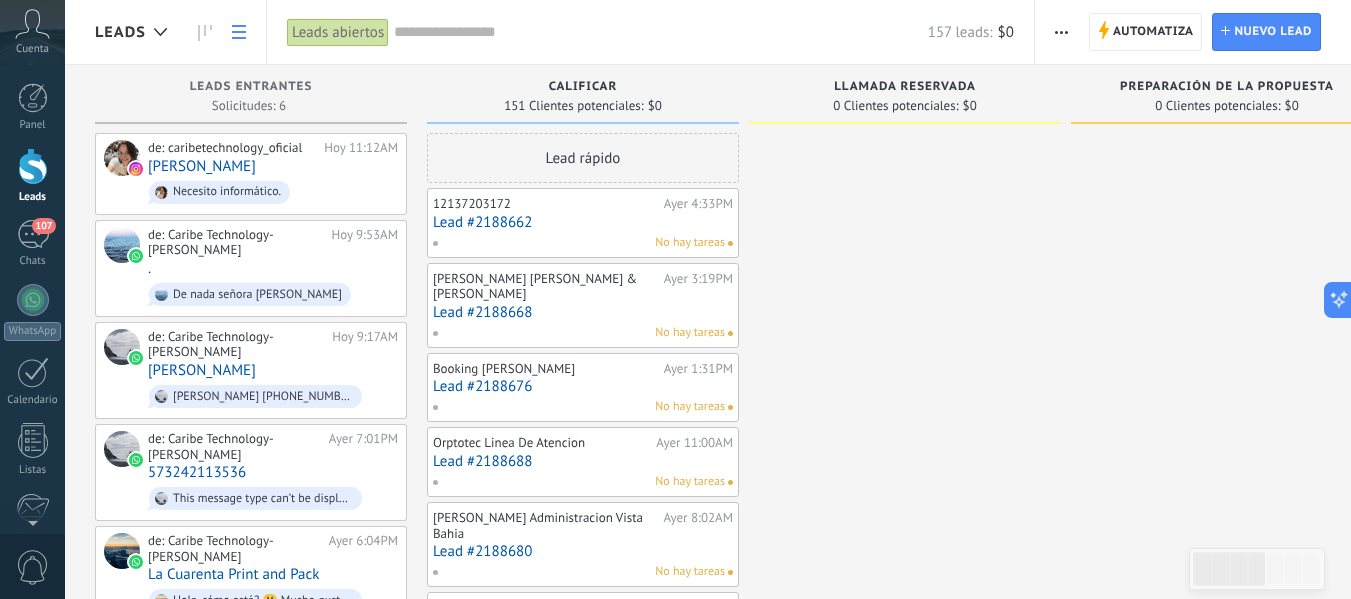 click at bounding box center [239, 32] 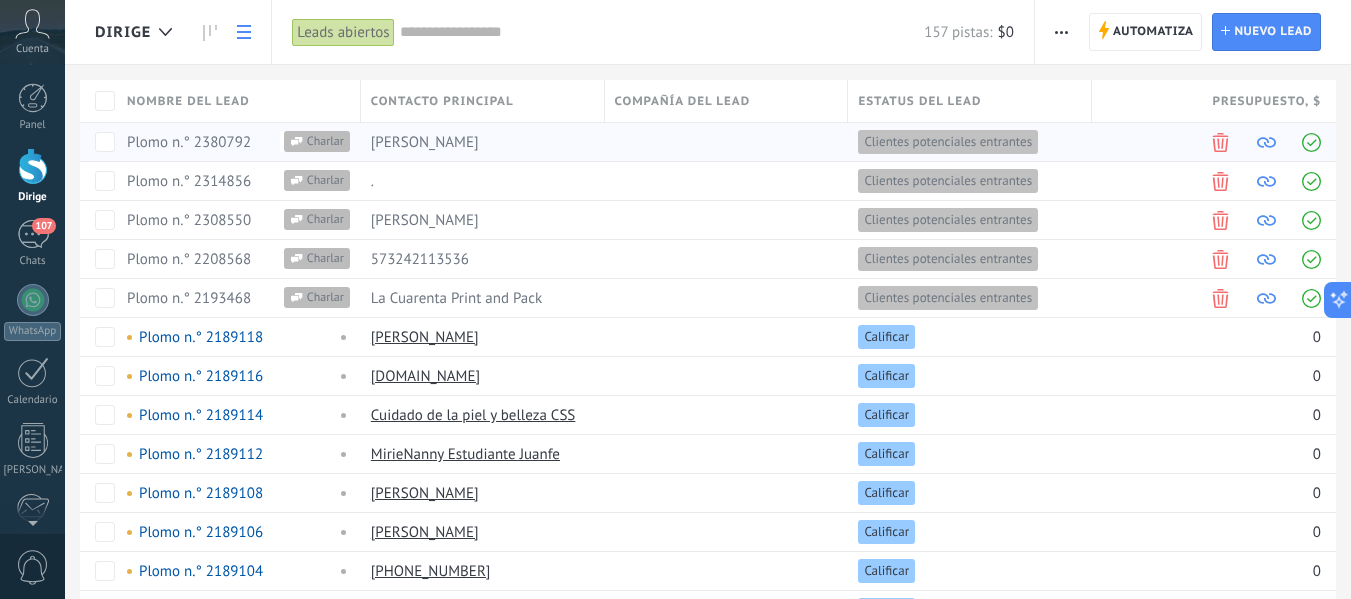 click at bounding box center [1311, 142] 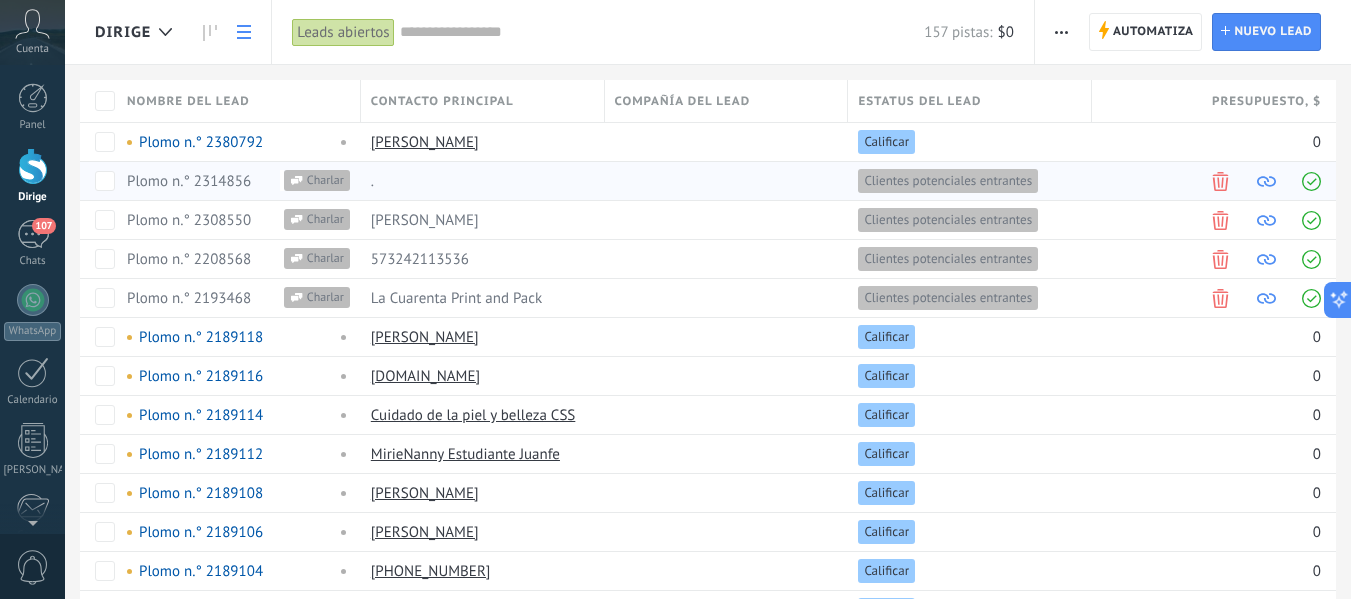 click at bounding box center (1311, 181) 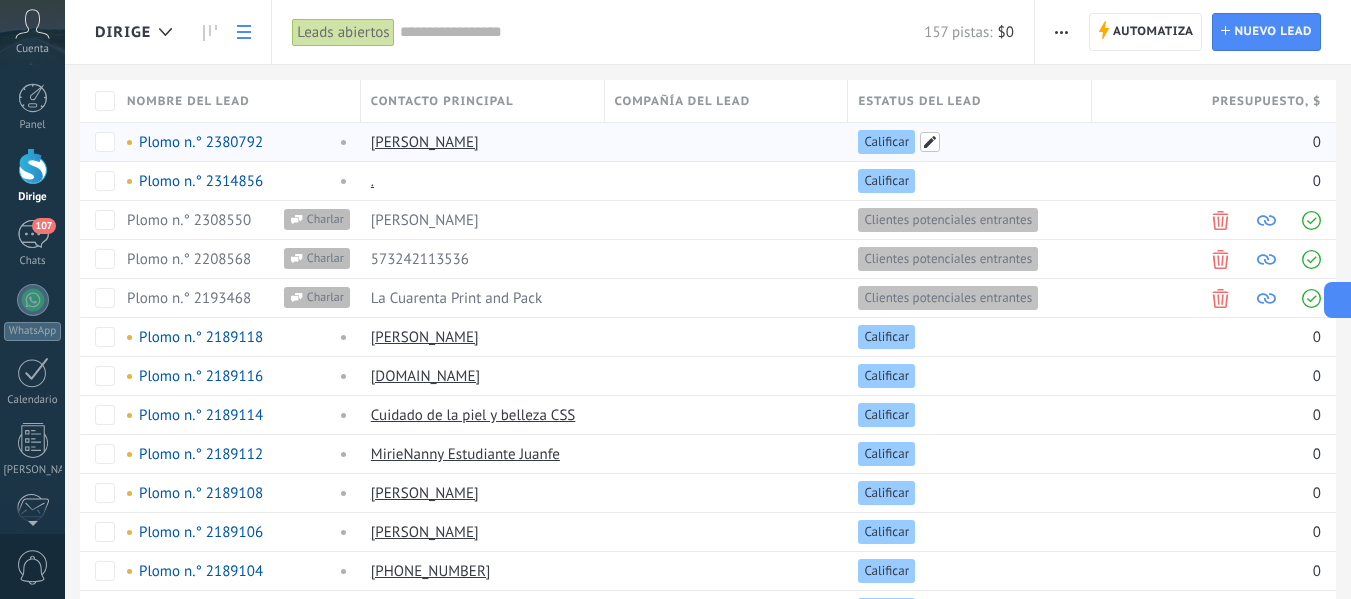 click at bounding box center [930, 142] 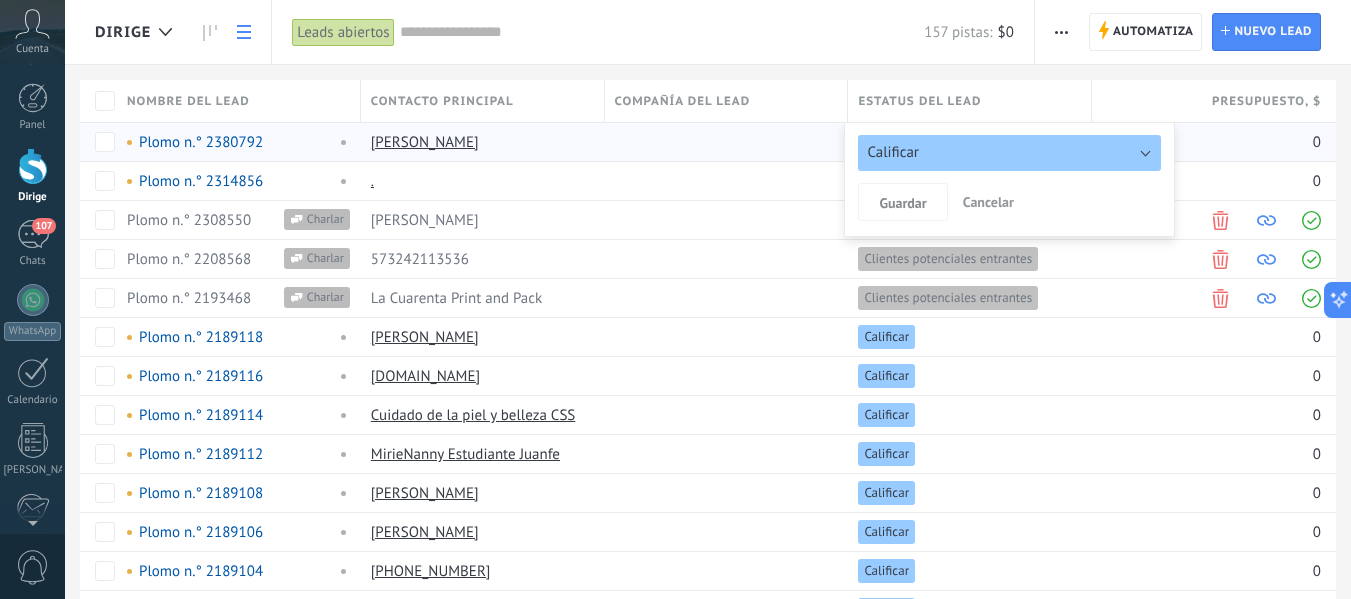 click on "Calificar" at bounding box center [1009, 153] 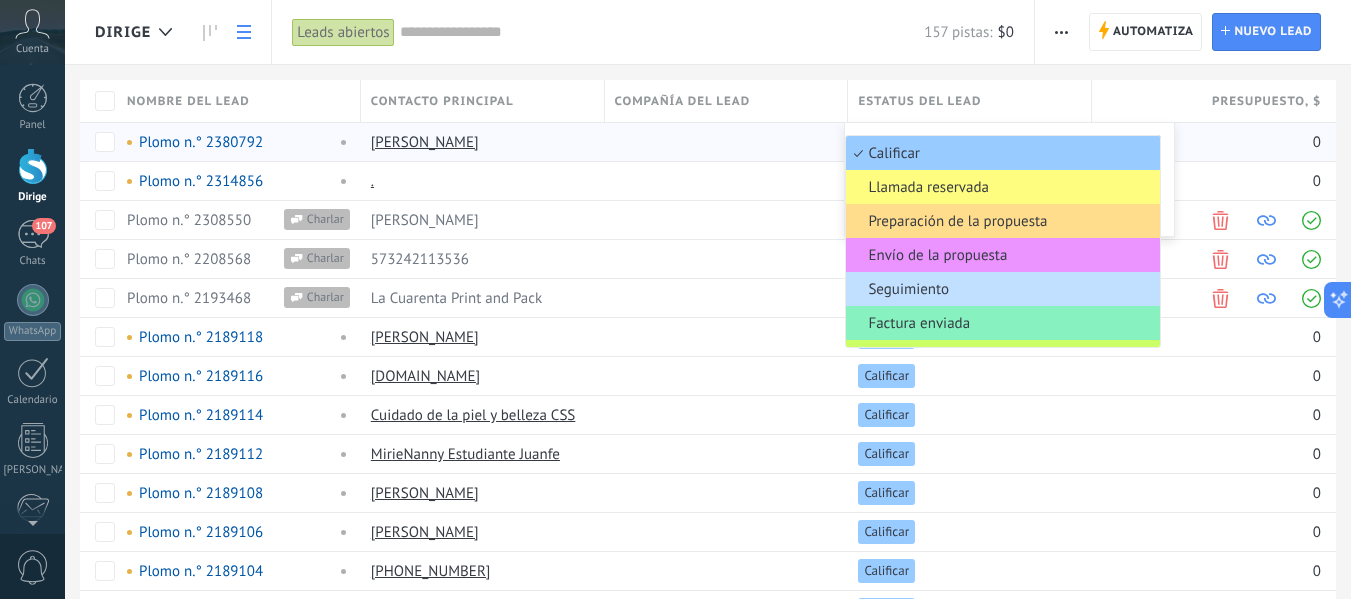 click on "Preparación de la propuesta" at bounding box center (957, 221) 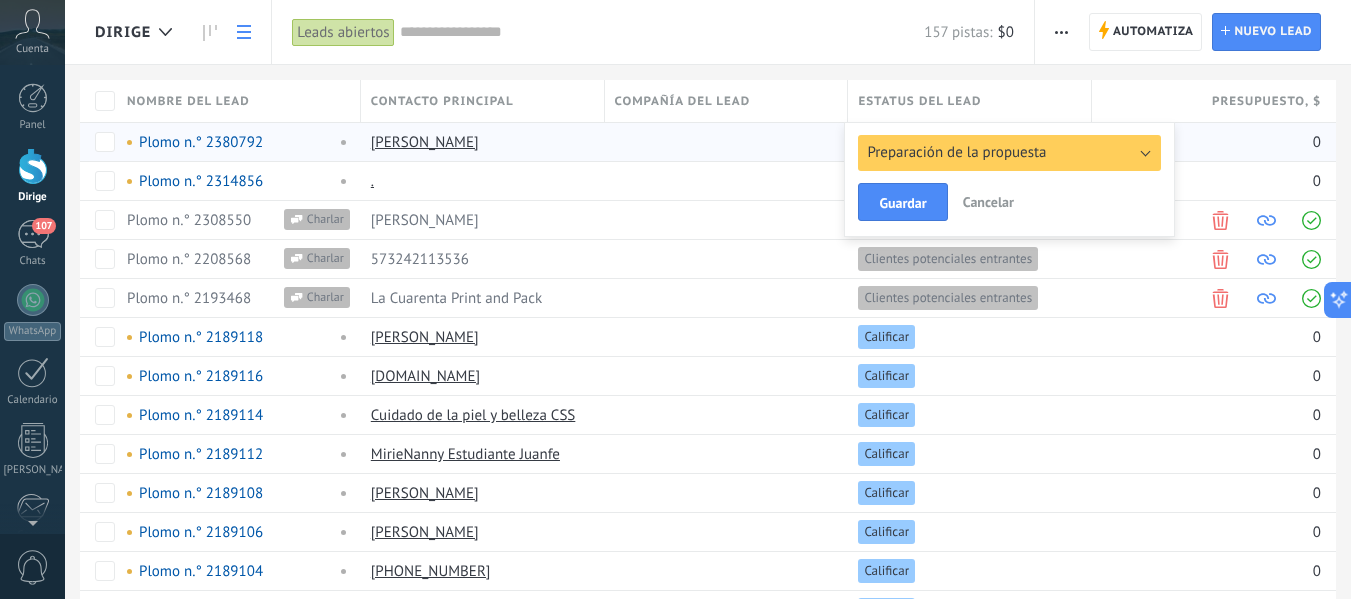 click on "Guardar" at bounding box center (902, 202) 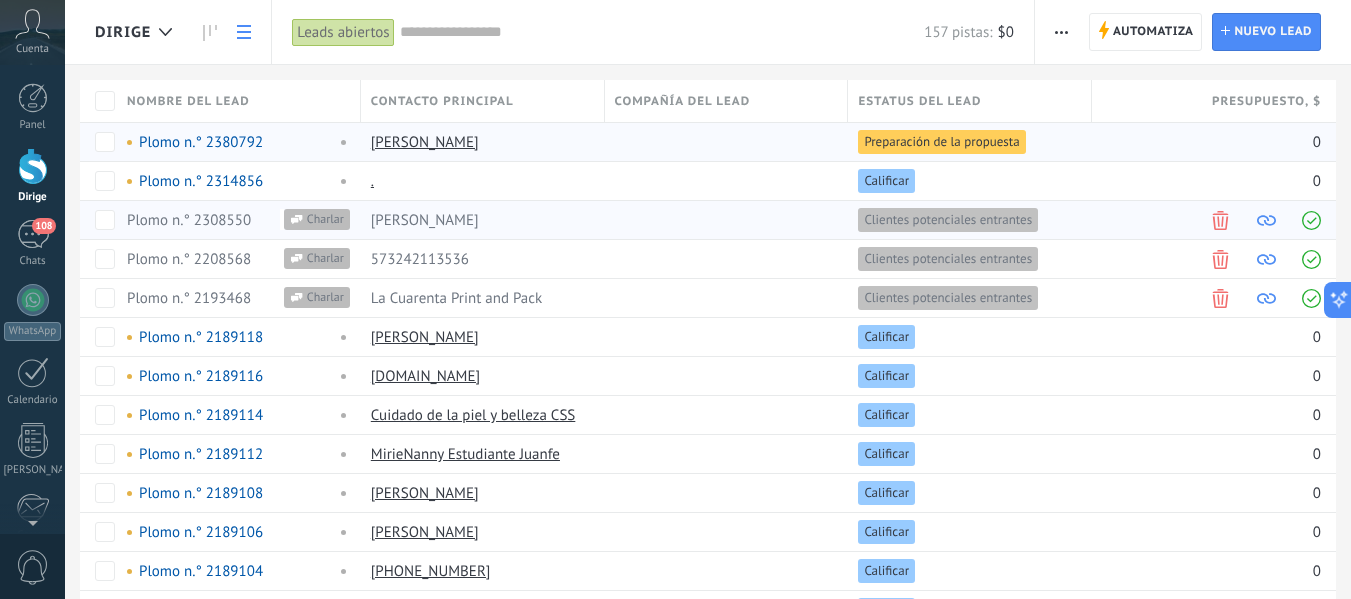 click on "Clientes potenciales entrantes" at bounding box center [948, 219] 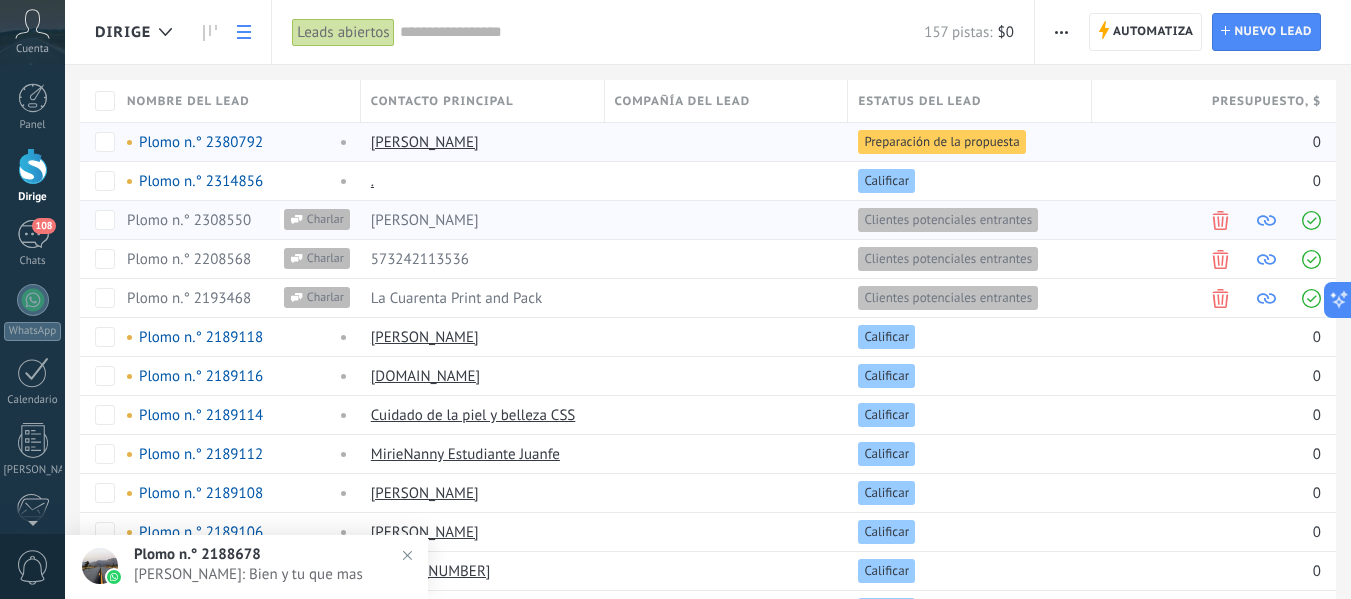 click at bounding box center [1266, 220] 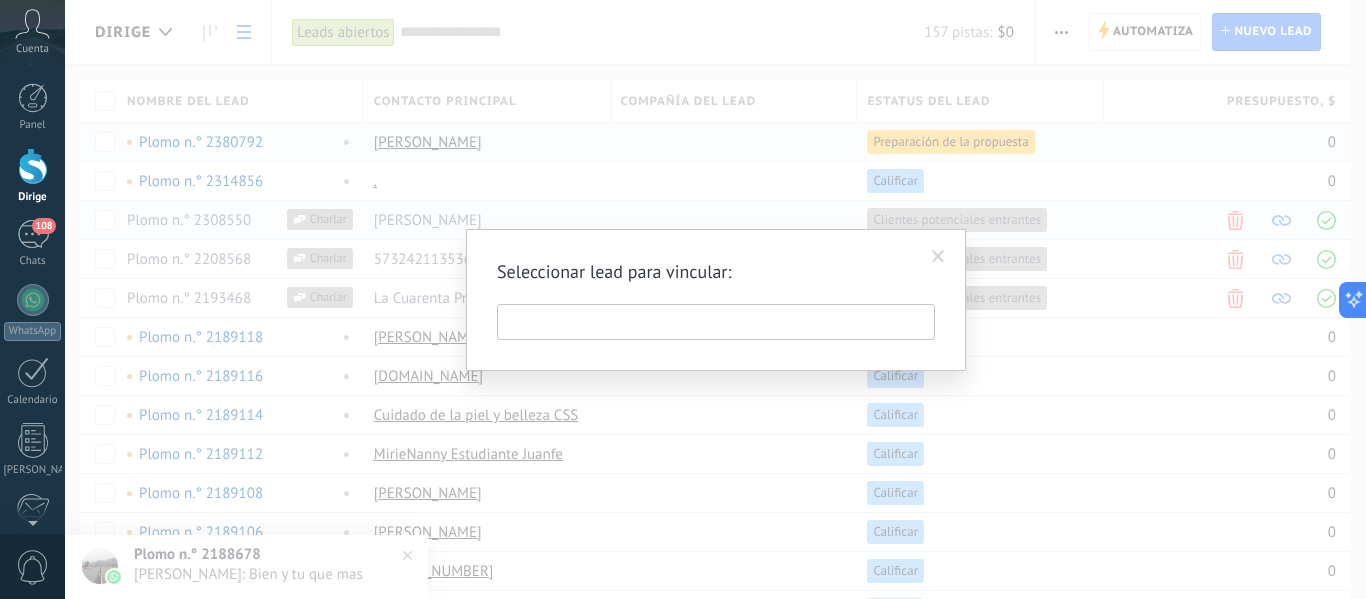 click on "Seleccionar lead para vincular:" at bounding box center [715, 299] 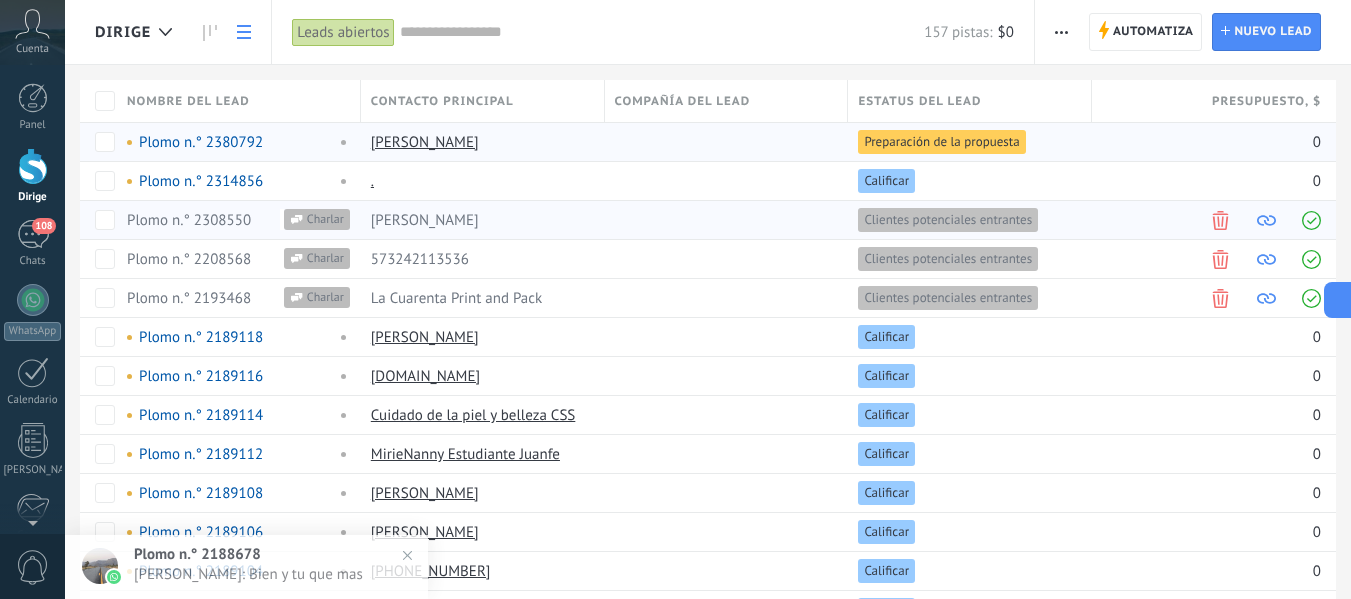 click at bounding box center [1266, 220] 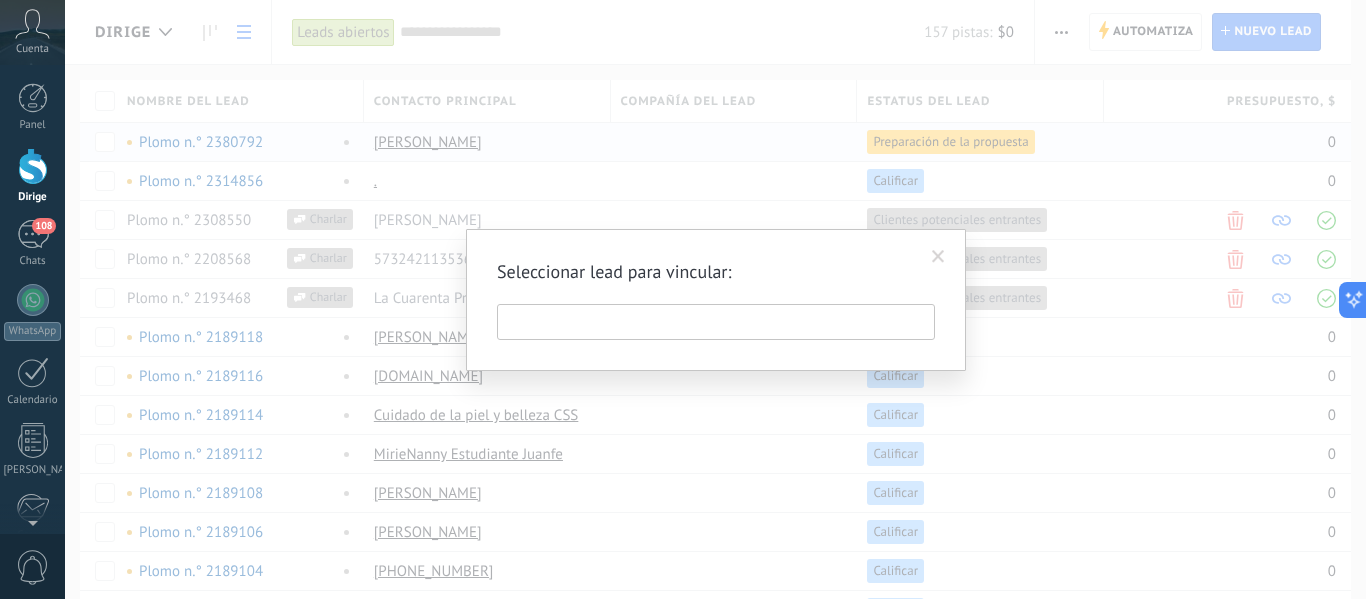 click on "Seleccionar lead para vincular:" at bounding box center (716, 300) 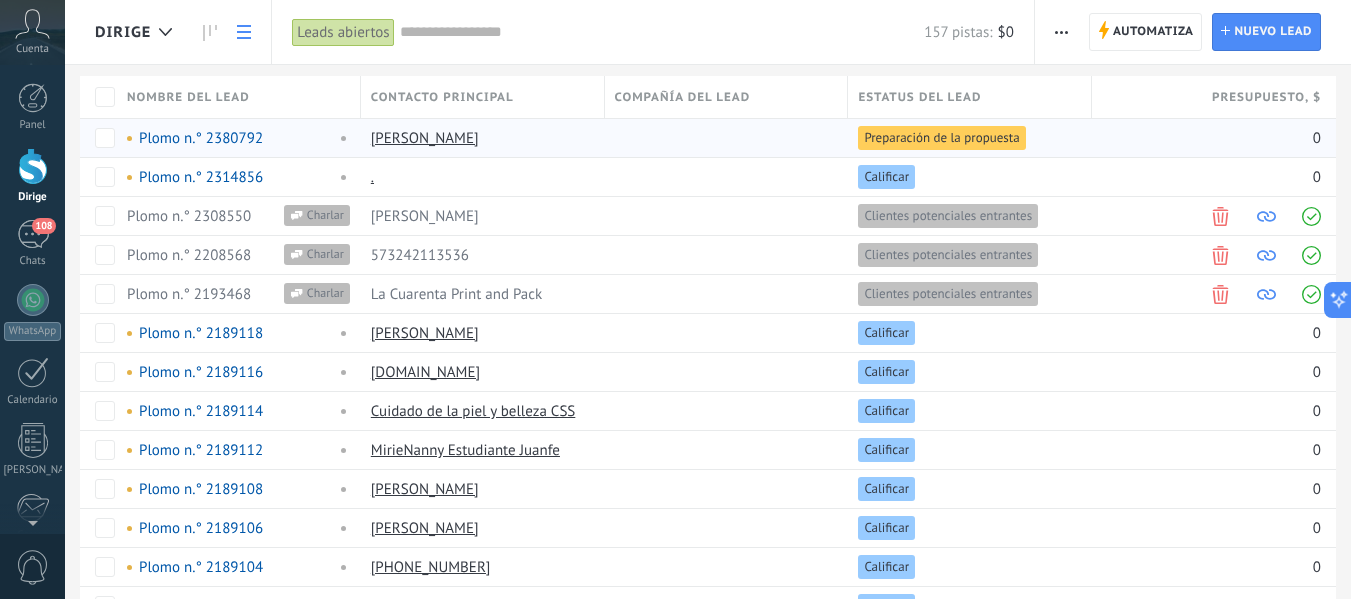 scroll, scrollTop: 0, scrollLeft: 0, axis: both 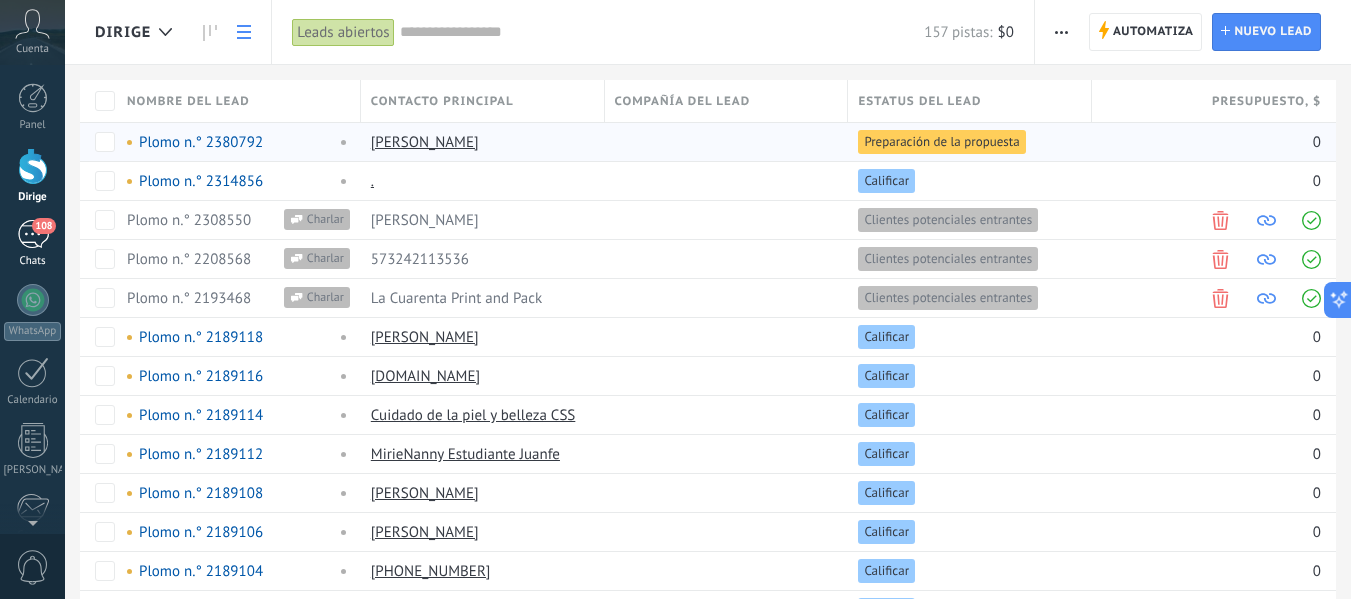 click on "108" at bounding box center (33, 234) 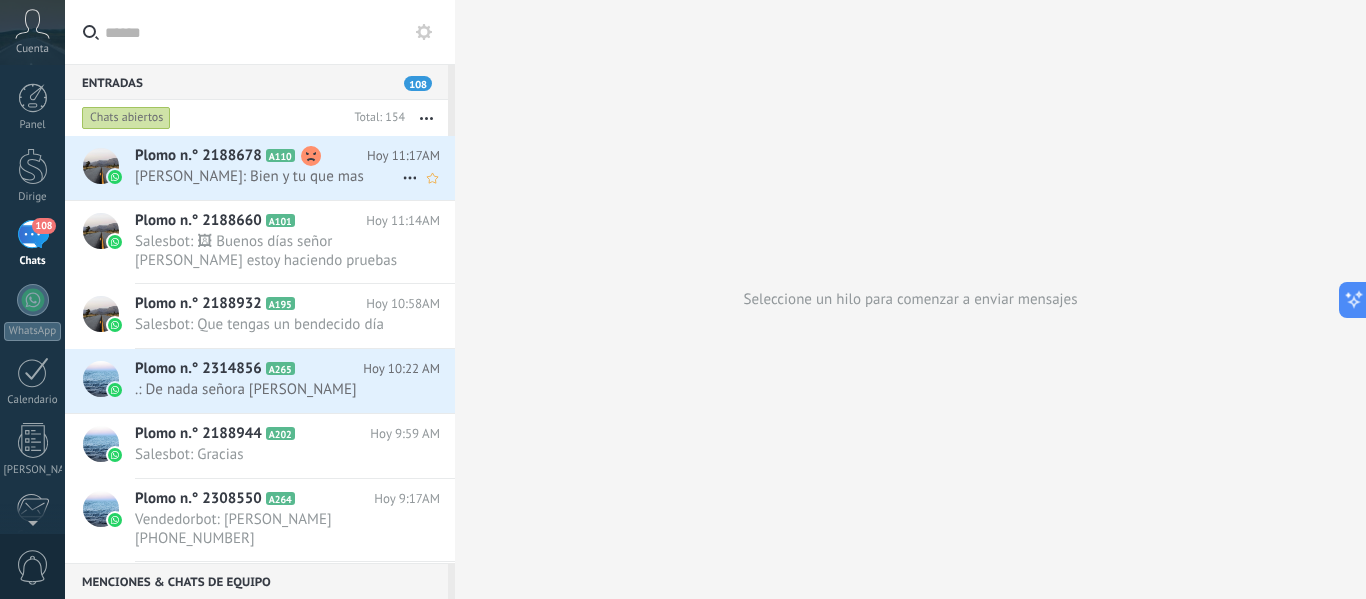click on "Claudia: Bien y tu que mas" at bounding box center (268, 176) 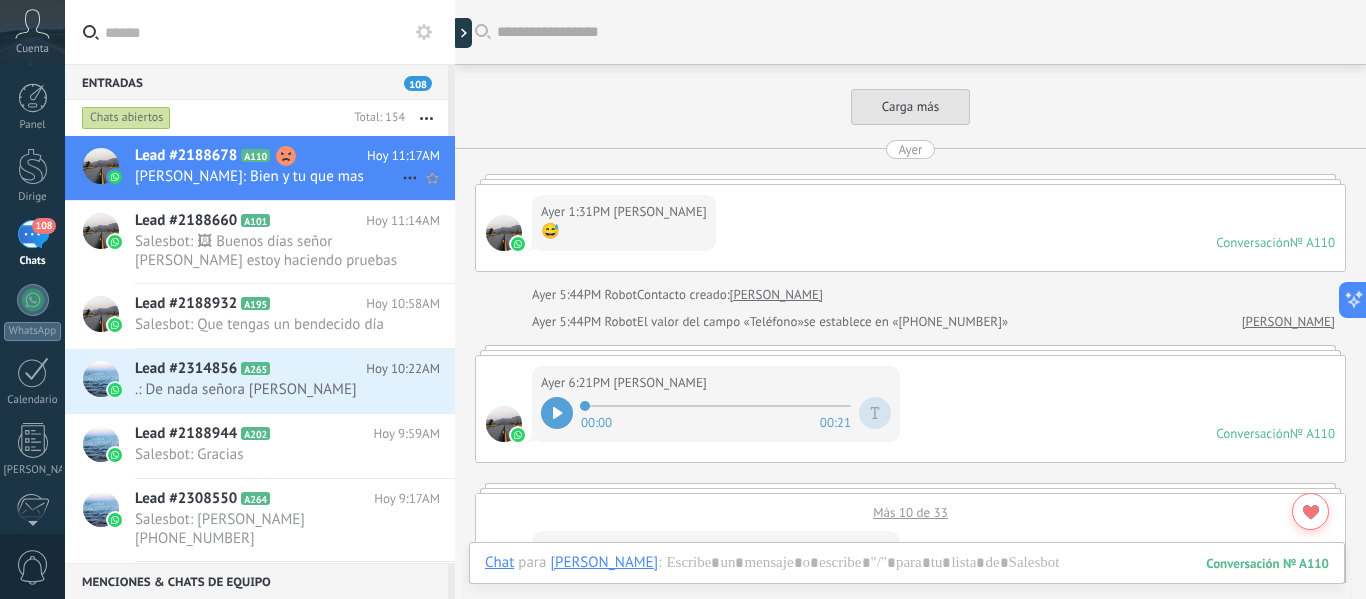 scroll, scrollTop: 1578, scrollLeft: 0, axis: vertical 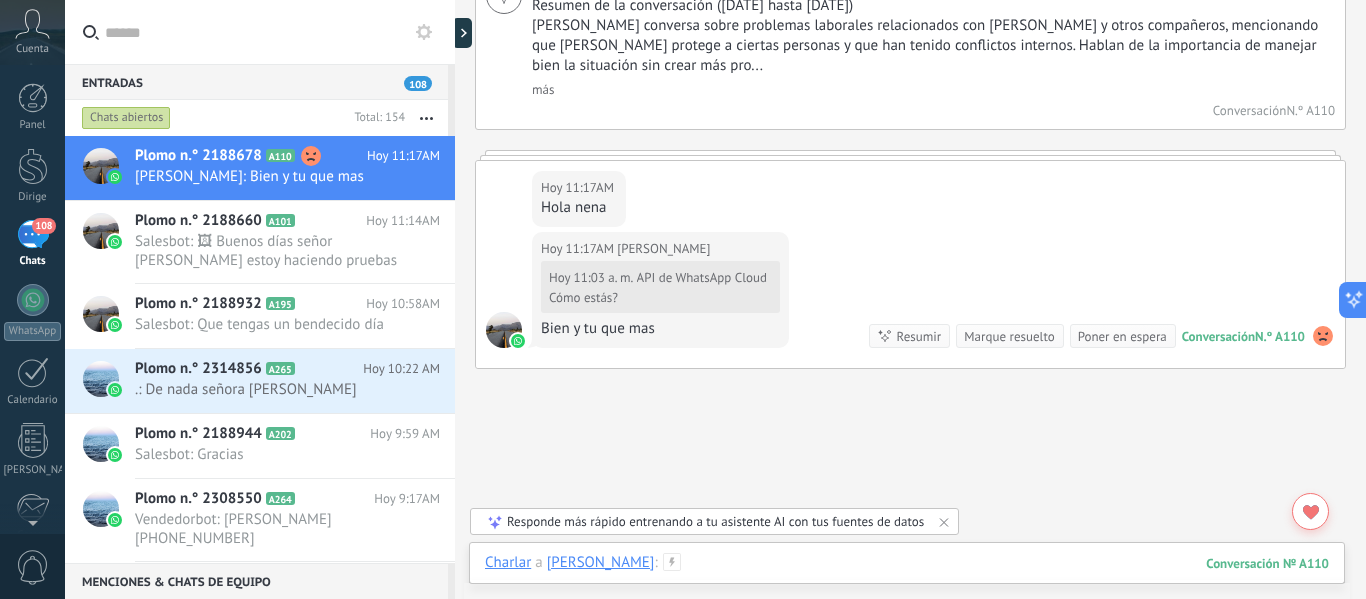 click at bounding box center [907, 583] 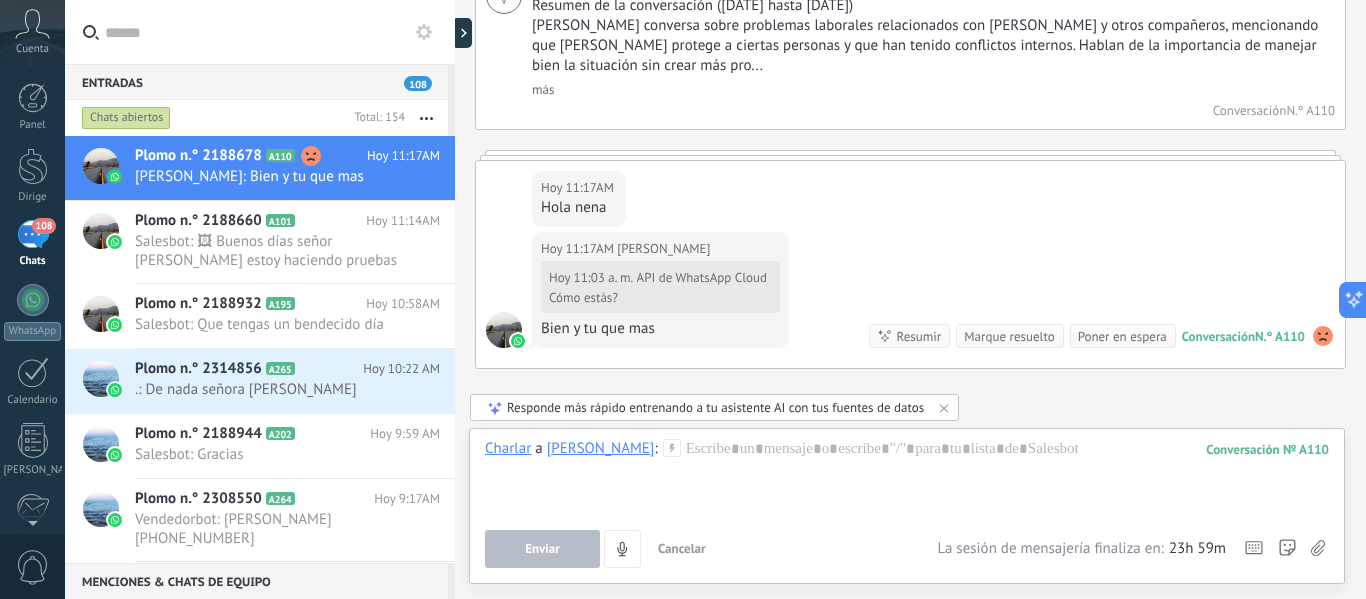 click on "Claudia" at bounding box center (601, 448) 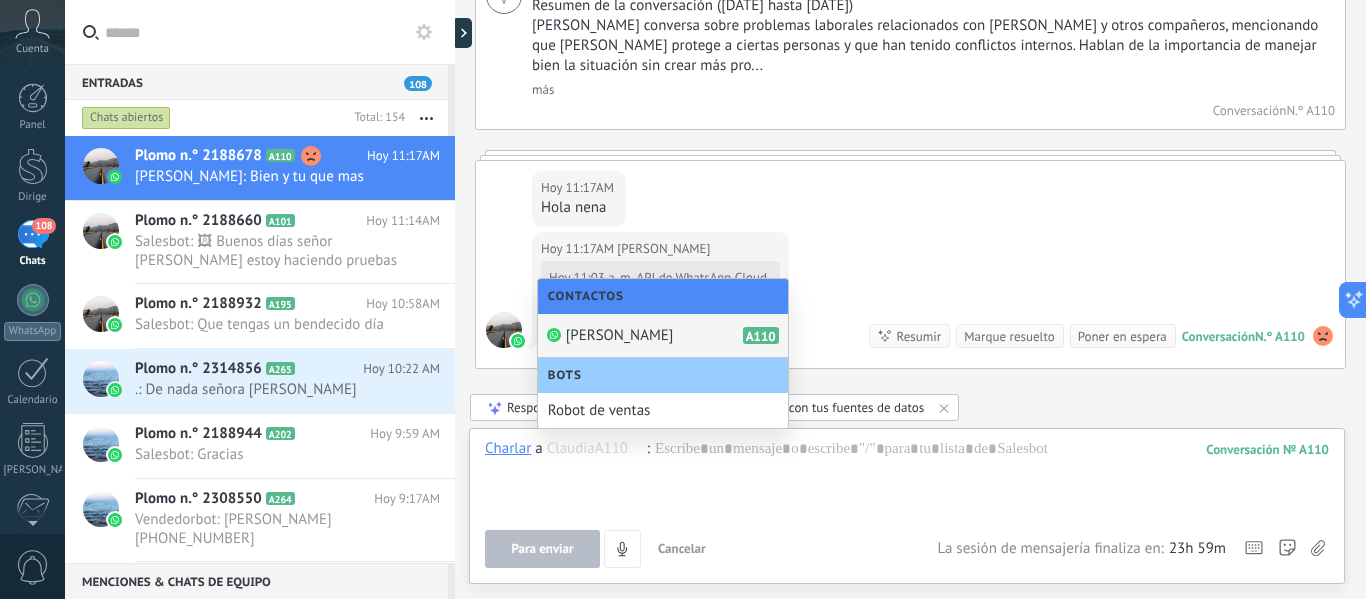 click on "Claudia" at bounding box center (620, 335) 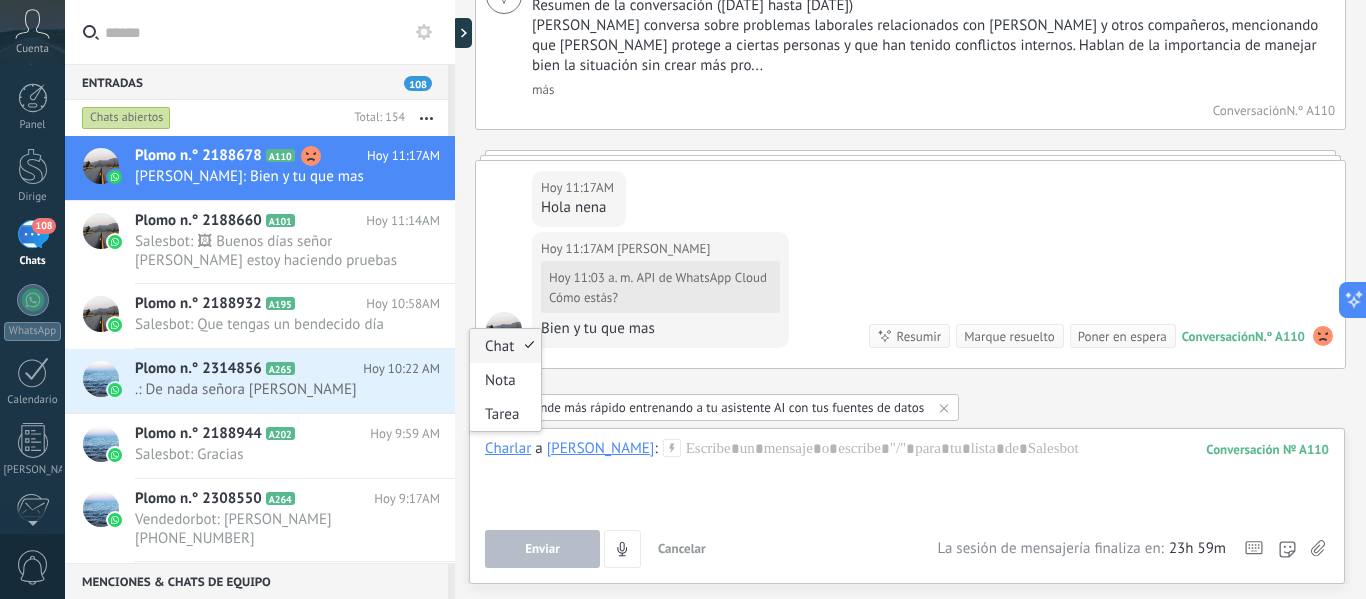 click on "Charlar" at bounding box center (508, 448) 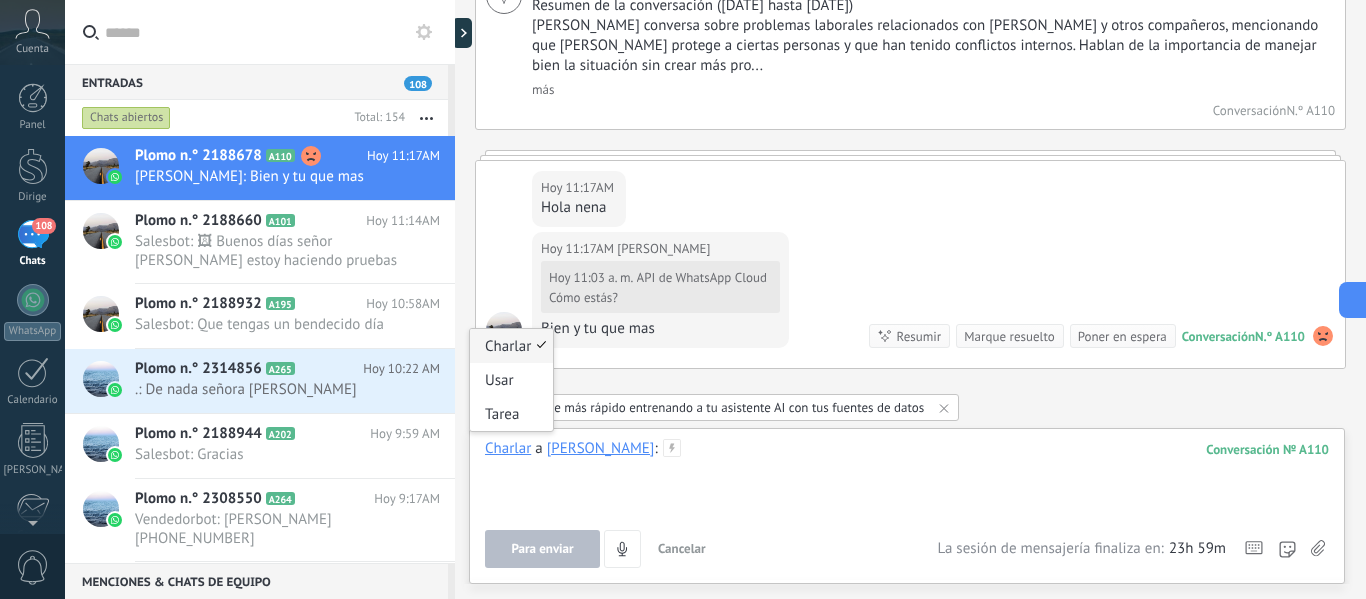 click at bounding box center (907, 477) 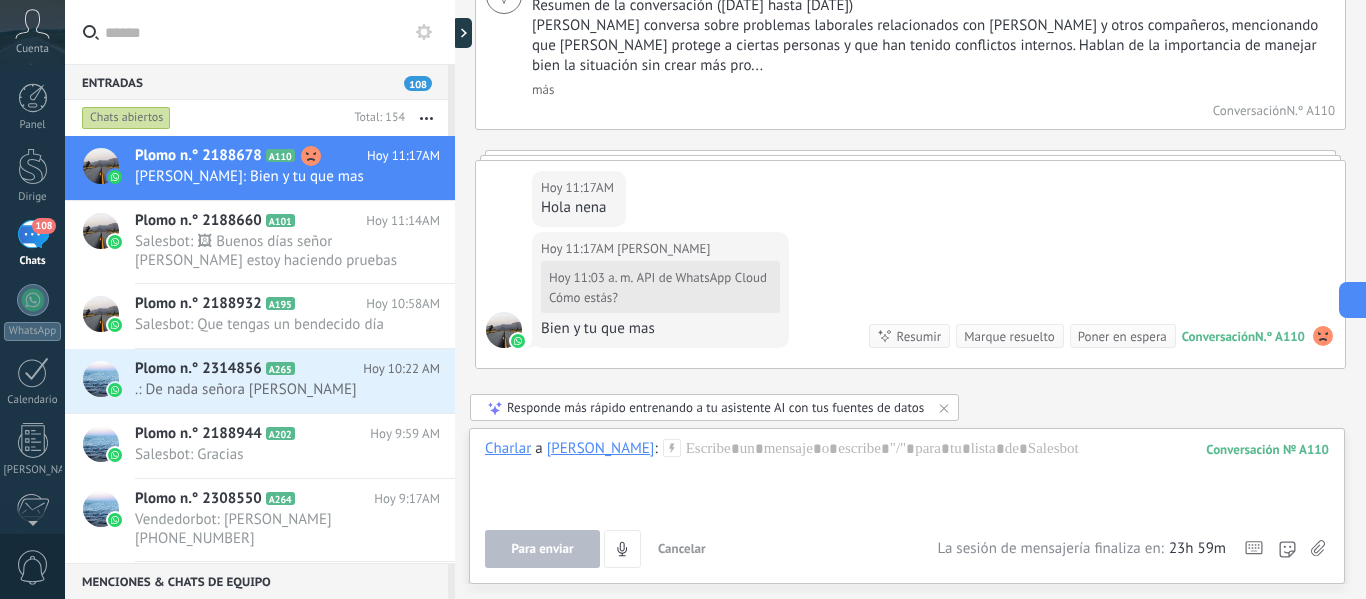 click on "Poner en espera" at bounding box center (1122, 336) 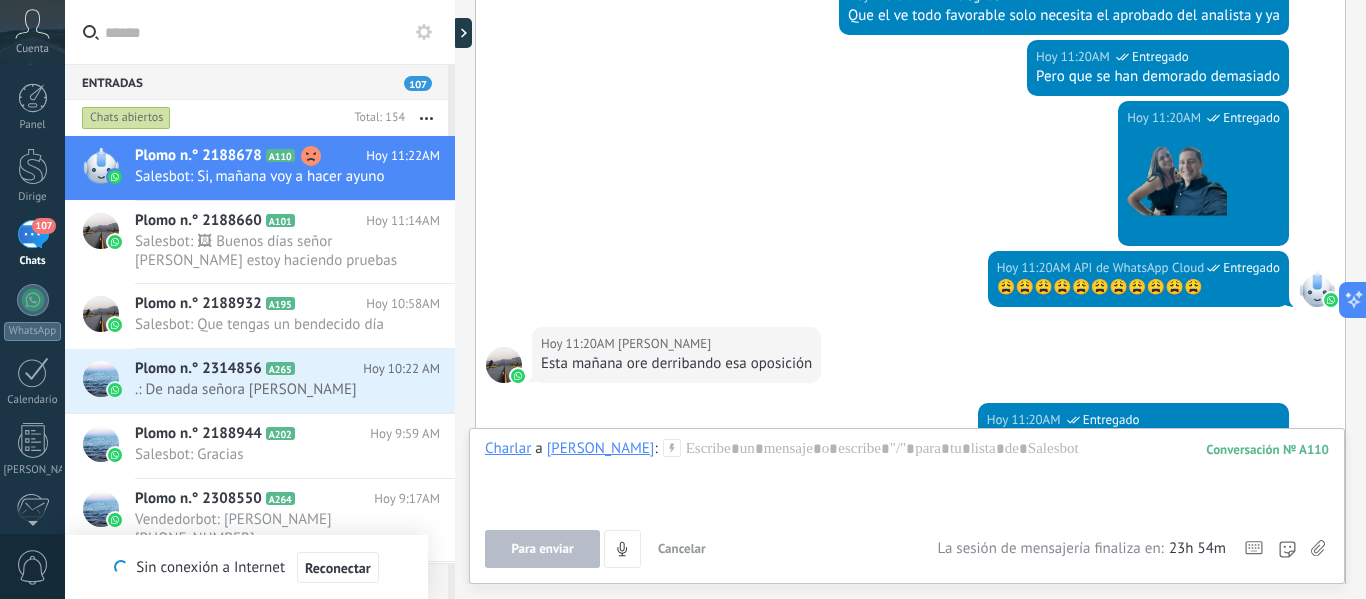 scroll, scrollTop: 4307, scrollLeft: 0, axis: vertical 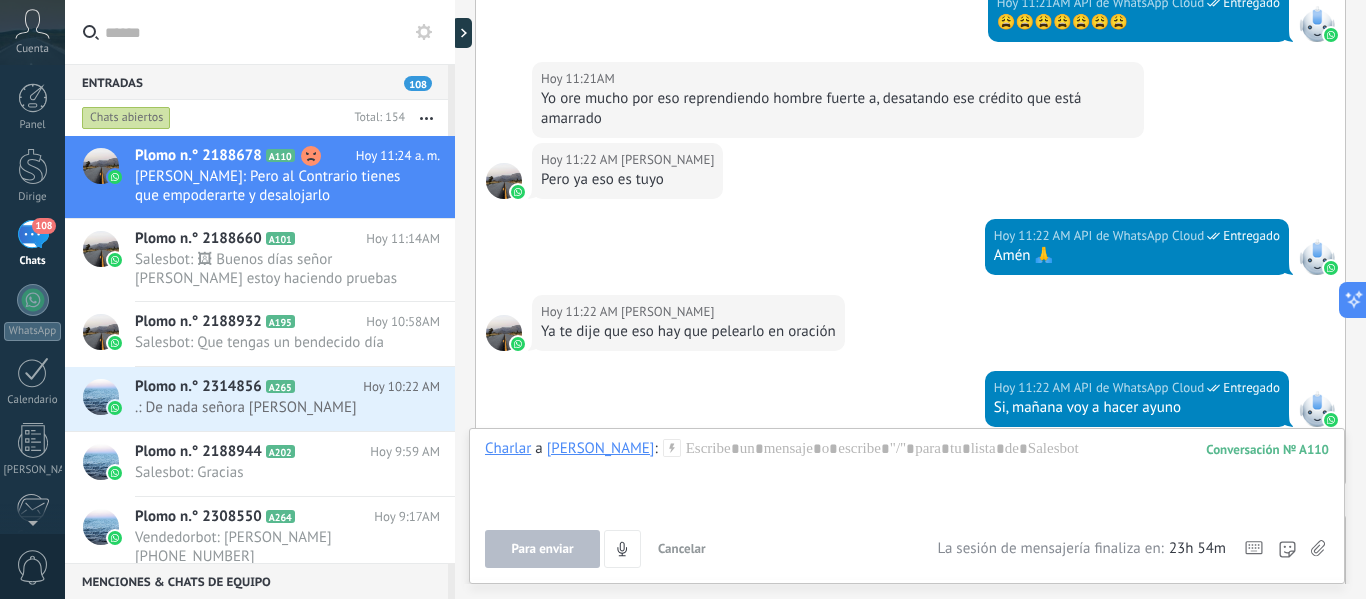 click on "Hoy 11:22 AM API de WhatsApp Cloud  Entregado Amén 🙏" at bounding box center (910, 257) 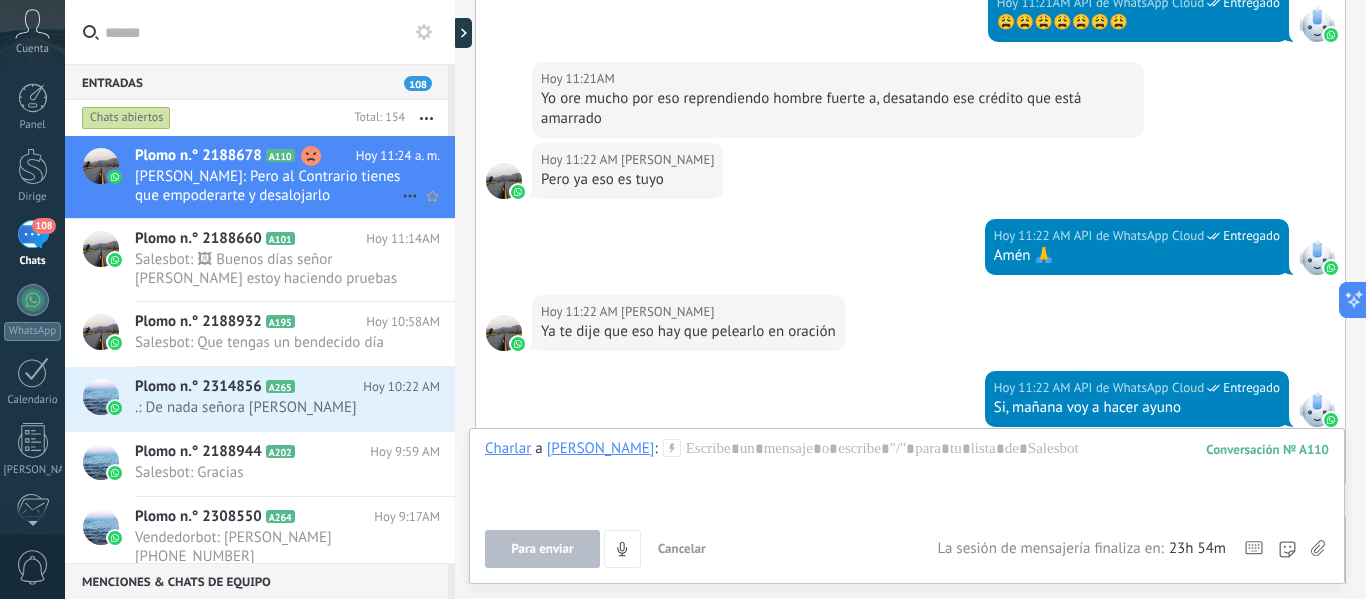 click 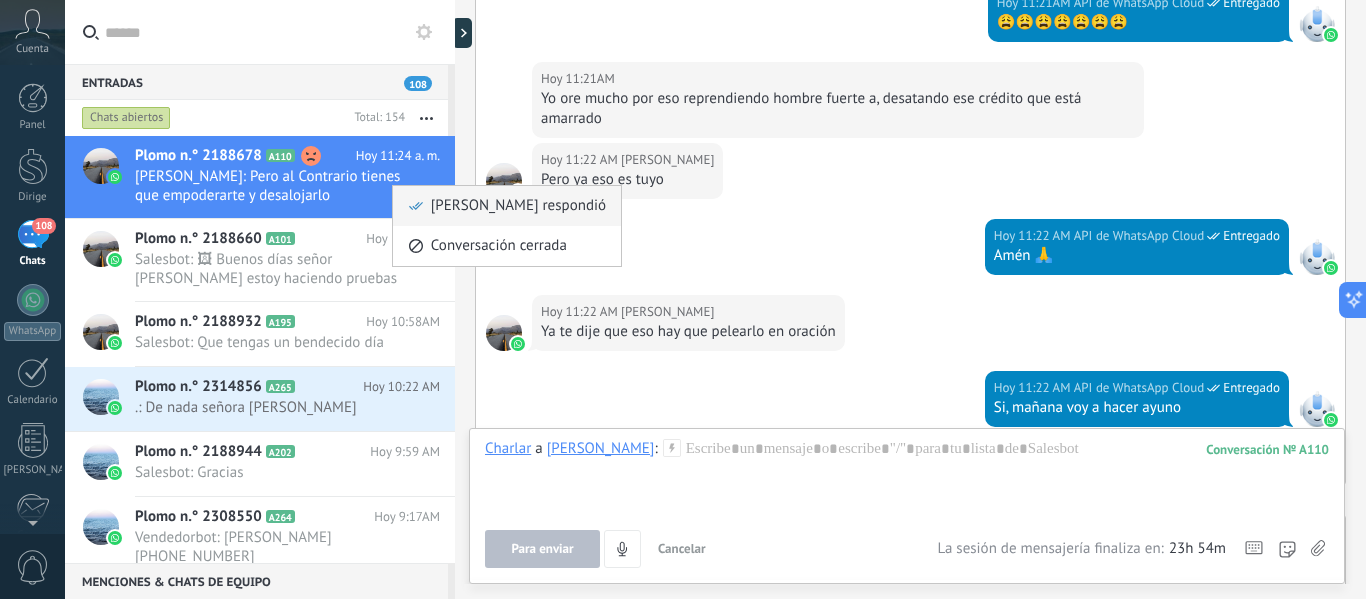 click on "[PERSON_NAME] respondió" at bounding box center [518, 205] 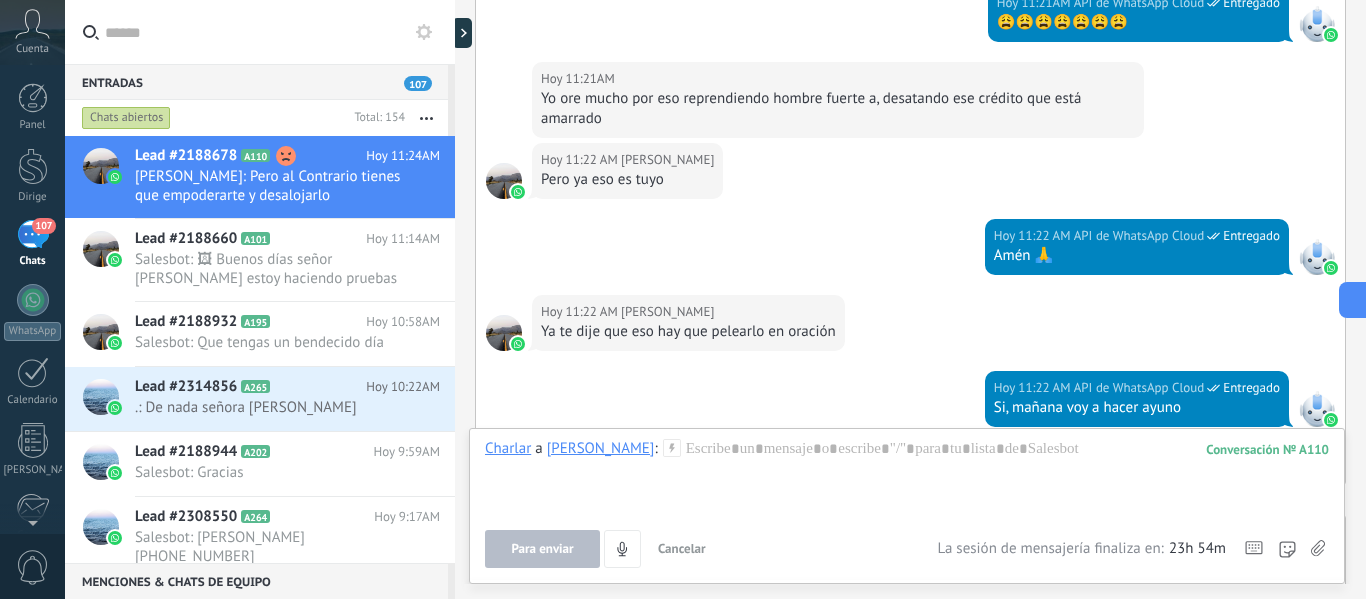 scroll, scrollTop: 4340, scrollLeft: 0, axis: vertical 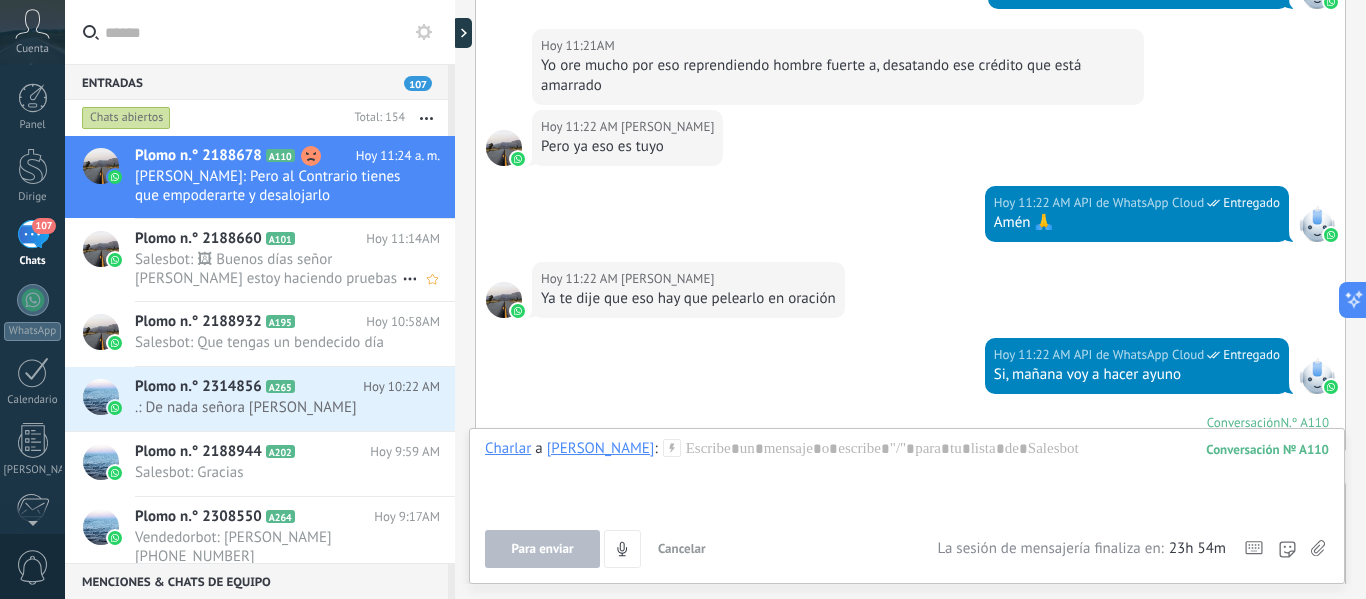 click 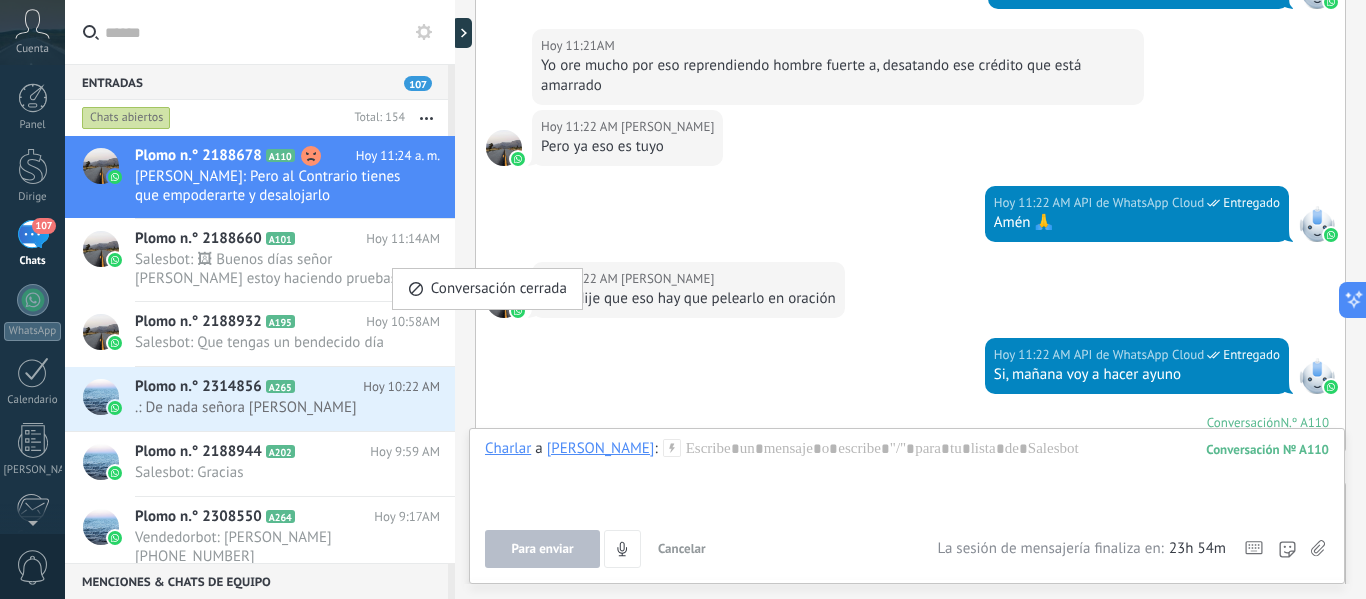 click at bounding box center [683, 299] 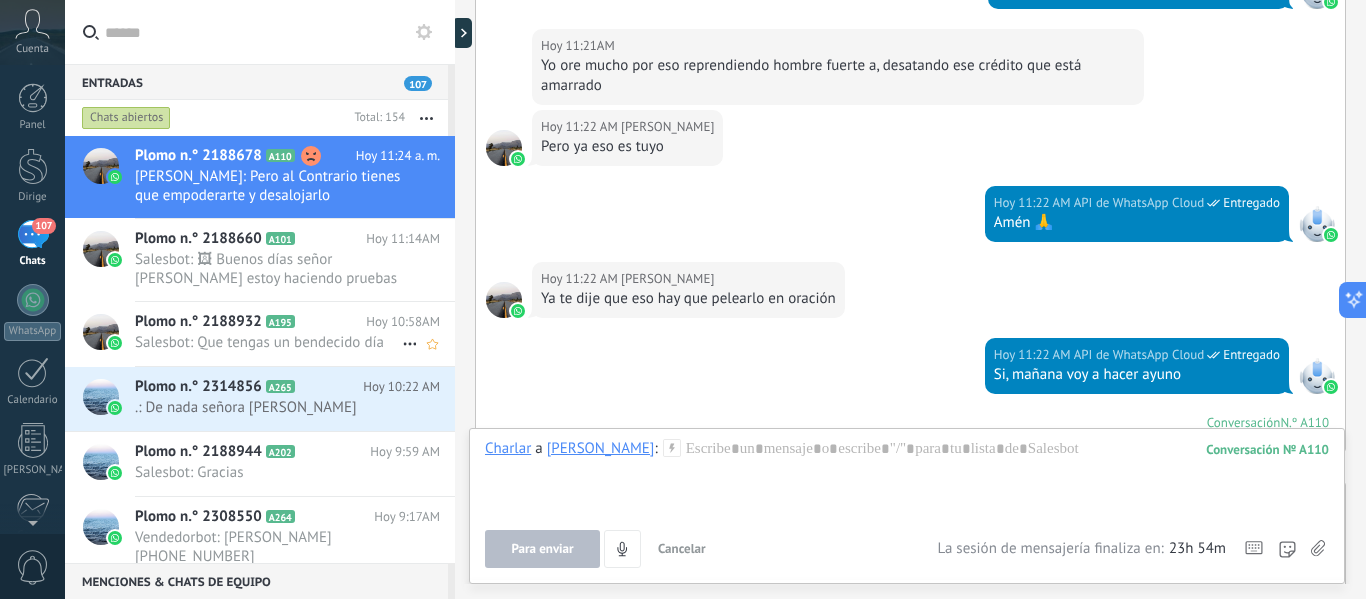 click 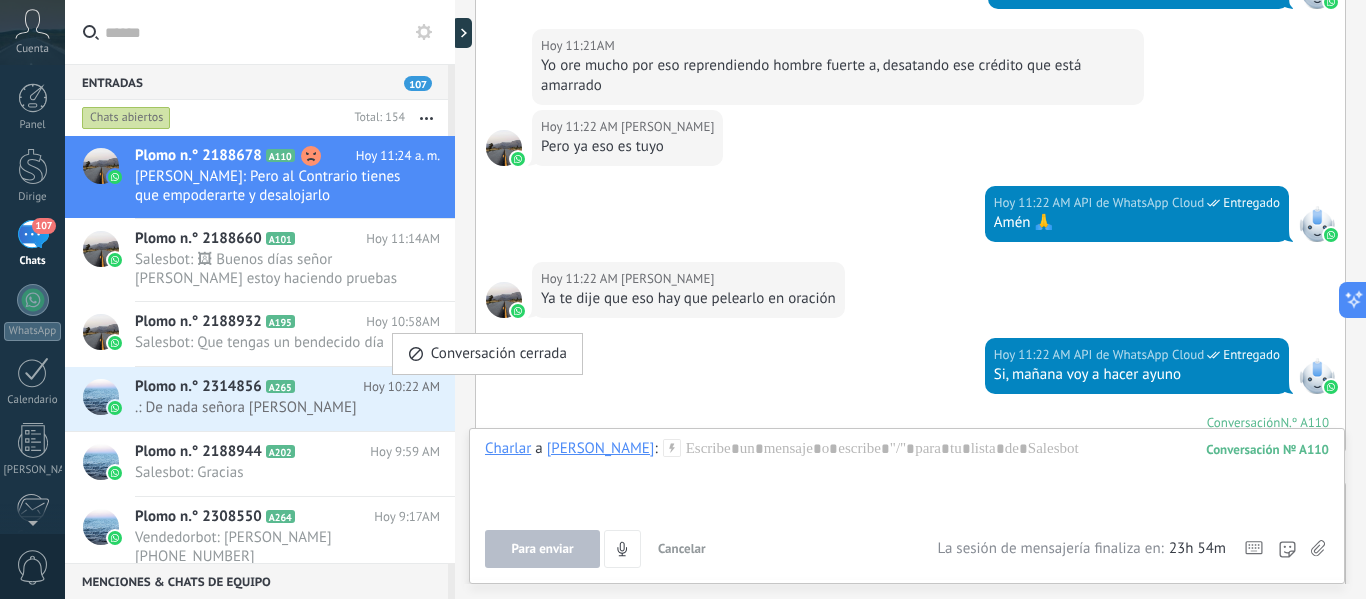 click at bounding box center (683, 299) 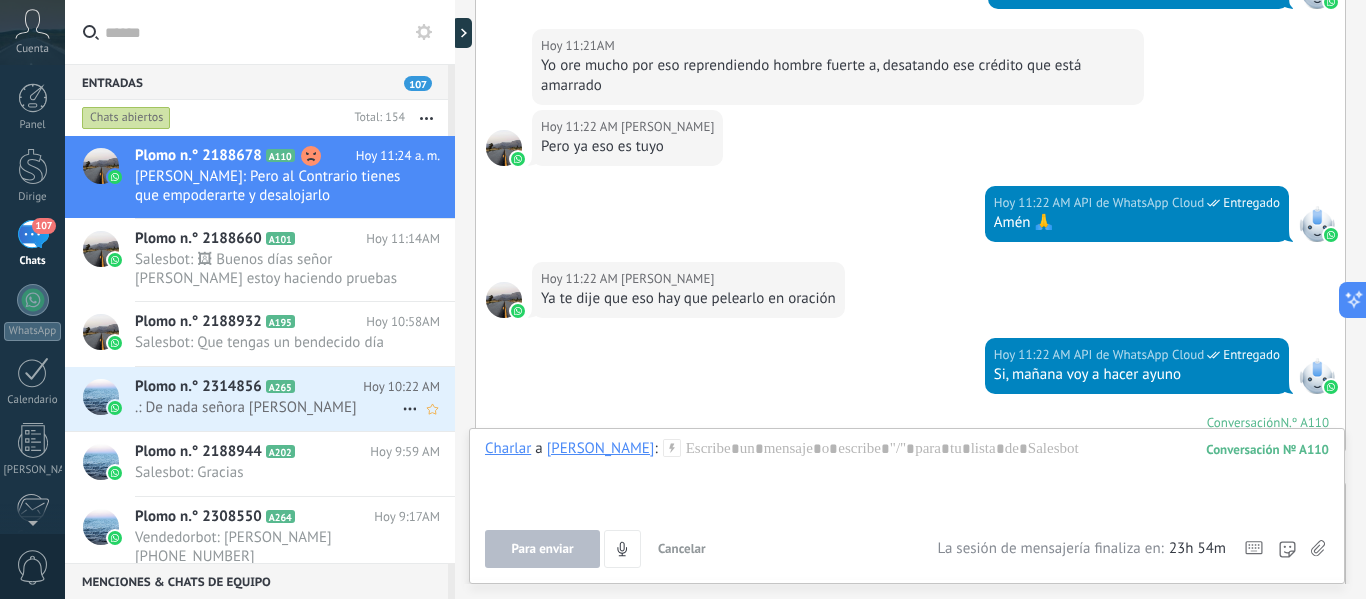 click on ".: De nada señora [PERSON_NAME]" at bounding box center (268, 407) 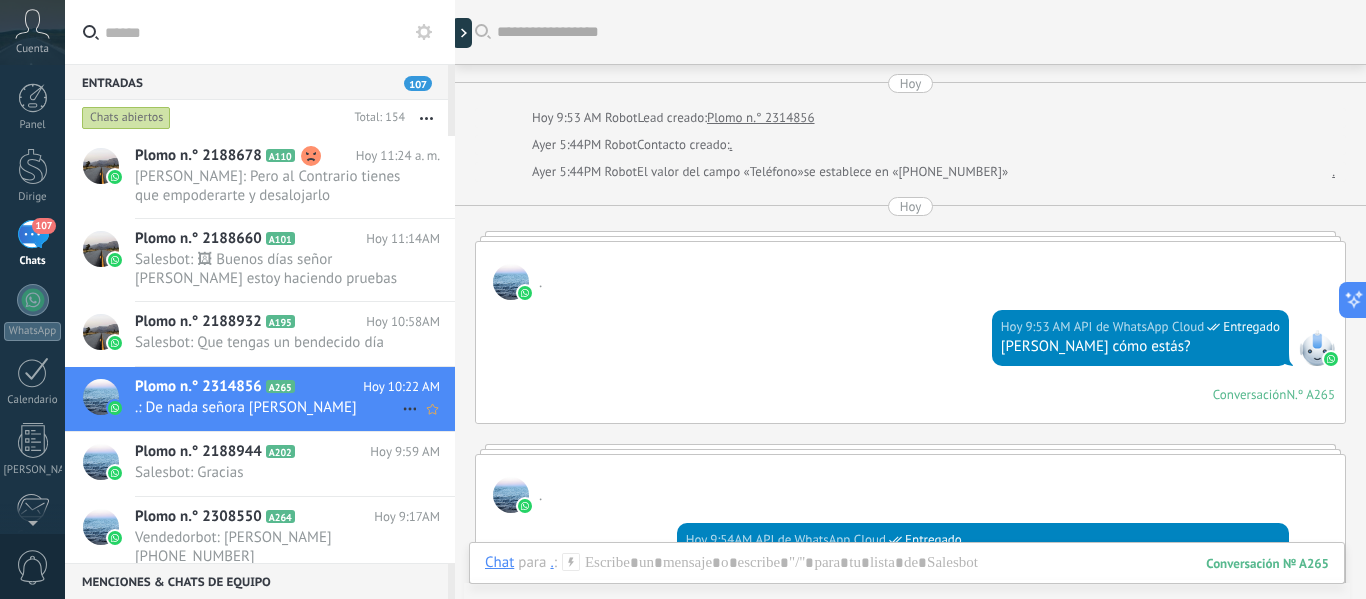 scroll, scrollTop: 1427, scrollLeft: 0, axis: vertical 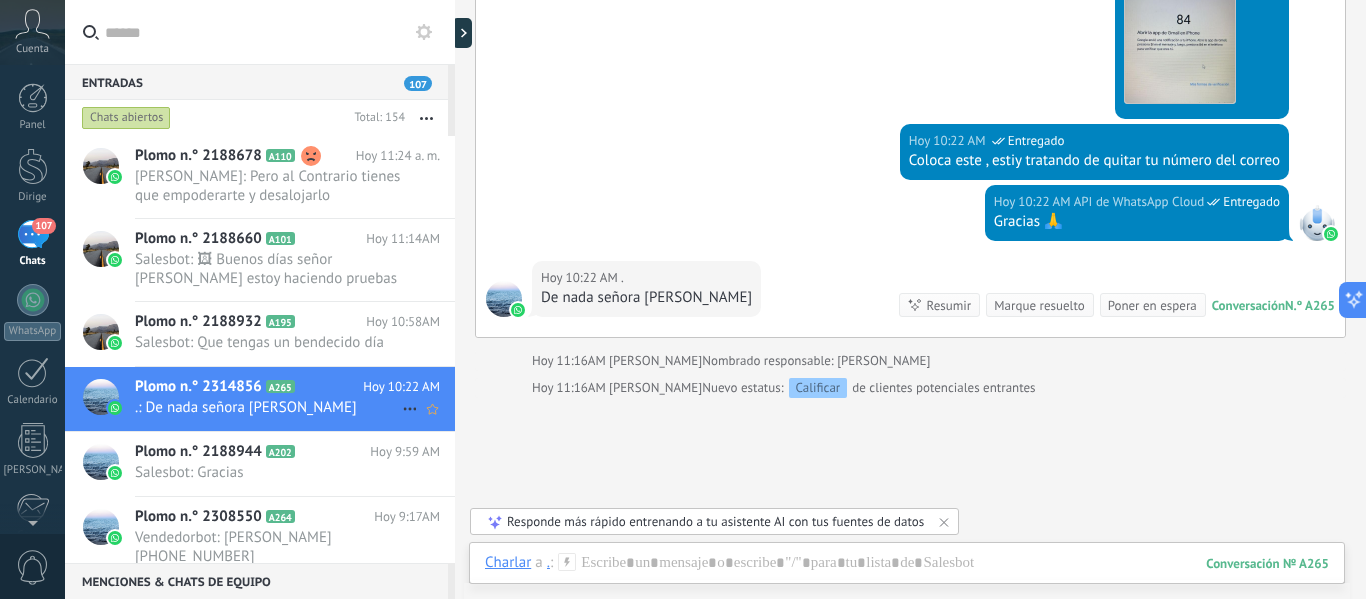 click 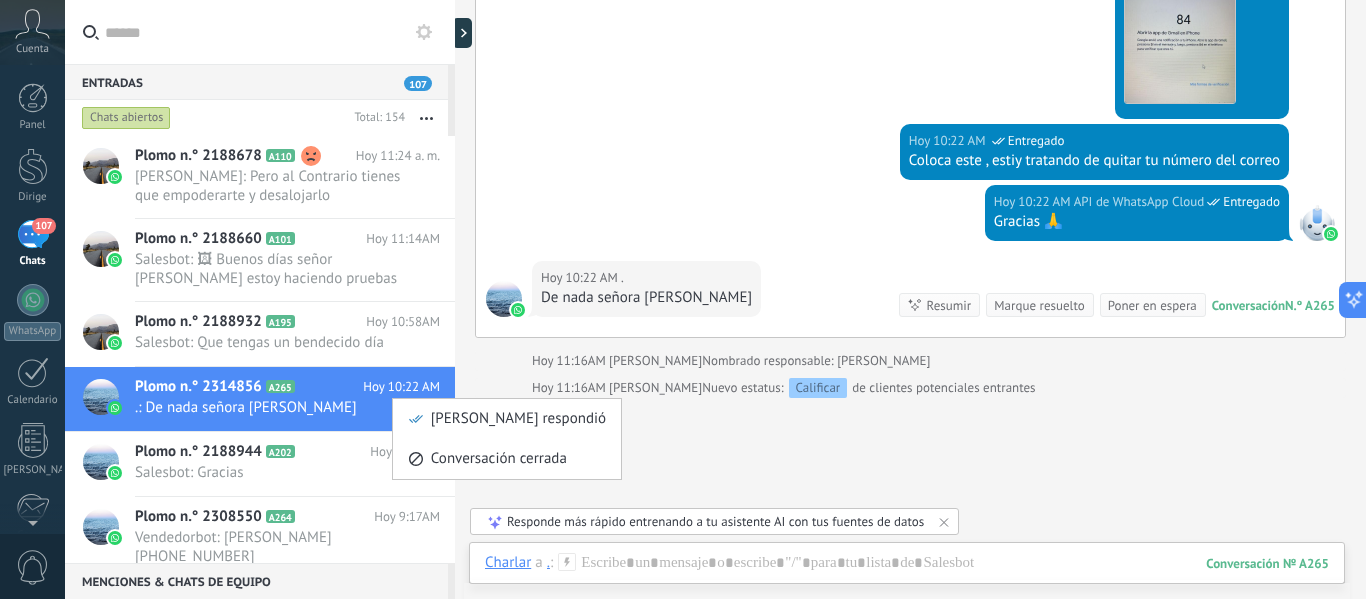 click at bounding box center [683, 299] 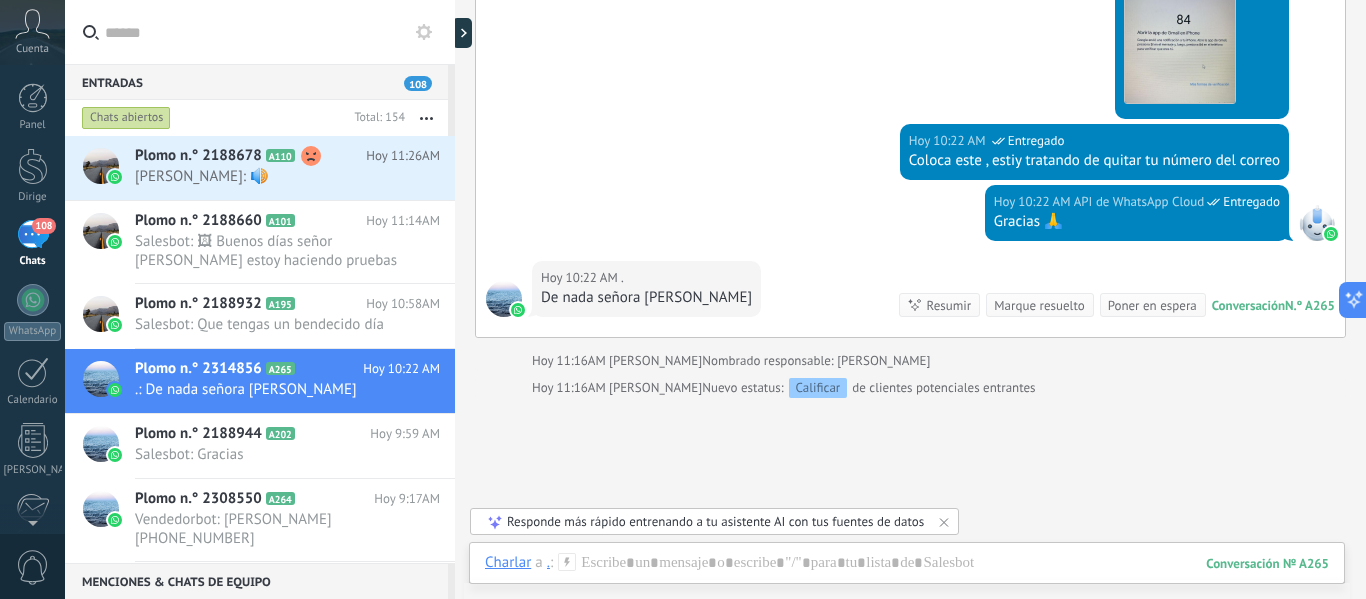 click on "Responde más rápido entrenando a tu asistente AI con tus fuentes de datos" at bounding box center (715, 521) 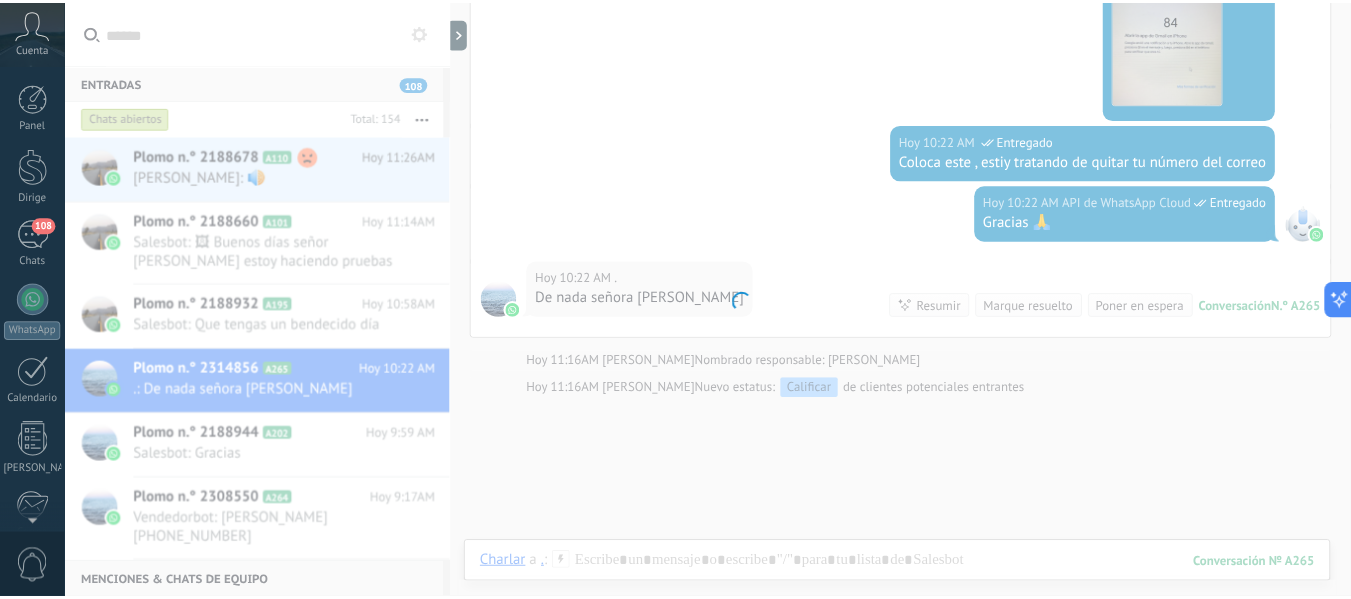scroll, scrollTop: 233, scrollLeft: 0, axis: vertical 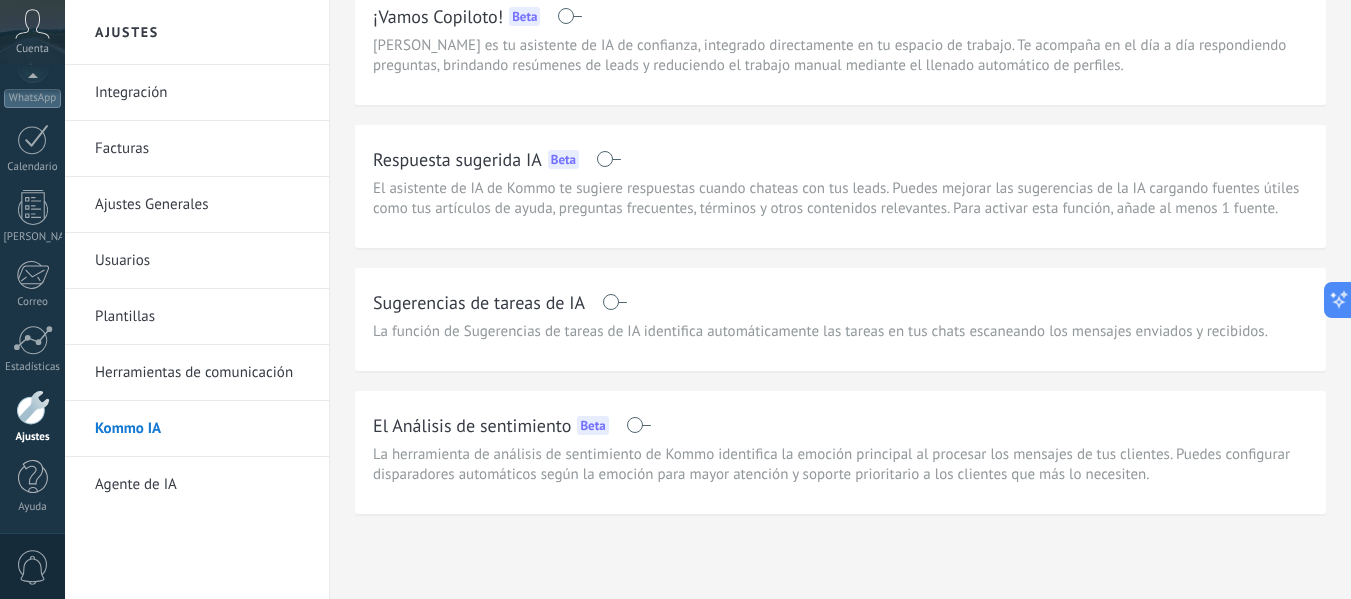 click on "La herramienta de análisis de sentimiento de Kommo identifica la emoción principal al procesar los mensajes de tus clientes. Puedes configurar disparadores automáticos según la emoción para mayor atención y soporte prioritario a los clientes que más lo necesiten." at bounding box center [840, 465] 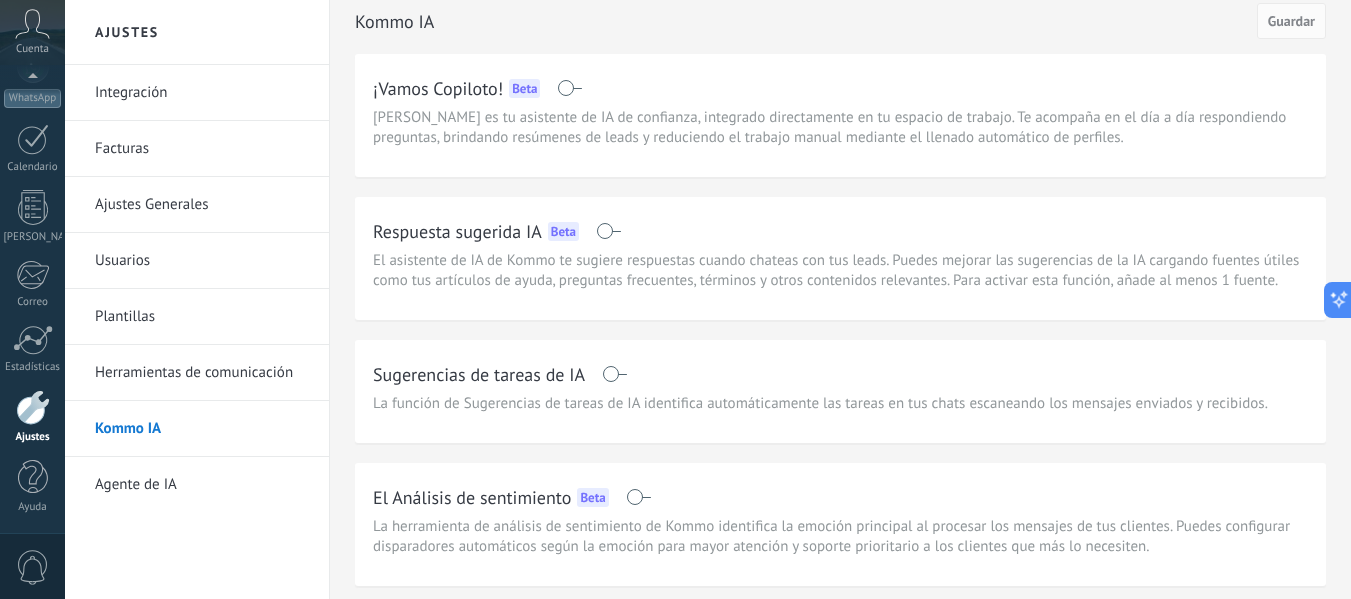 scroll, scrollTop: 0, scrollLeft: 0, axis: both 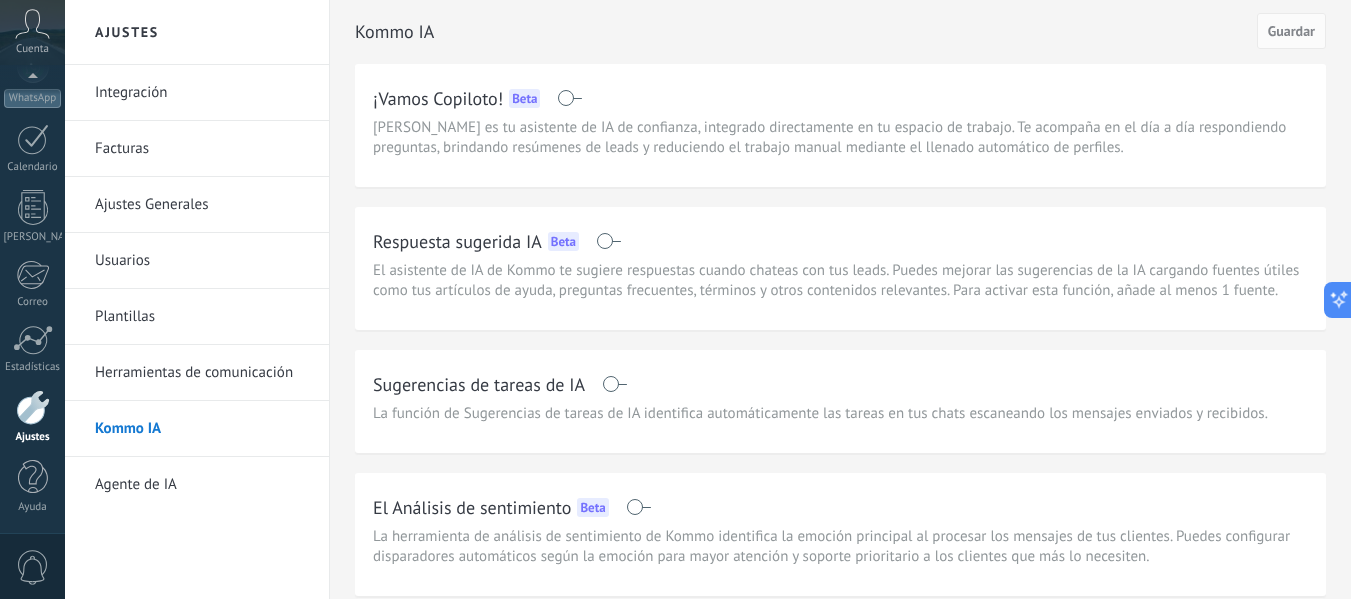 click at bounding box center (608, 241) 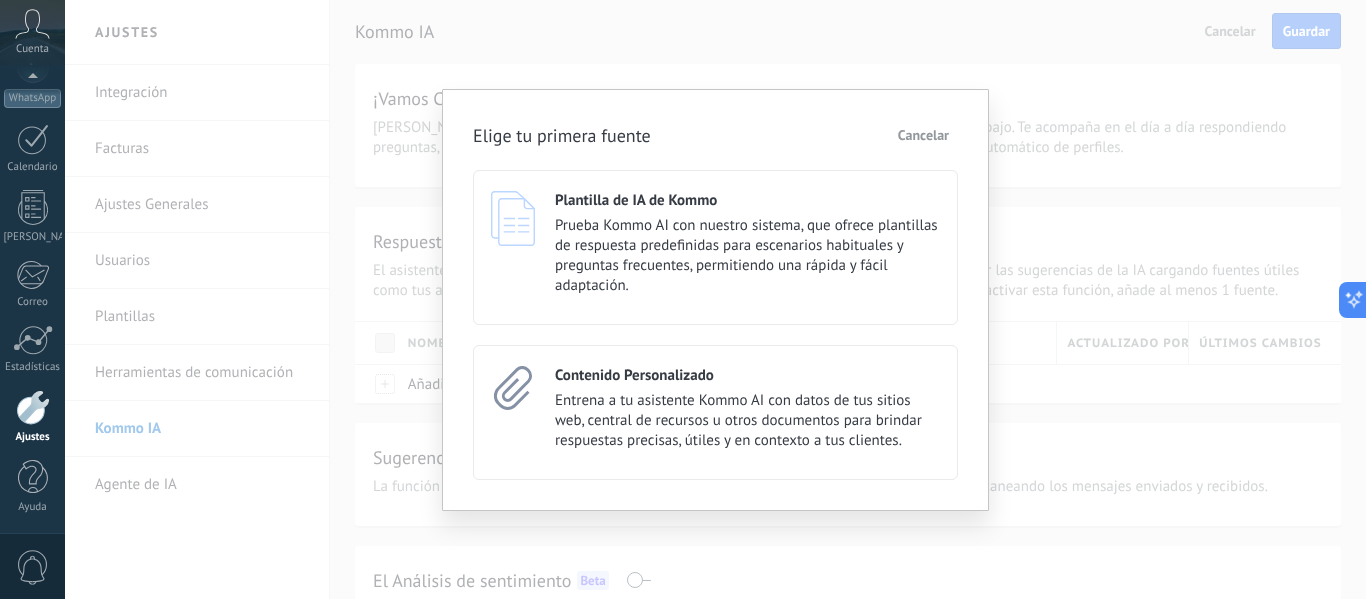 click on "Cancelar" at bounding box center (923, 135) 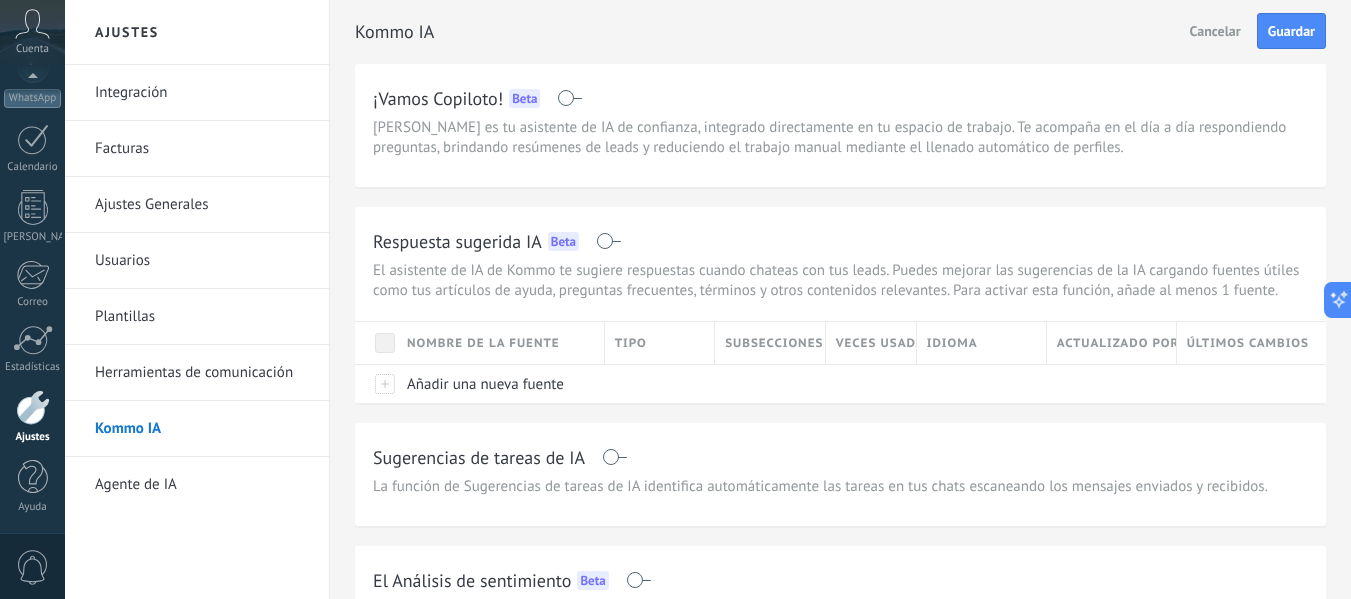 click on "Nombre de la fuente" at bounding box center [500, 343] 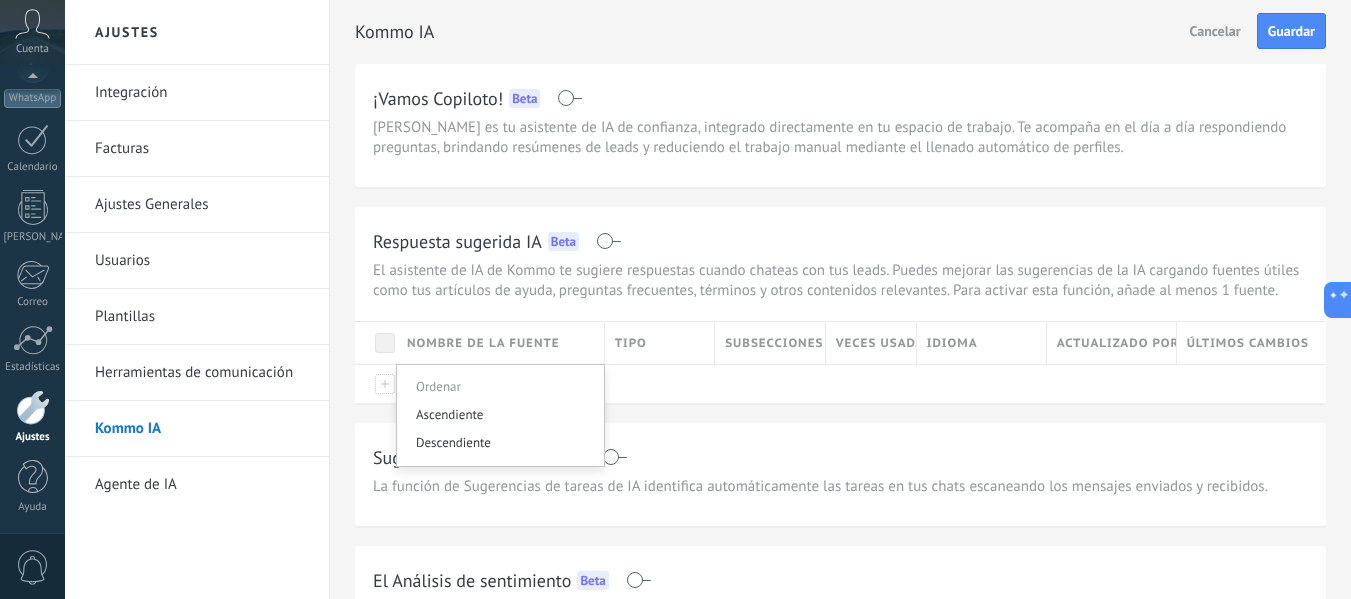 click on "Nombre de la fuente" at bounding box center (500, 343) 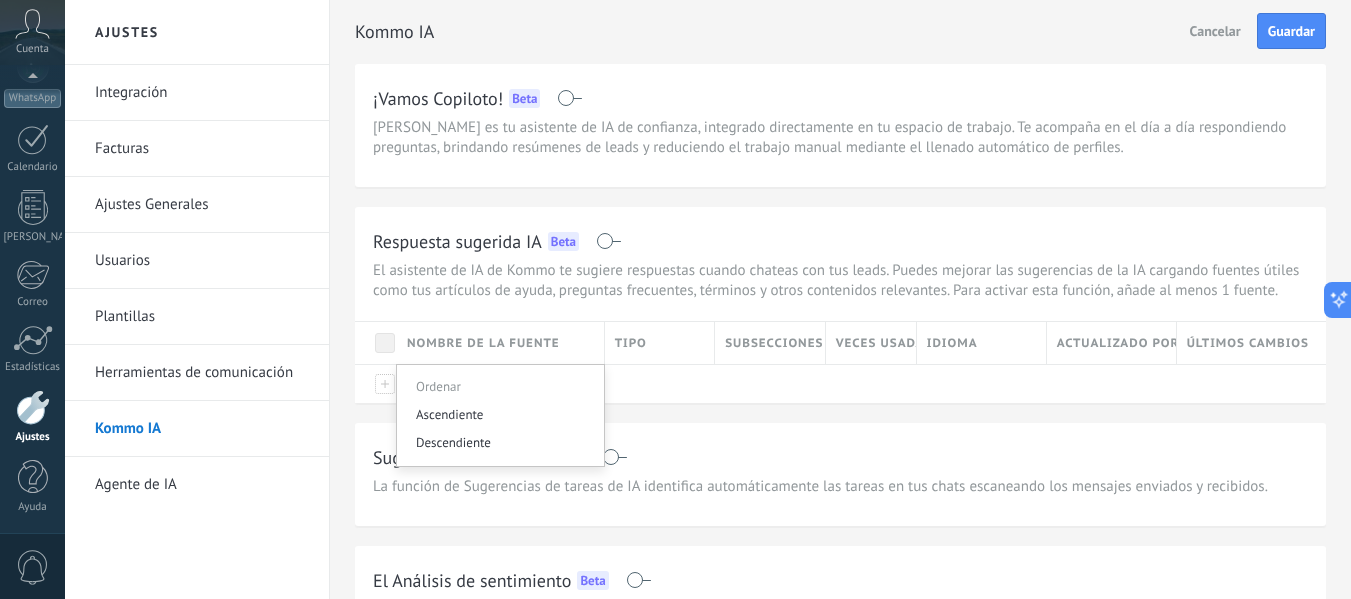 click on "Respuesta sugerida IA Beta" at bounding box center (840, 241) 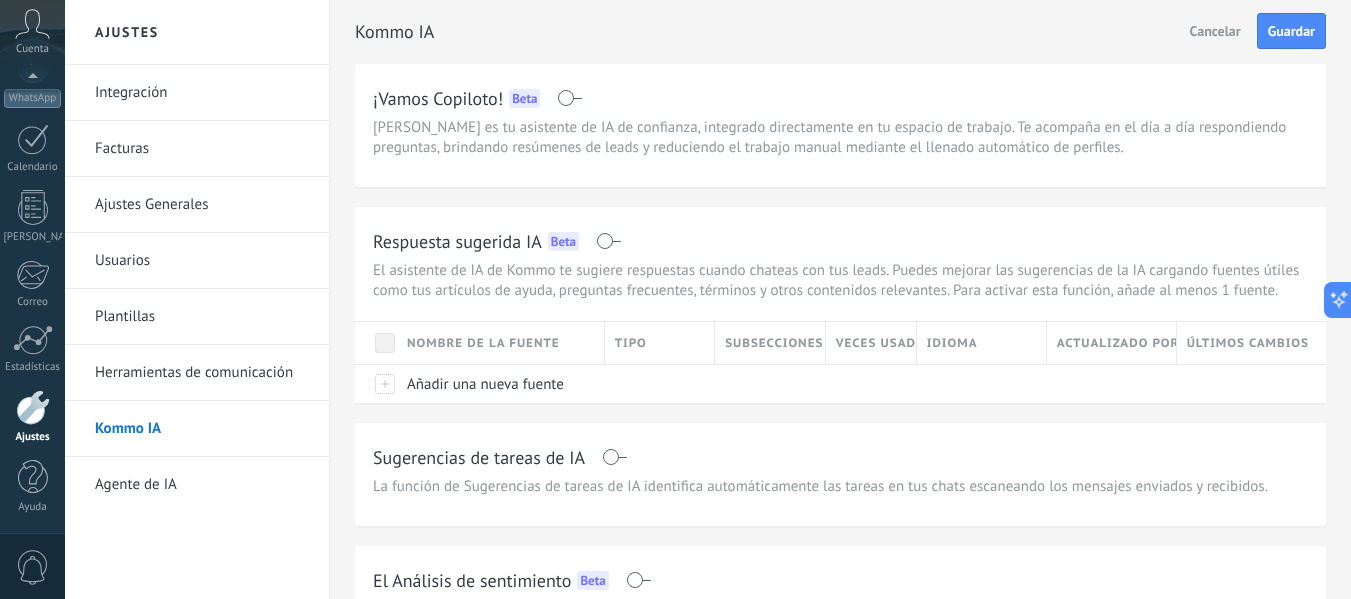 click at bounding box center (608, 241) 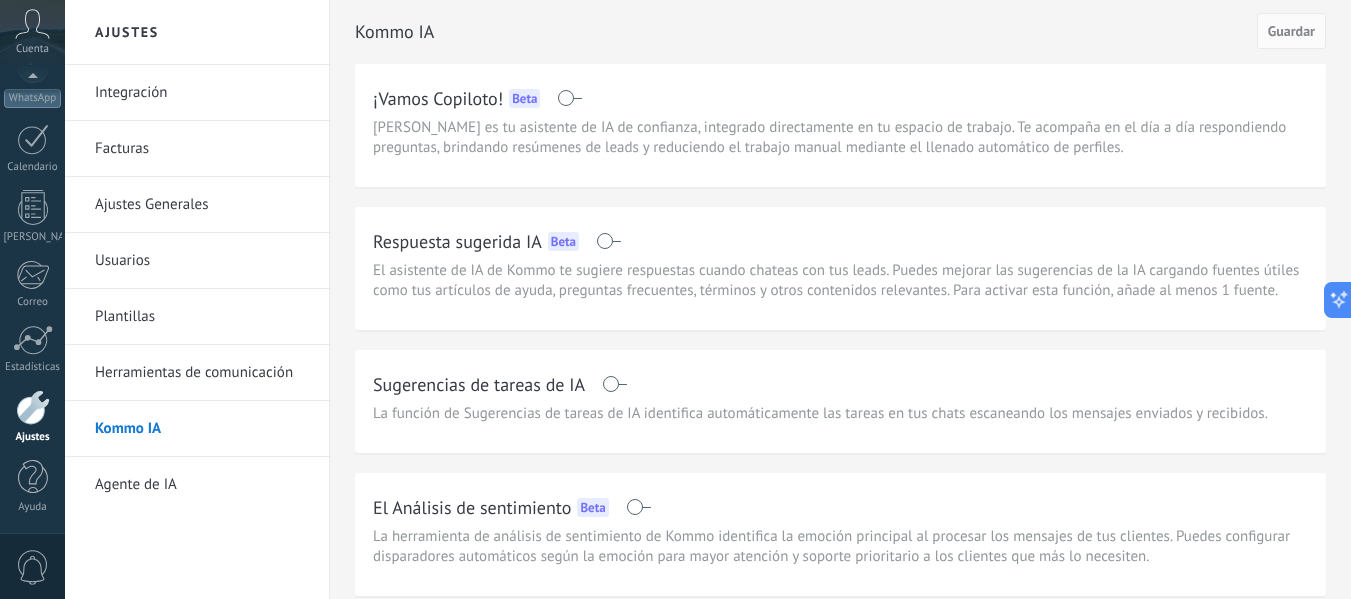 click on "Kommo Copilot es tu asistente de IA de confianza, integrado directamente en tu espacio de trabajo. Te acompaña en el día a día respondiendo preguntas, brindando resúmenes de leads y reduciendo el trabajo manual mediante el llenado automático de perfiles." at bounding box center (840, 138) 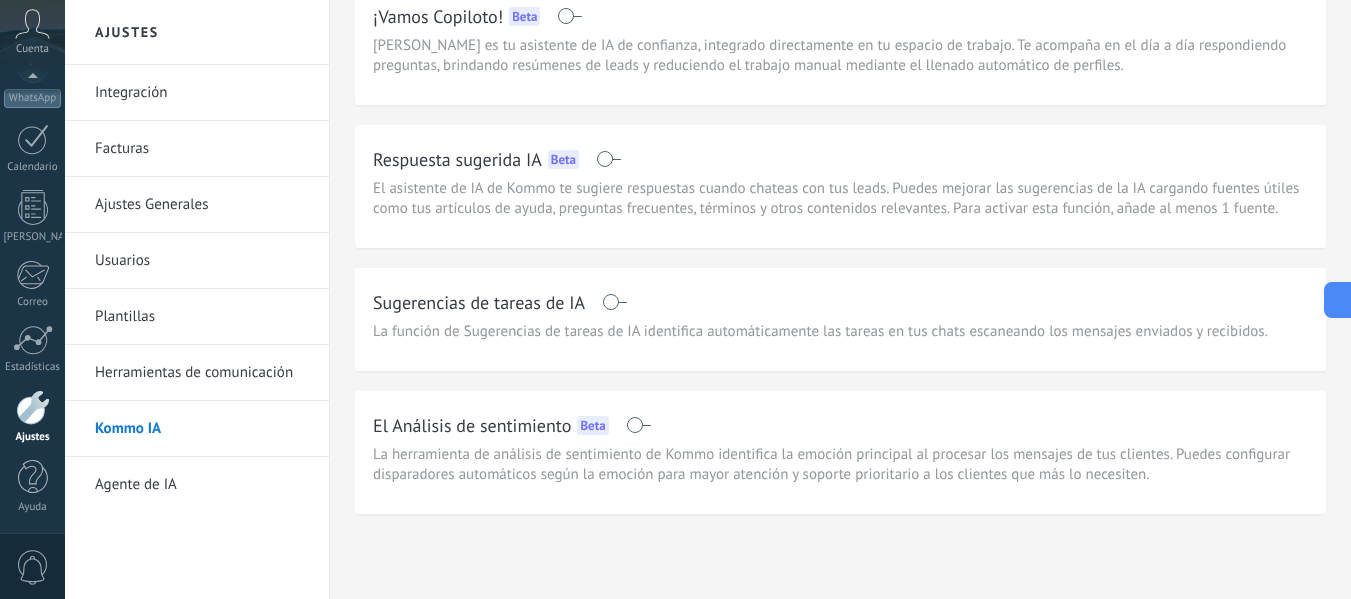 click at bounding box center [33, 407] 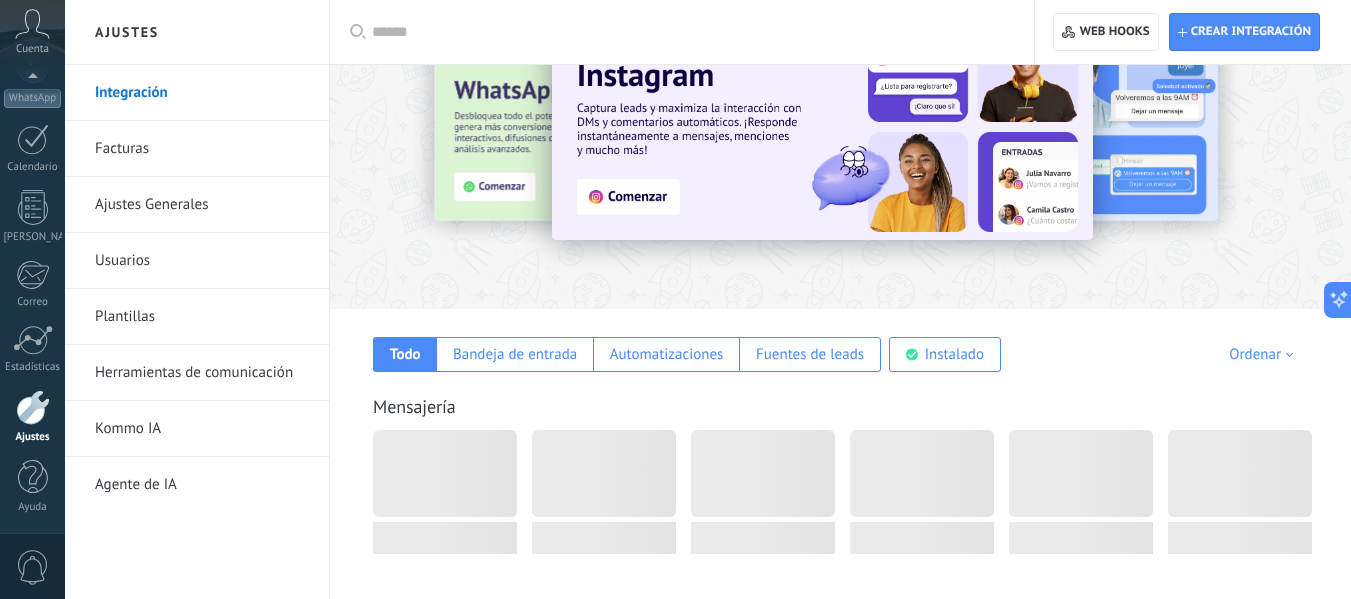 scroll, scrollTop: 0, scrollLeft: 0, axis: both 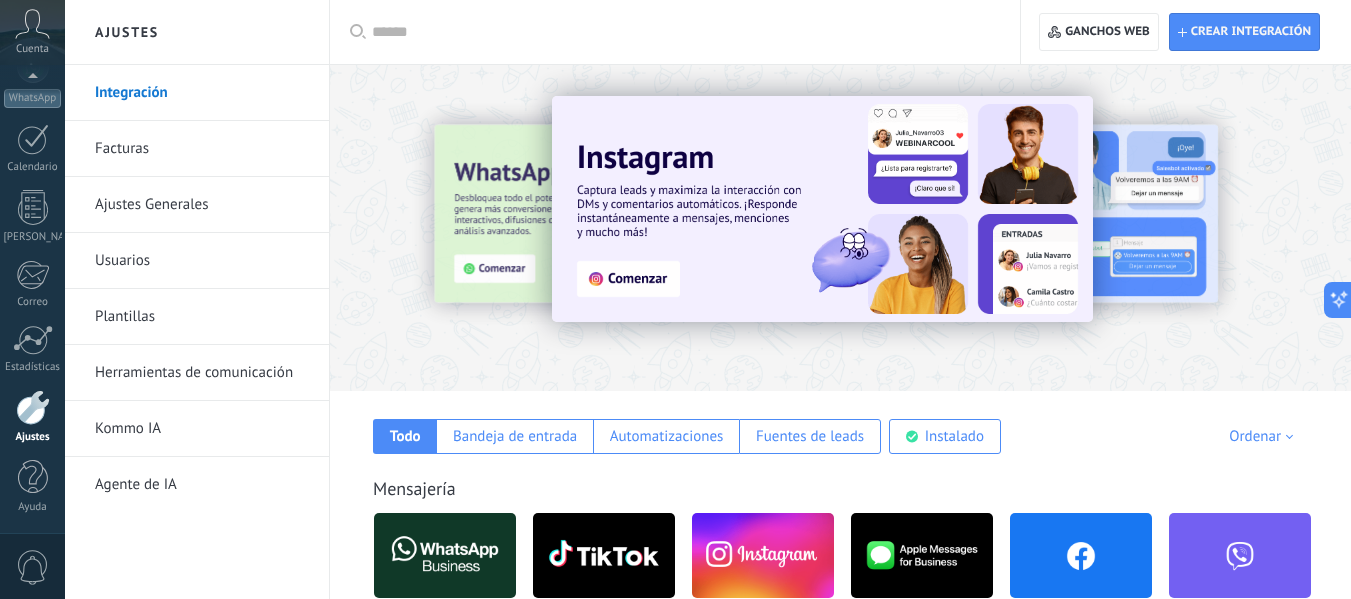 click on "Facturas" at bounding box center [122, 148] 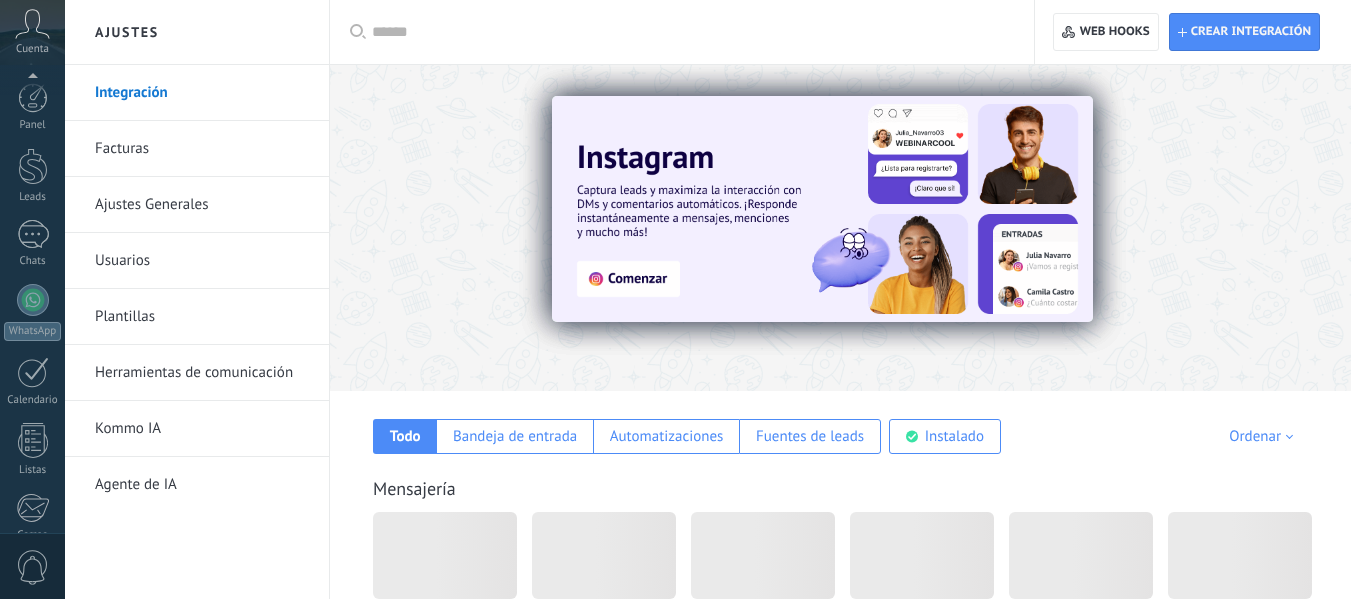 scroll, scrollTop: 237, scrollLeft: 0, axis: vertical 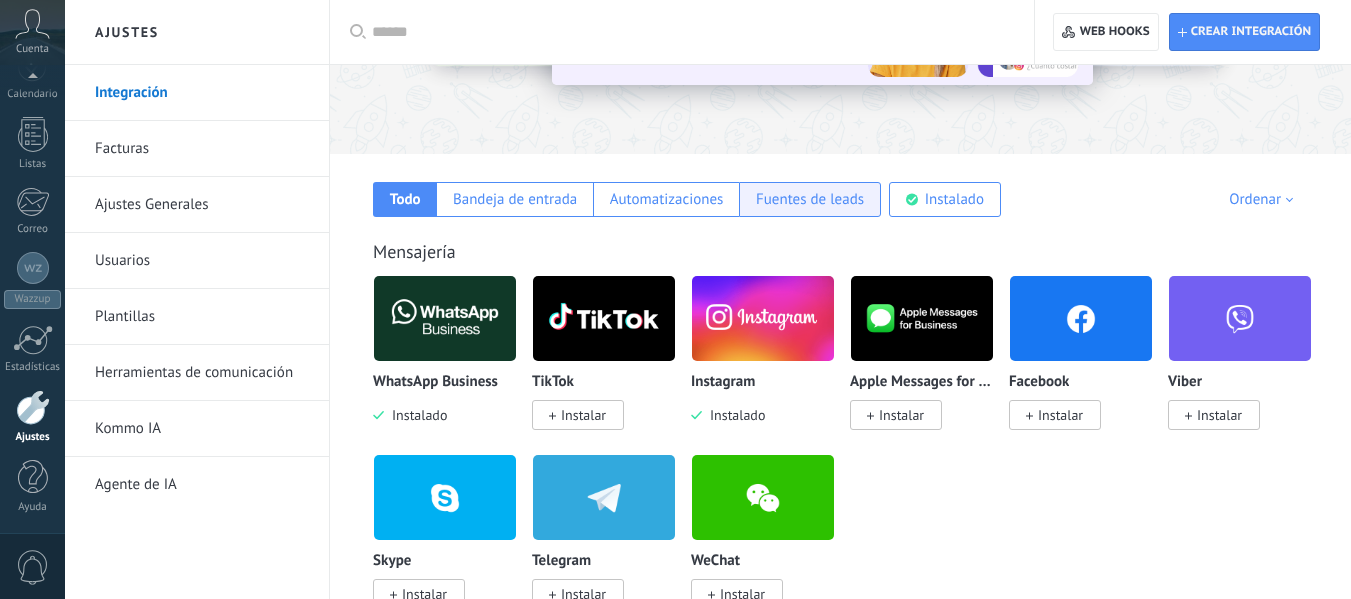 click on "Fuentes de leads" at bounding box center [810, 199] 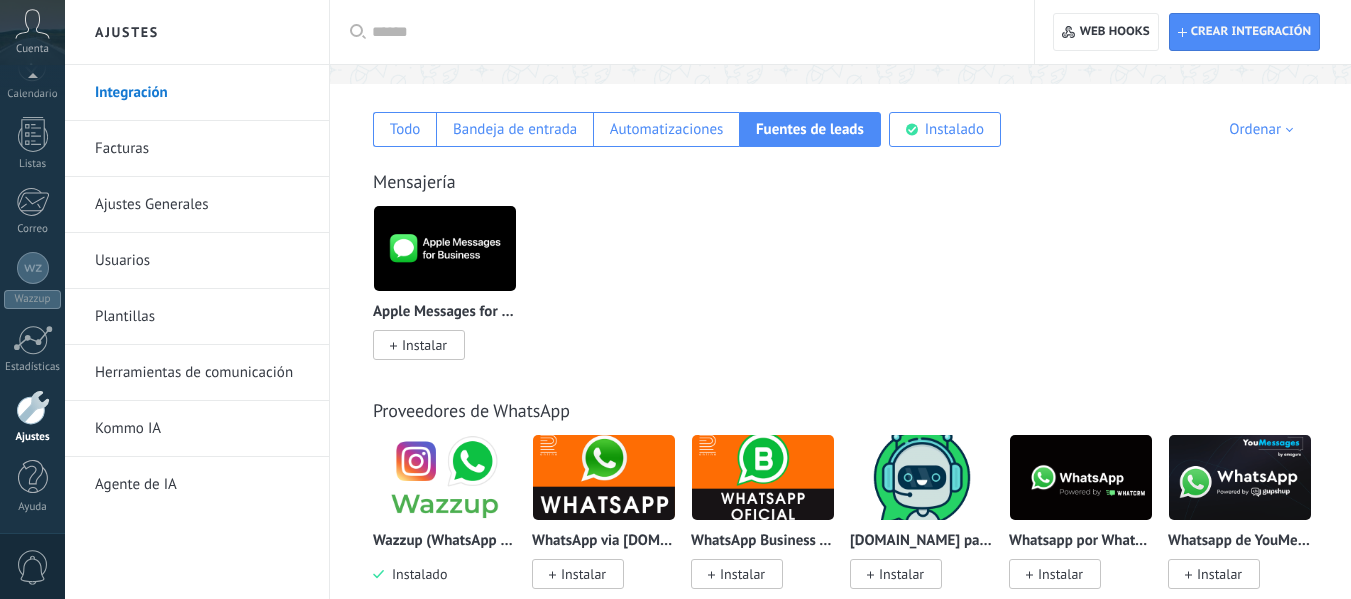 scroll, scrollTop: 319, scrollLeft: 0, axis: vertical 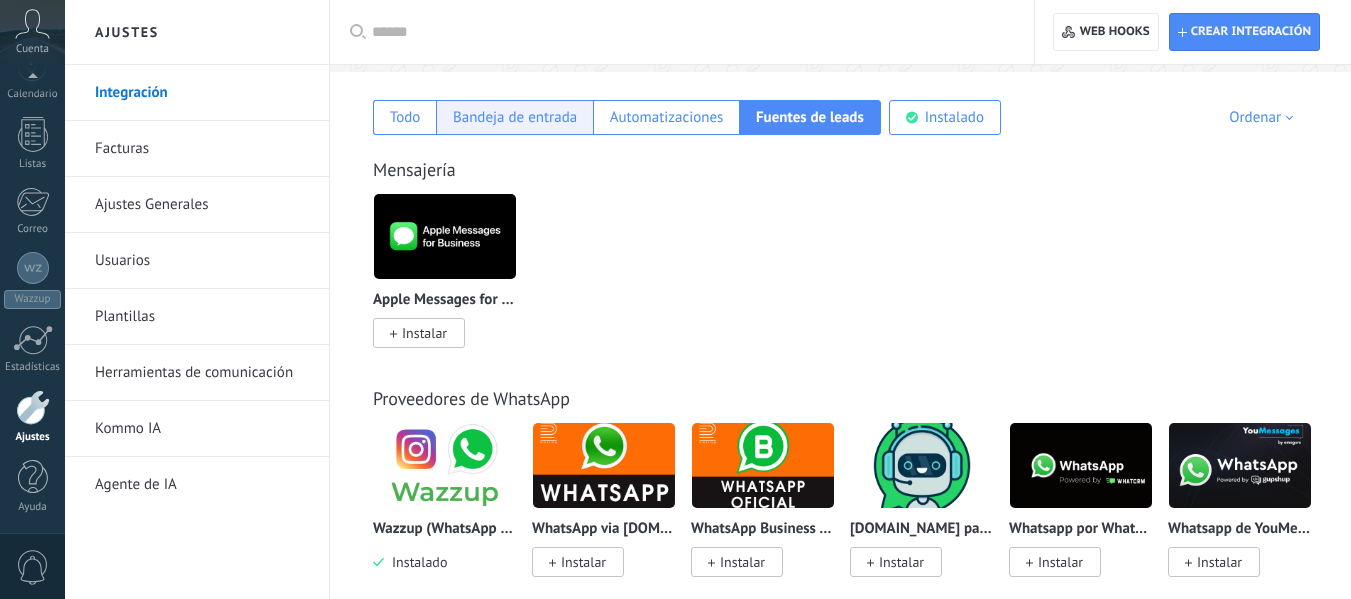 click on "Bandeja de entrada" at bounding box center [514, 117] 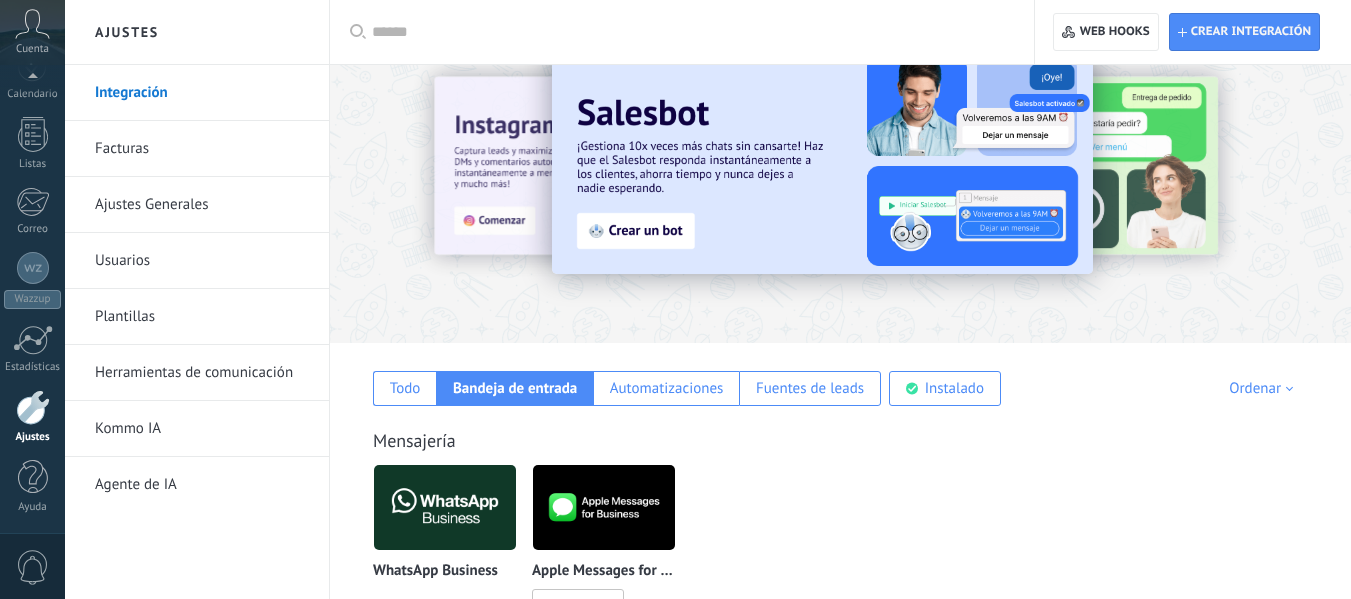 scroll, scrollTop: 0, scrollLeft: 0, axis: both 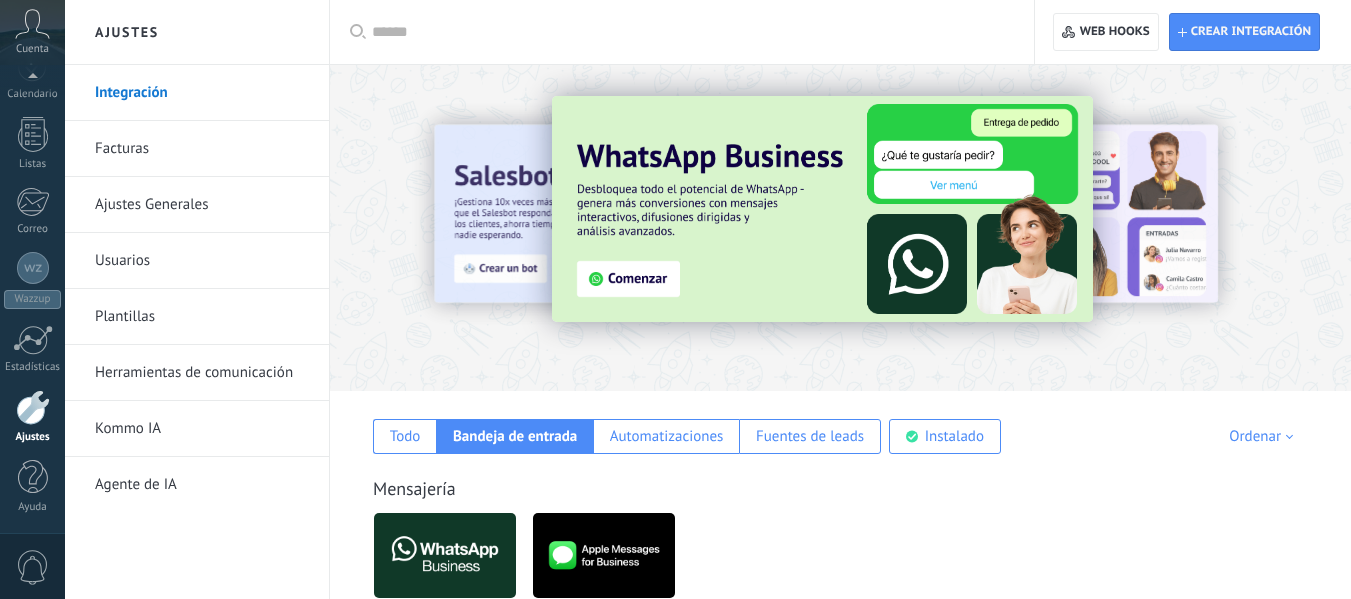click on "Facturas" at bounding box center (202, 149) 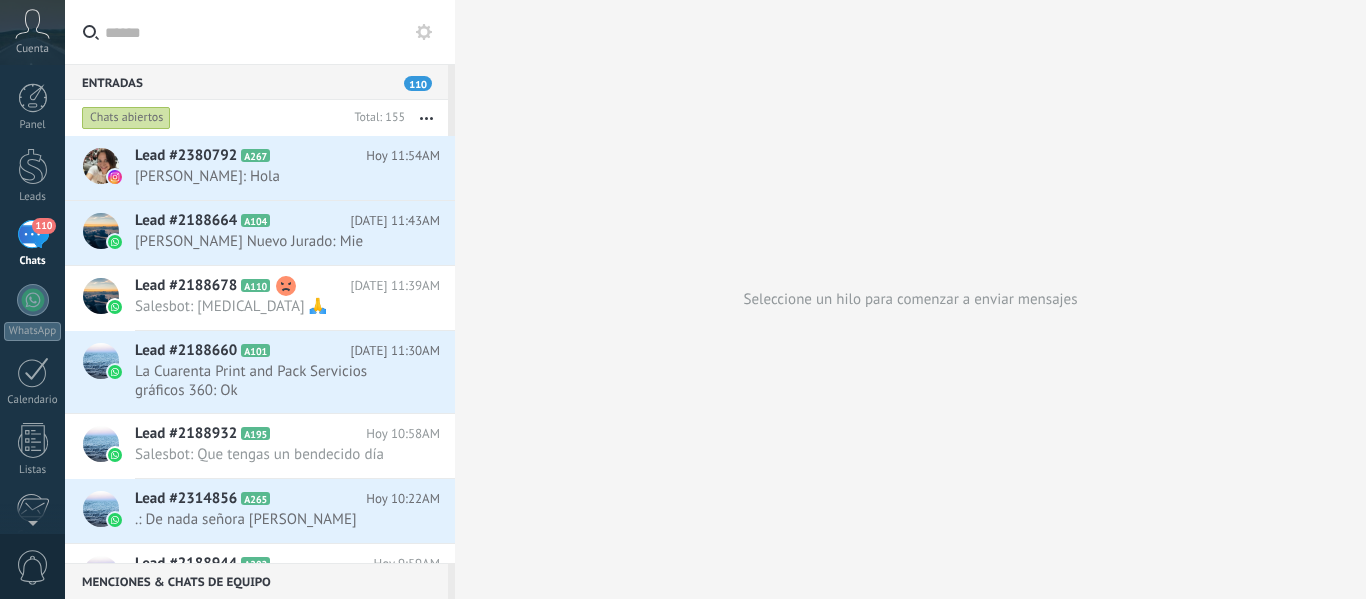 scroll, scrollTop: 0, scrollLeft: 0, axis: both 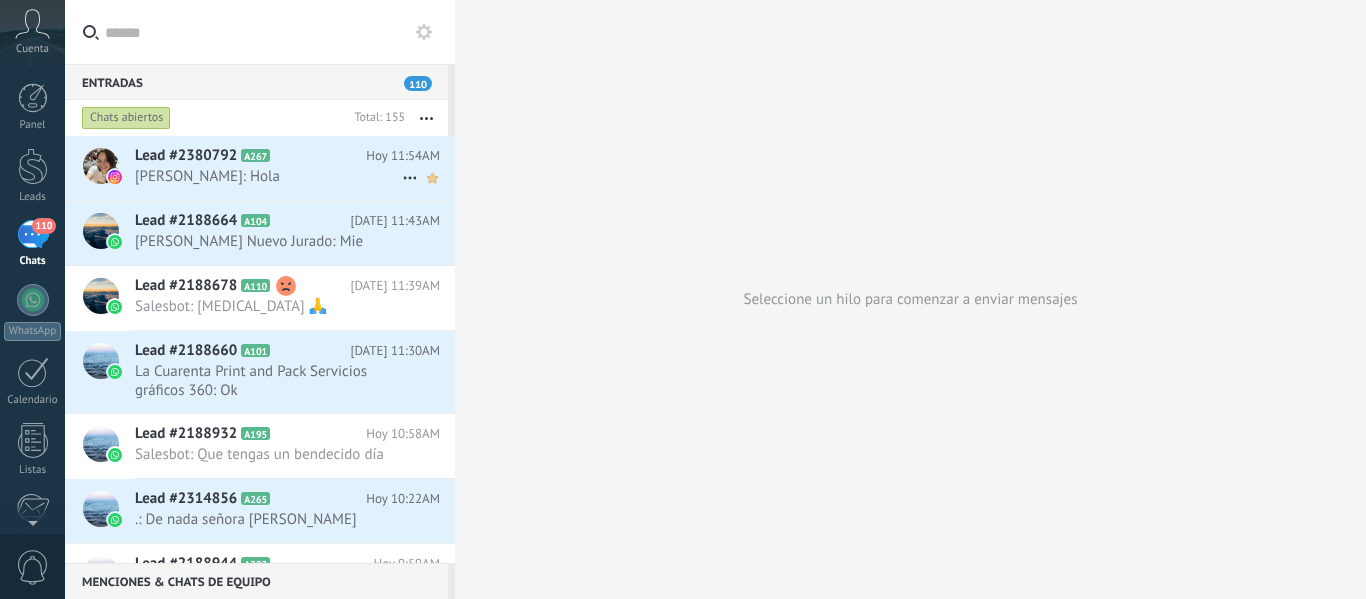 click 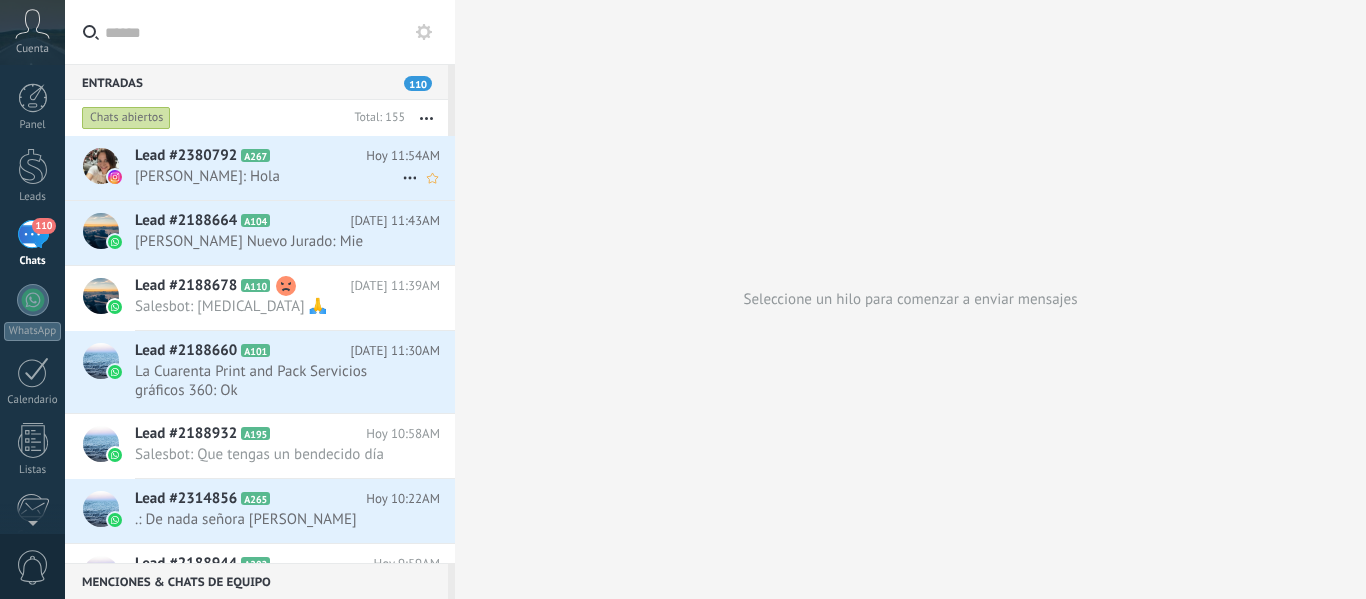 click on "Lead #2380792
A267" at bounding box center [250, 156] 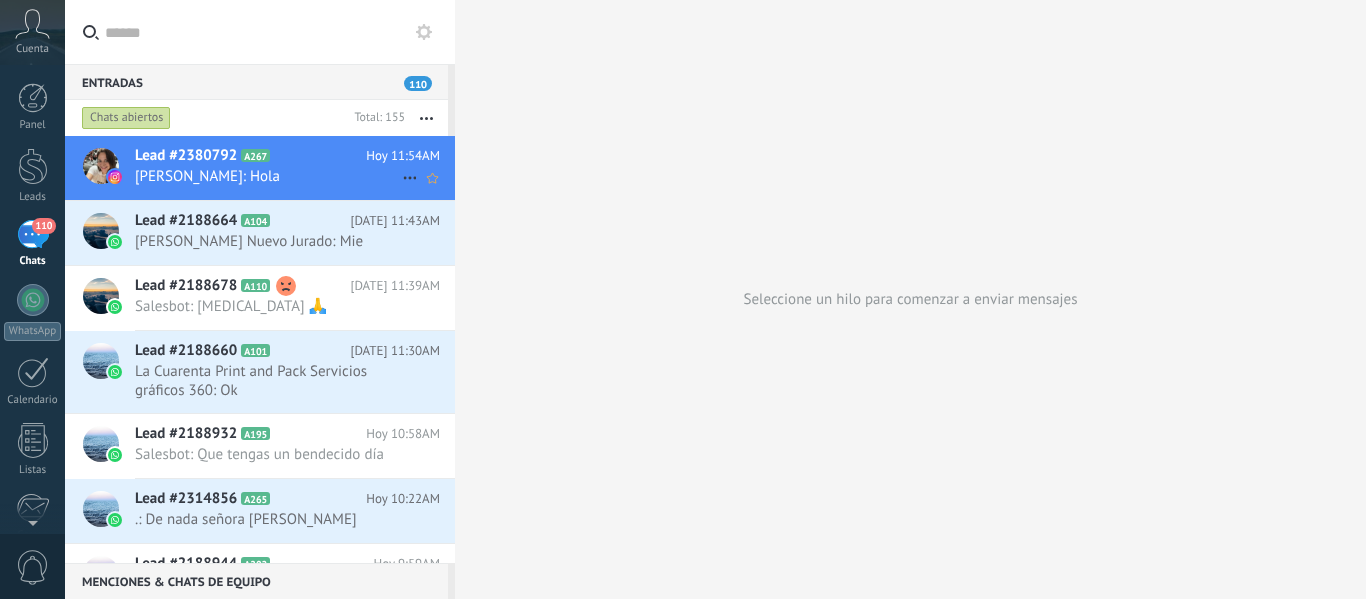 click on "Lead #2380792
A267" at bounding box center [250, 156] 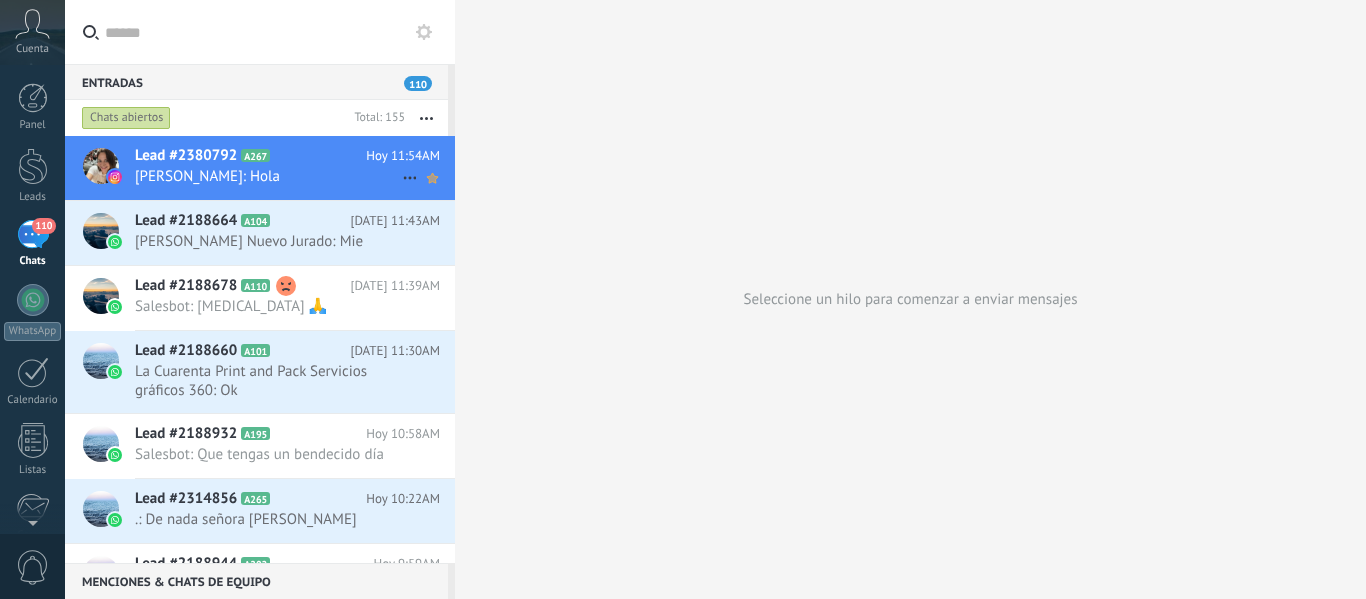 click 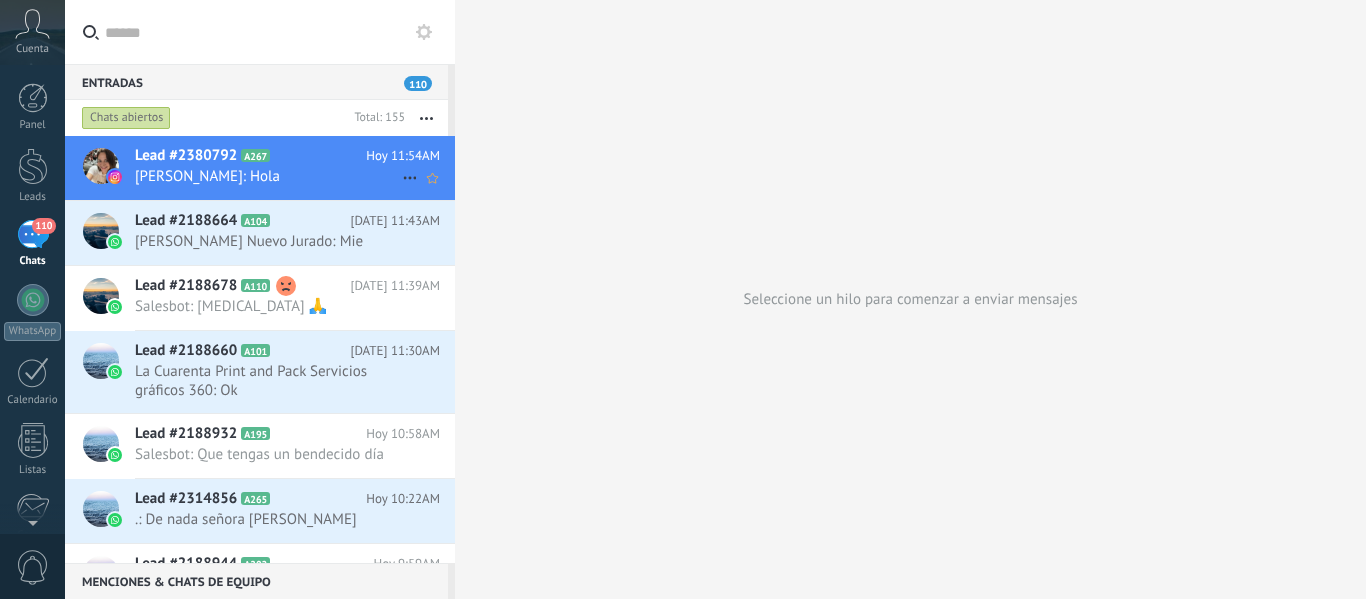 scroll, scrollTop: 0, scrollLeft: 0, axis: both 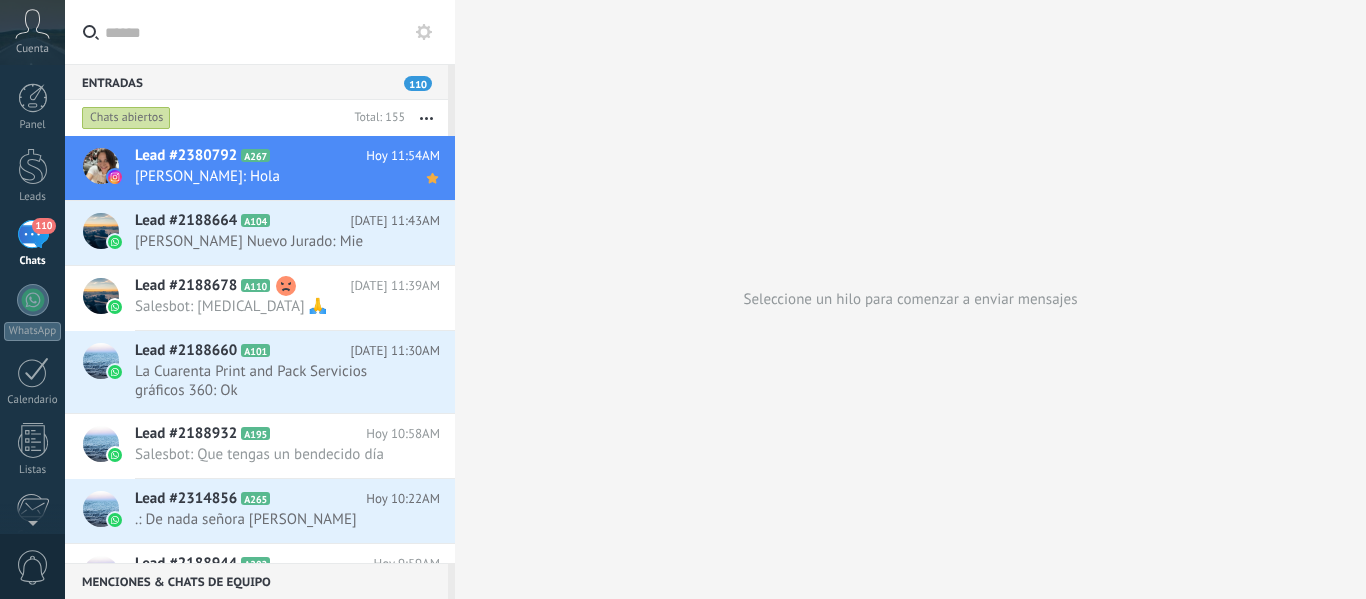 click at bounding box center (426, 118) 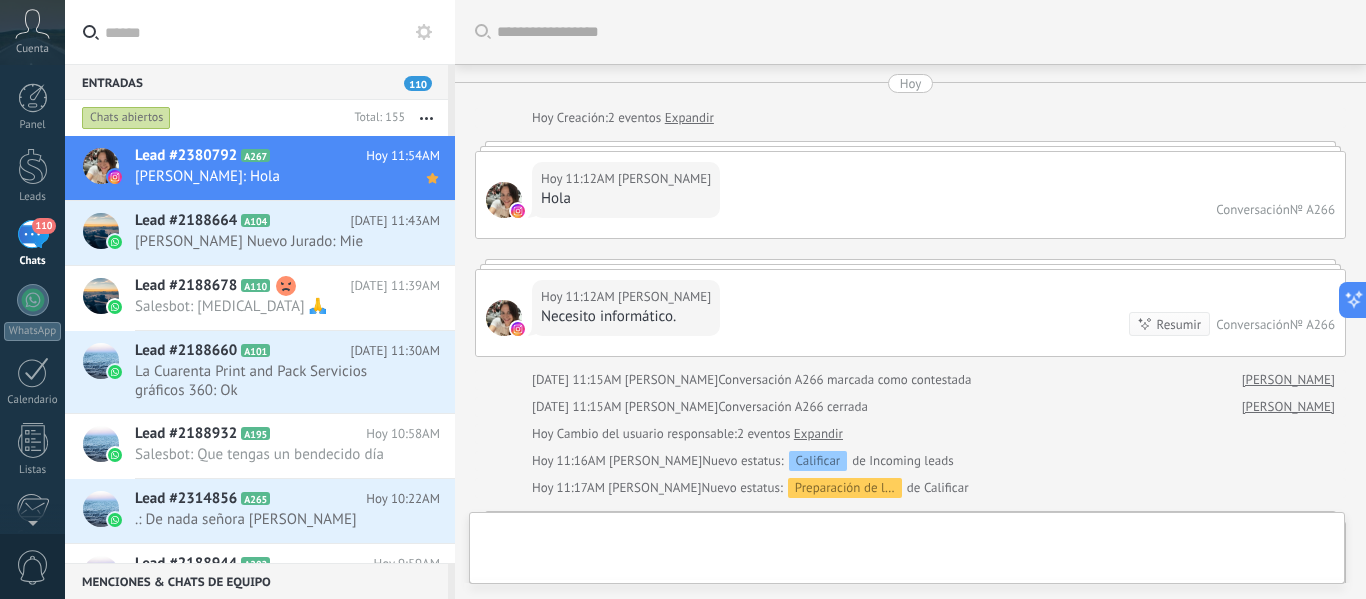 scroll, scrollTop: 261, scrollLeft: 0, axis: vertical 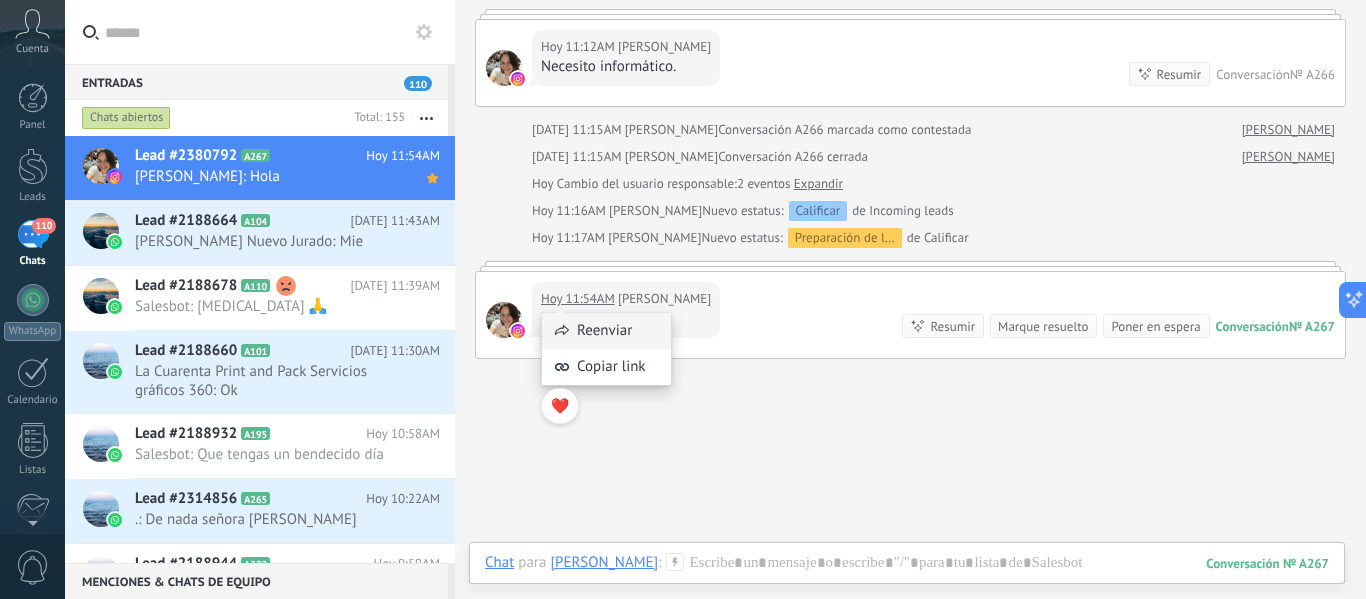 click on "Reenviar" at bounding box center [606, 331] 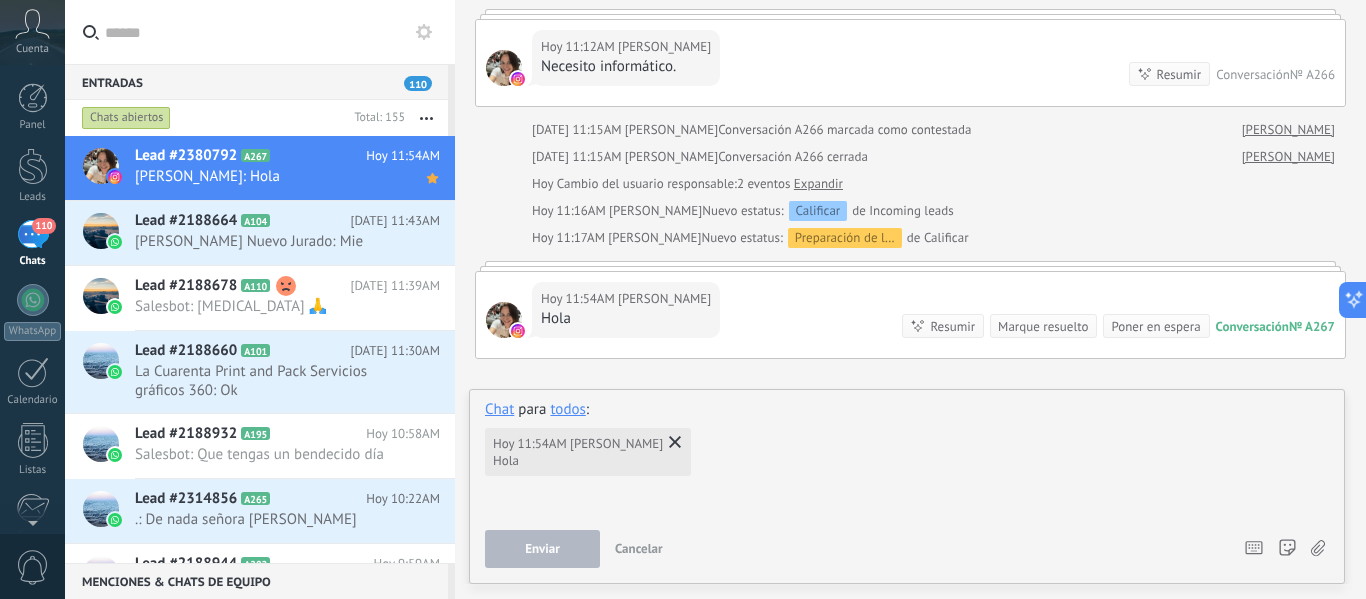 scroll, scrollTop: 359, scrollLeft: 0, axis: vertical 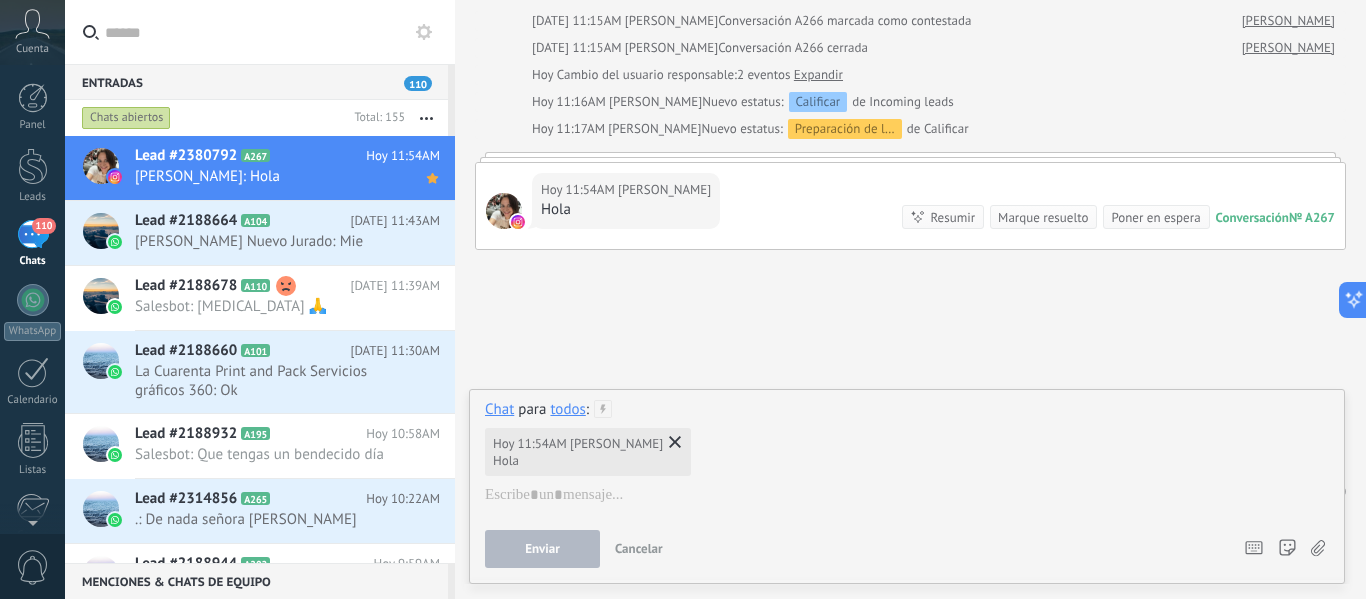 click on "todos" at bounding box center (567, 409) 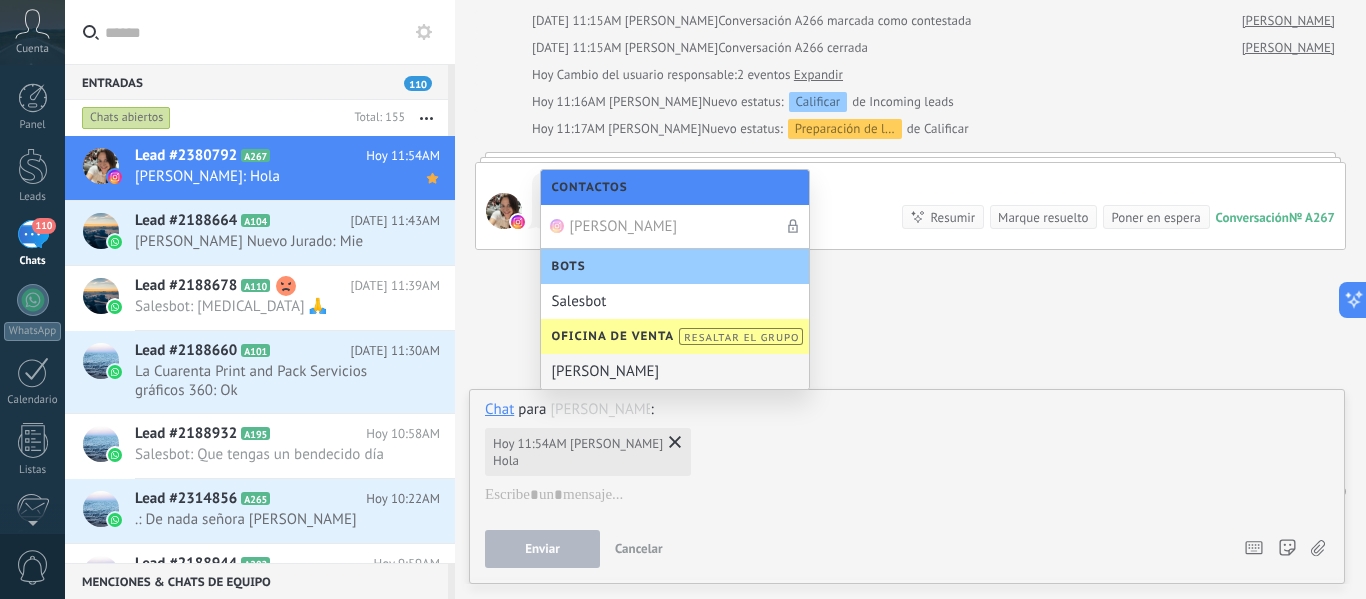 click on "[PERSON_NAME]" at bounding box center (675, 371) 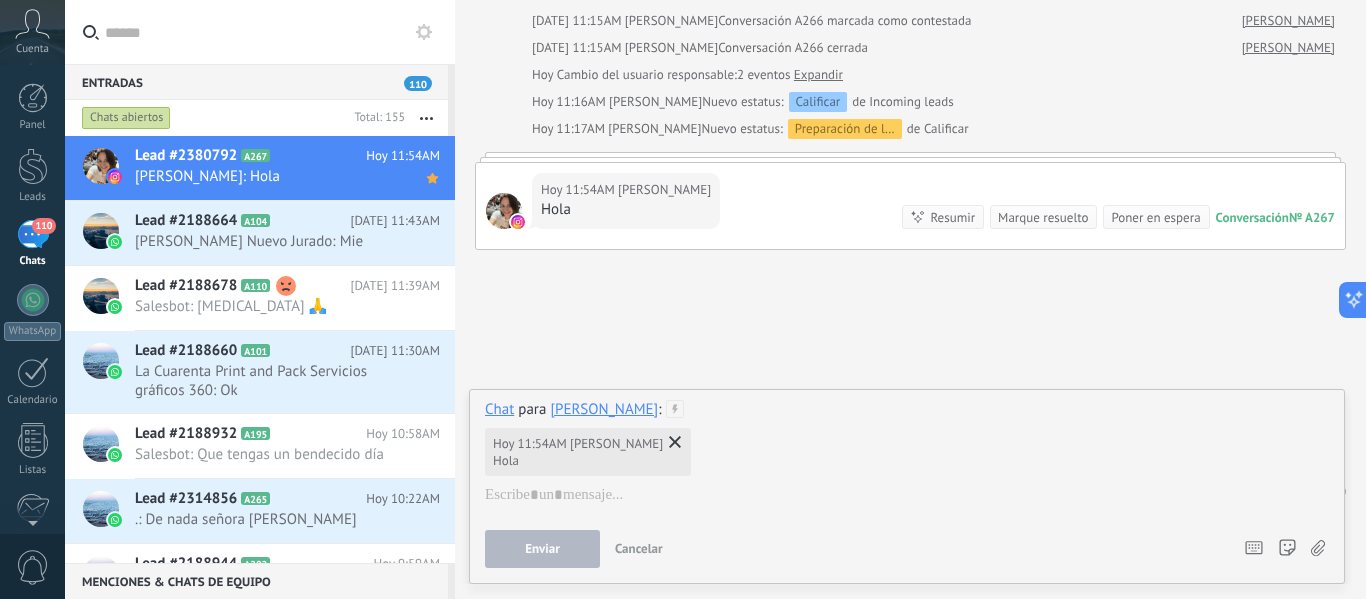 click on "Chat   para   [PERSON_NAME] : [DATE] 11:54AM [PERSON_NAME]" at bounding box center [907, 465] 